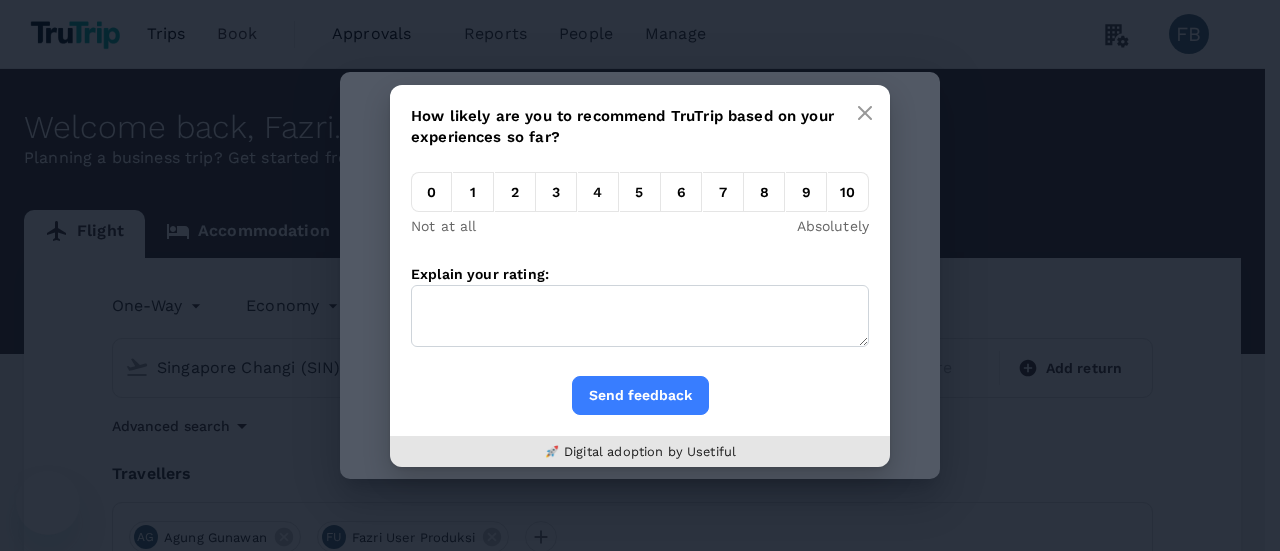 scroll, scrollTop: 0, scrollLeft: 0, axis: both 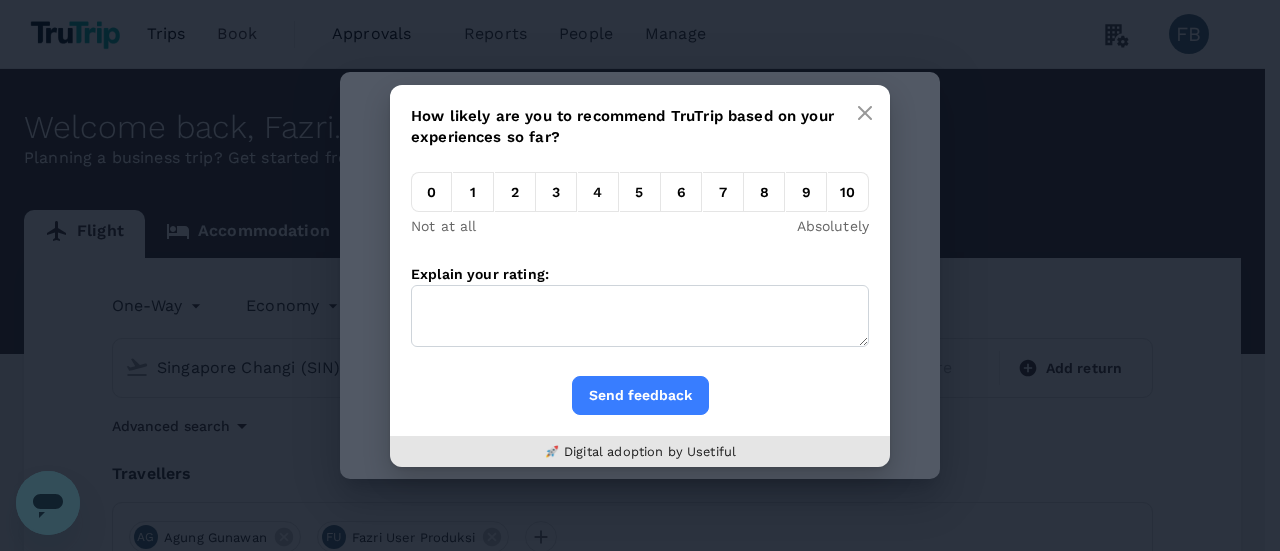 click on "Explain your rating:" at bounding box center (640, 316) 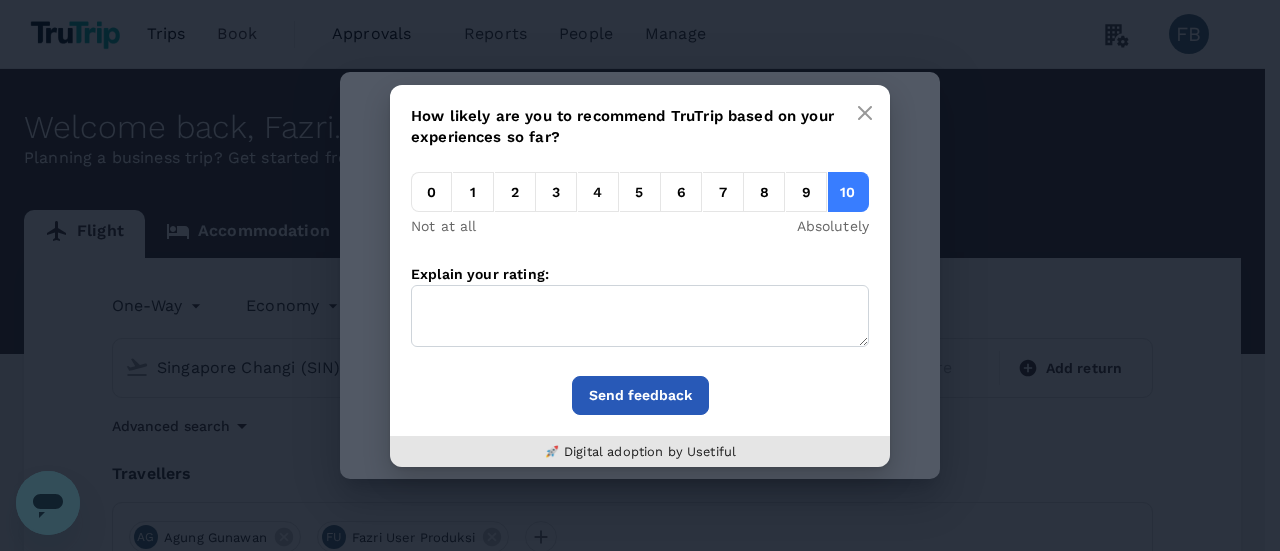 click on "Send feedback" at bounding box center [640, 395] 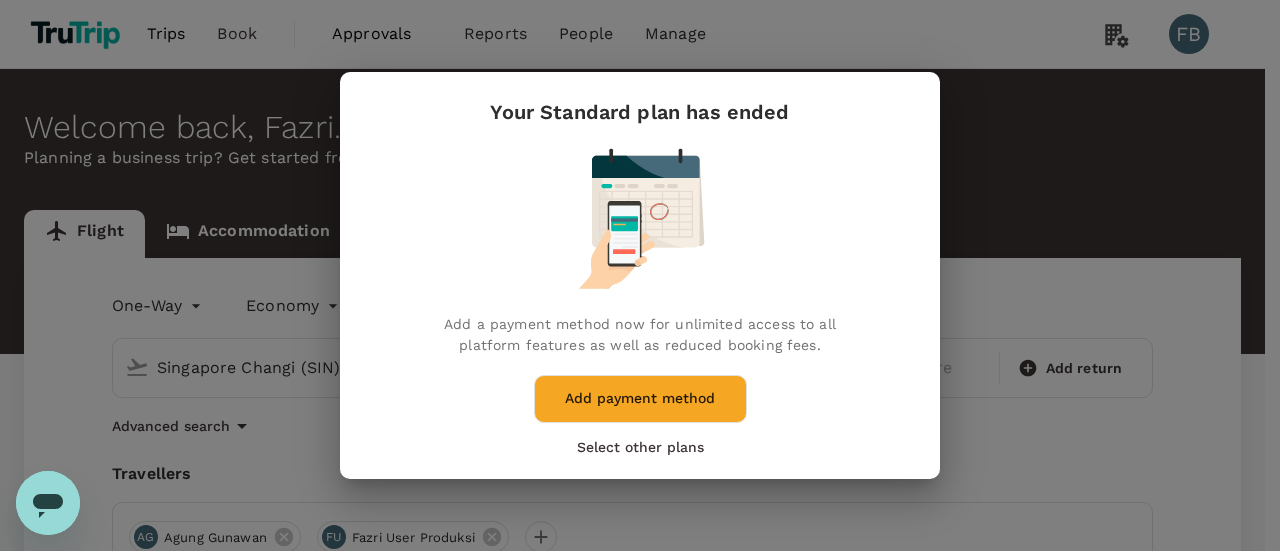 click on "Select other plans" at bounding box center [640, 447] 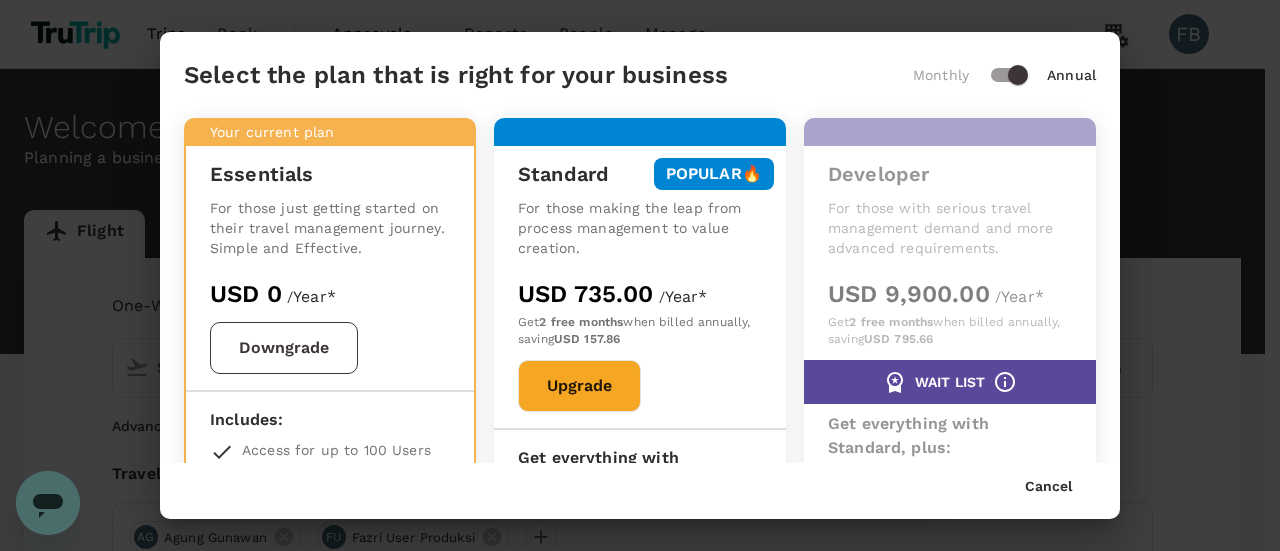 click on "Downgrade" at bounding box center [284, 348] 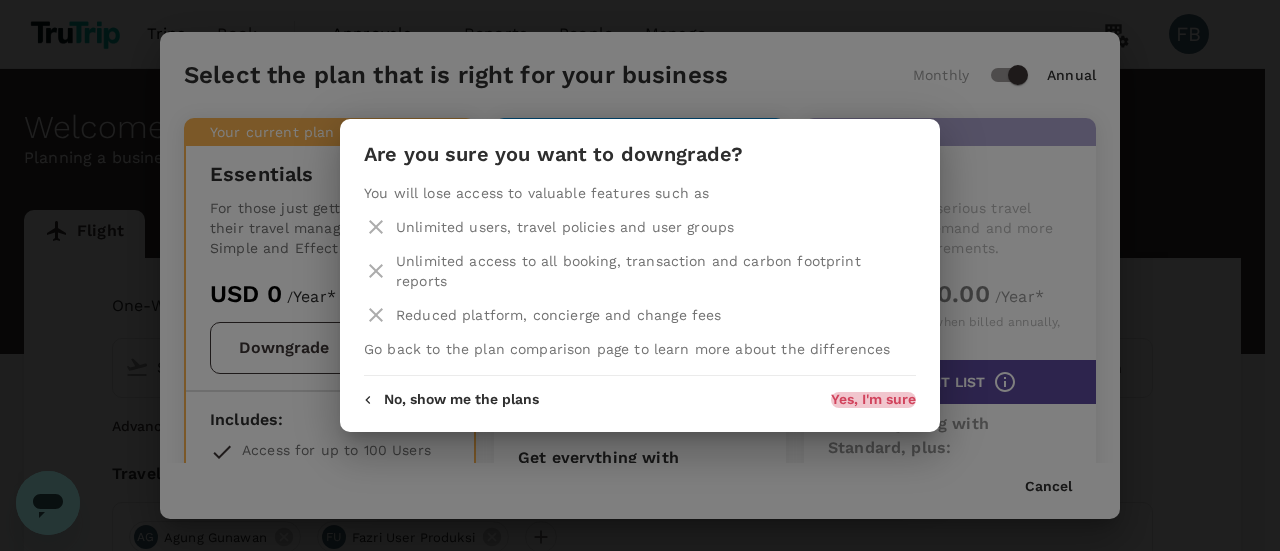 click on "Yes, I'm sure" at bounding box center [873, 400] 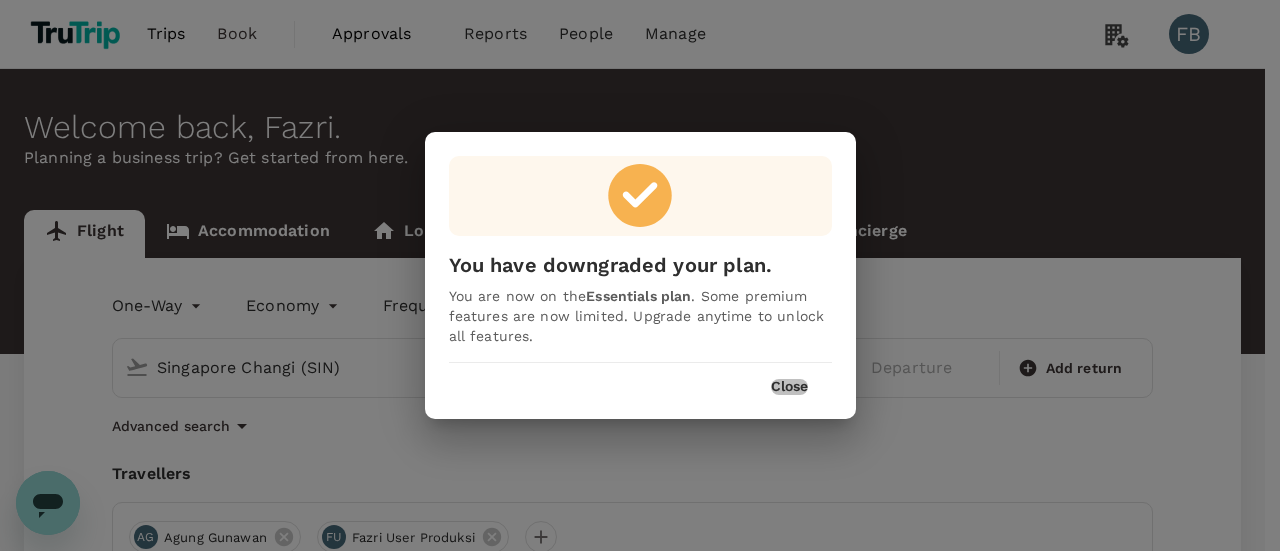 click on "Close" at bounding box center [789, 387] 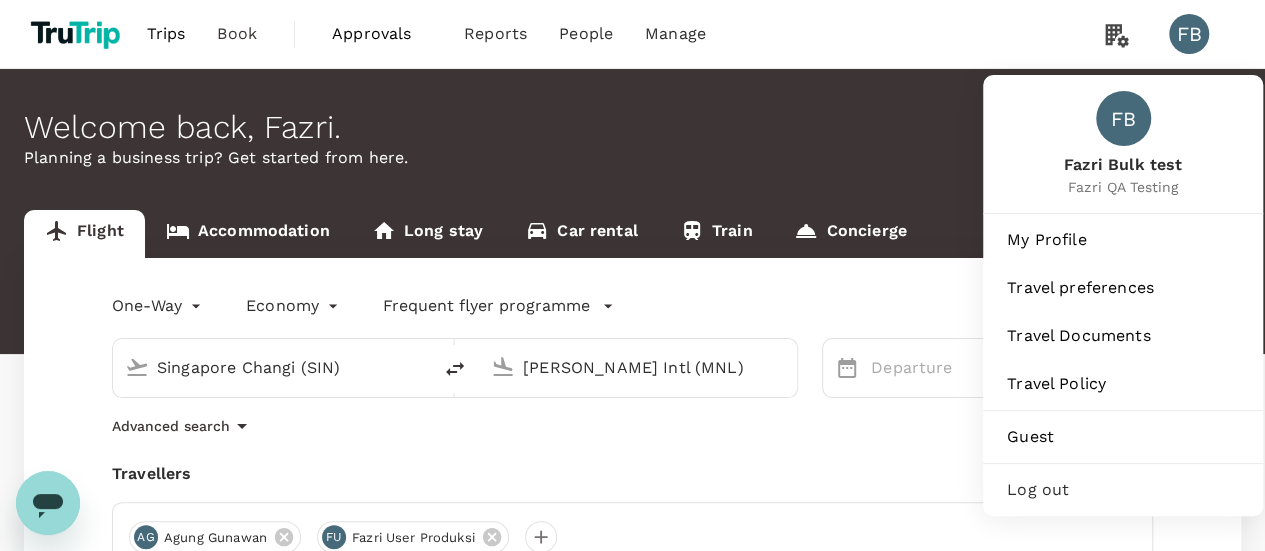 click on "Log out" at bounding box center (1123, 490) 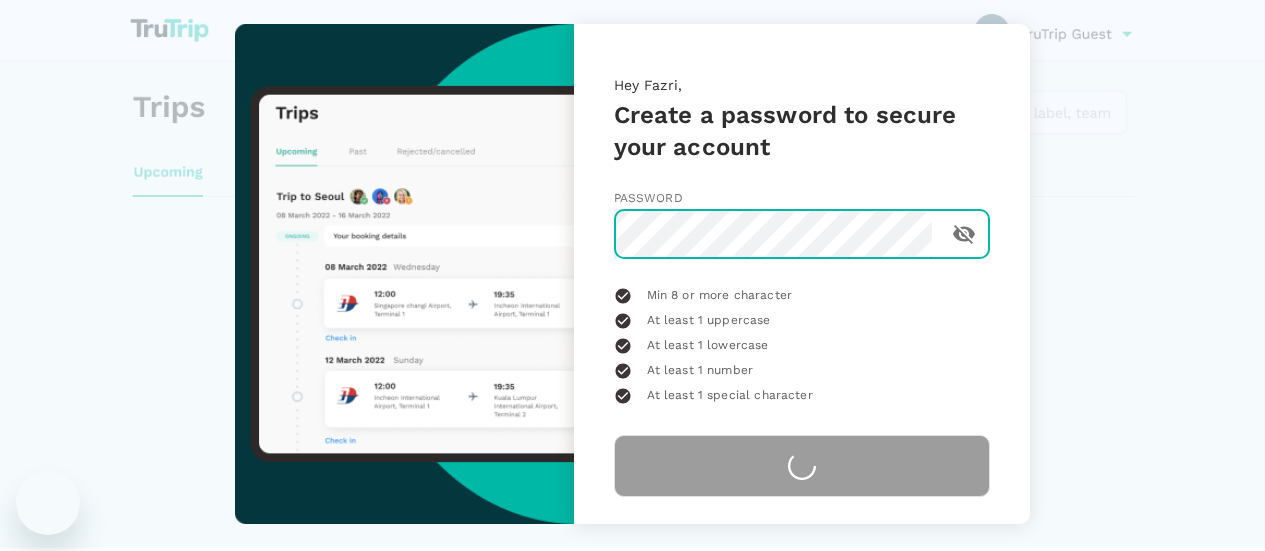 scroll, scrollTop: 0, scrollLeft: 0, axis: both 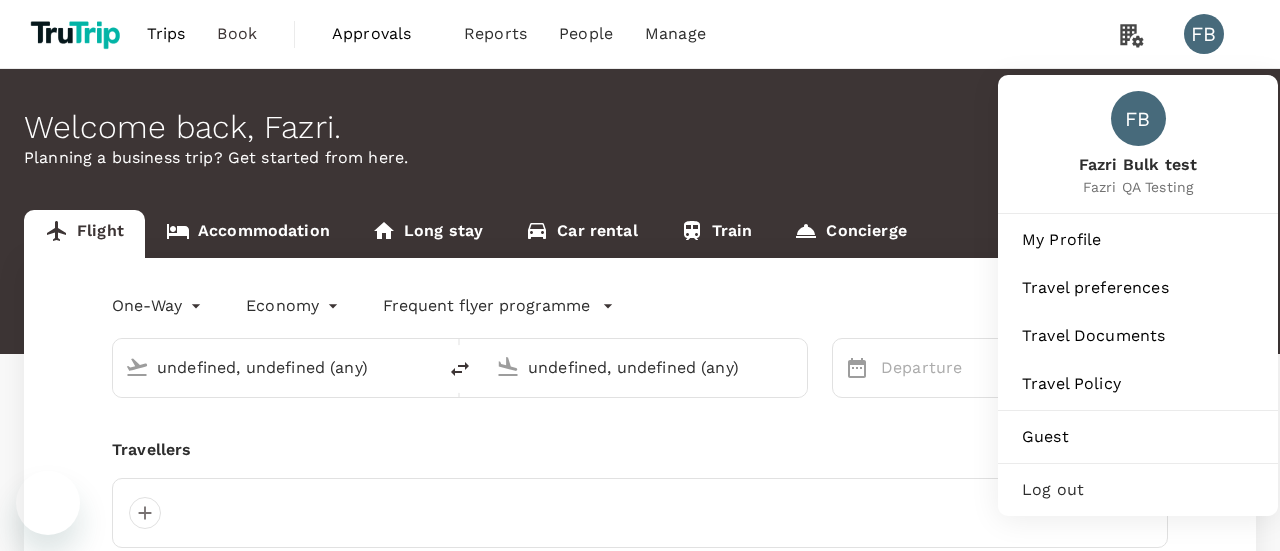 type on "undefined, undefined (any)" 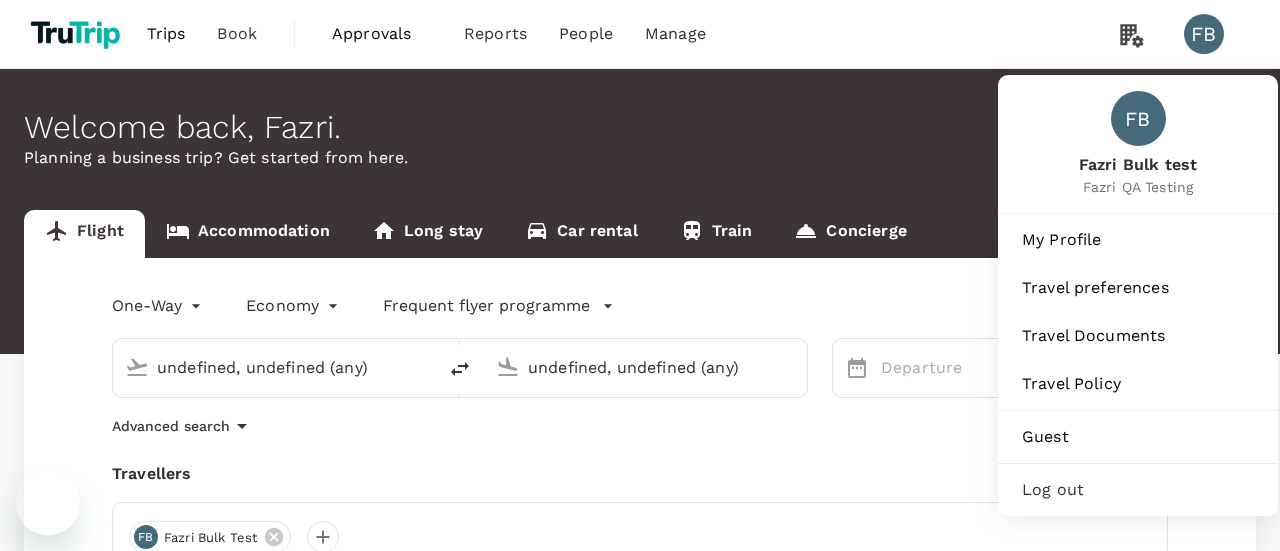 type 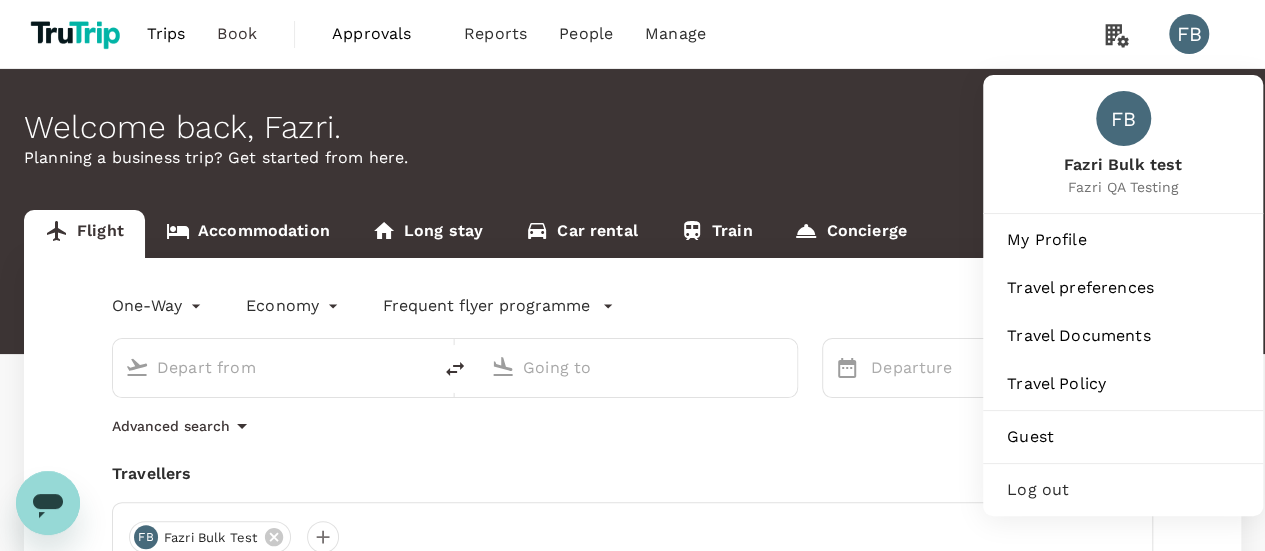 scroll, scrollTop: 0, scrollLeft: 0, axis: both 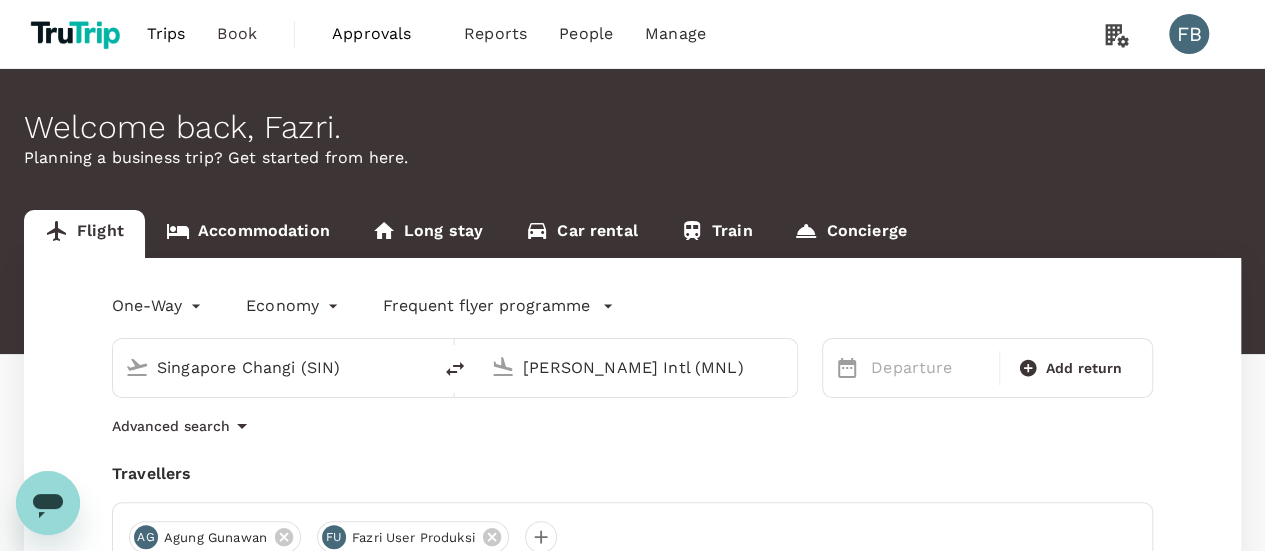 click on "Ninoy Aquino Intl (MNL)" at bounding box center (639, 367) 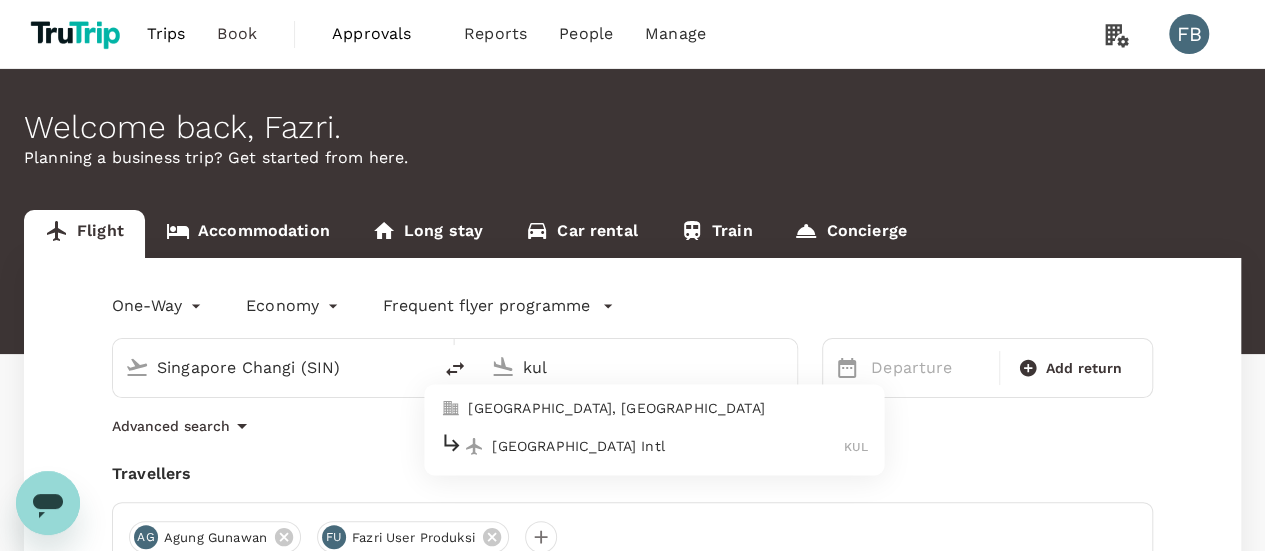 click on "Kuala Lumpur Intl" at bounding box center (668, 446) 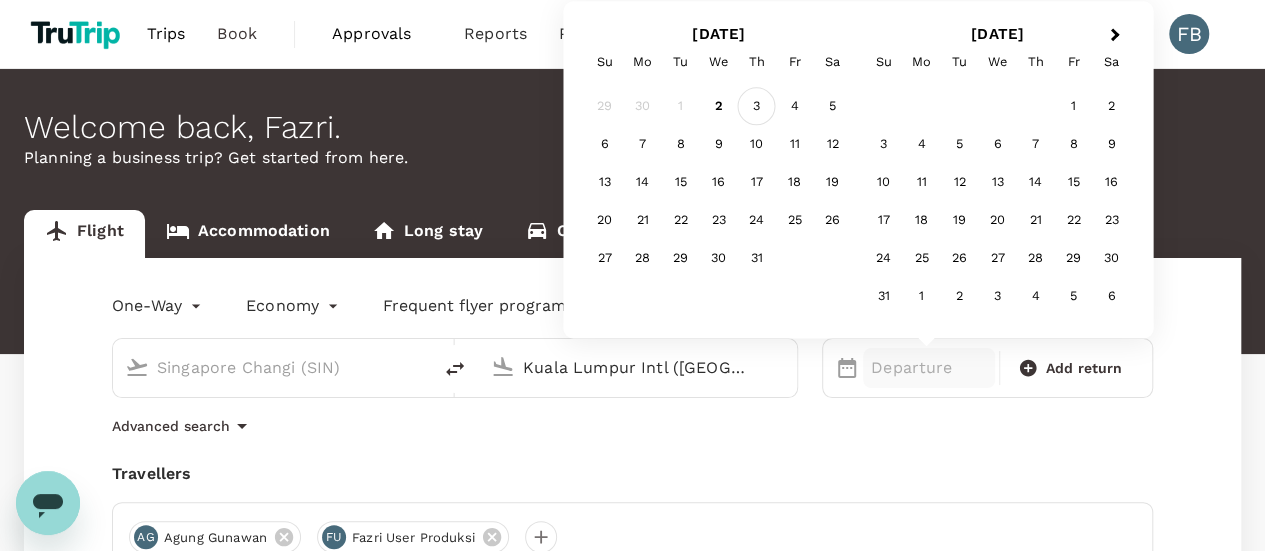 type on "Kuala Lumpur Intl (KUL)" 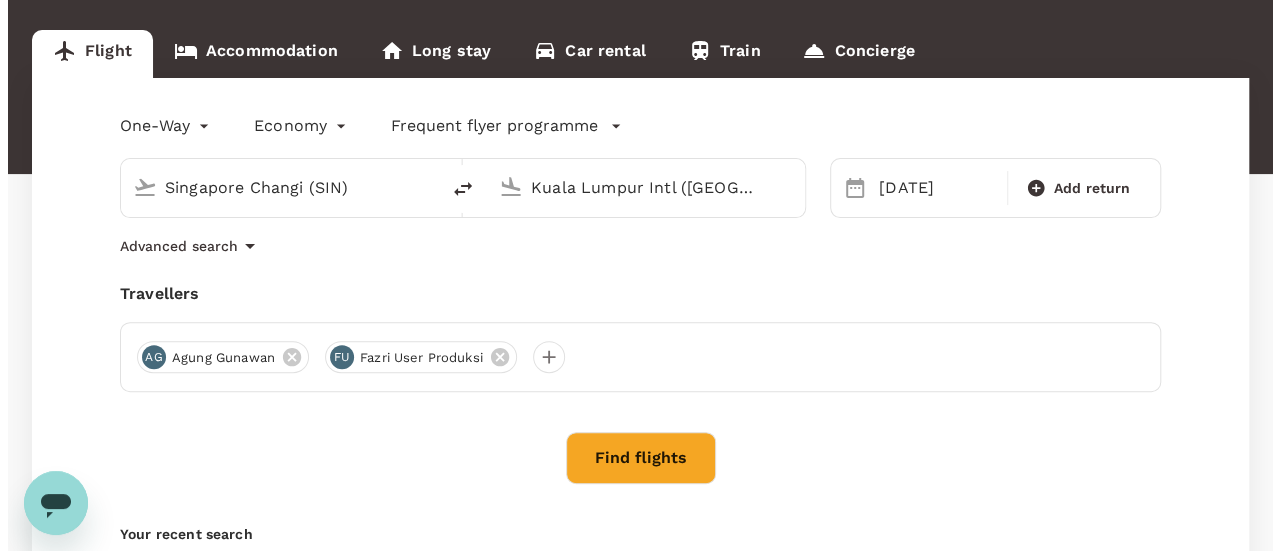 scroll, scrollTop: 200, scrollLeft: 0, axis: vertical 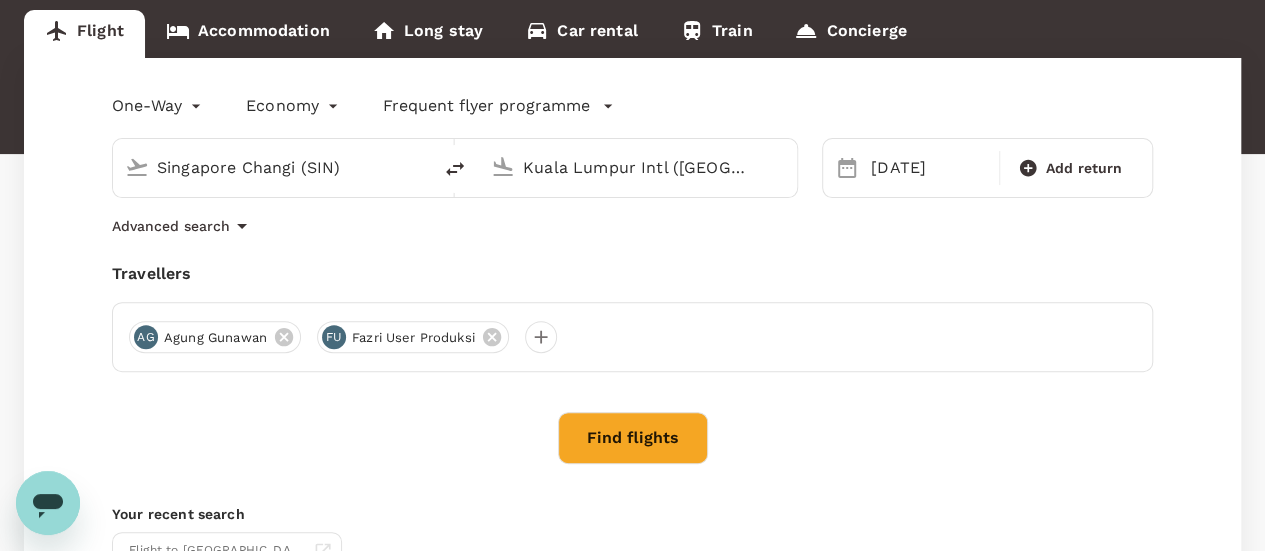 click on "Find flights" at bounding box center [633, 438] 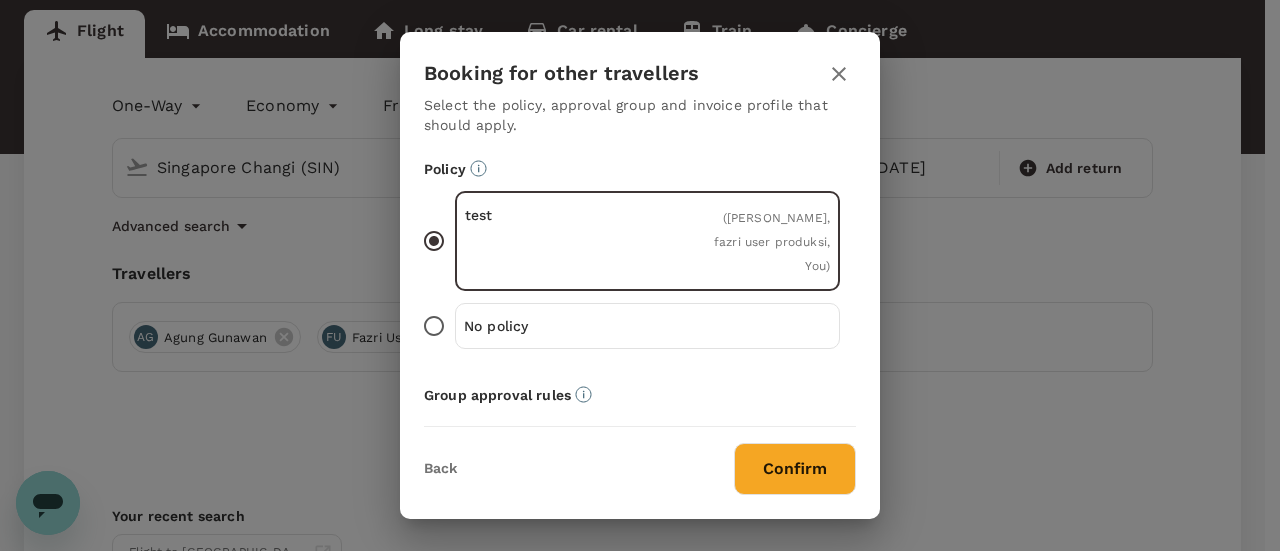 scroll, scrollTop: 200, scrollLeft: 0, axis: vertical 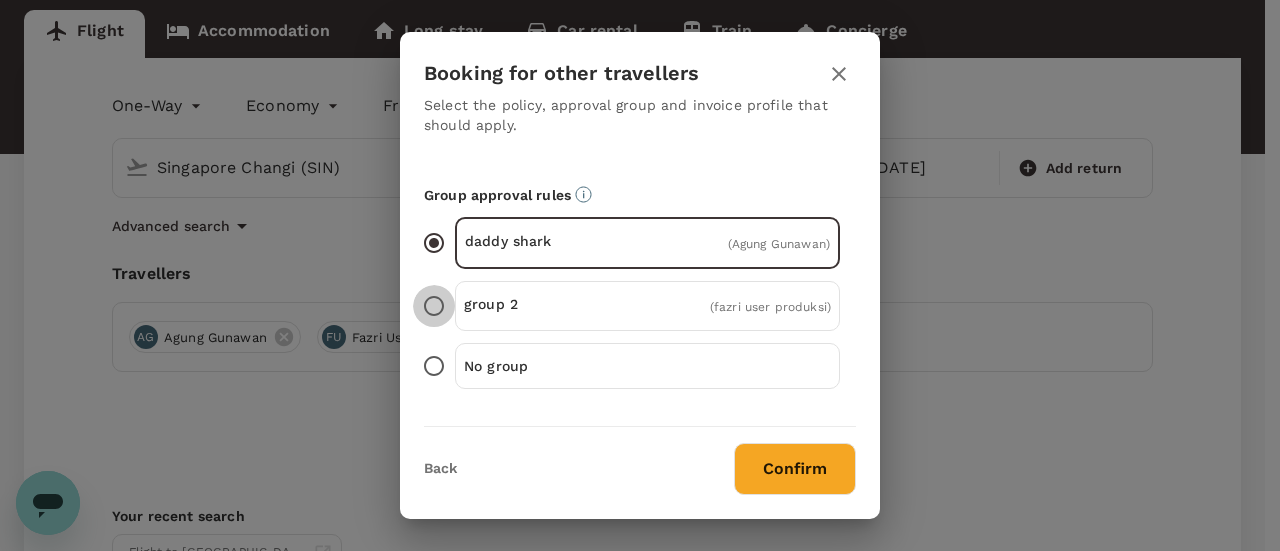 click on "group 2 ( fazri user produksi )" at bounding box center [434, 306] 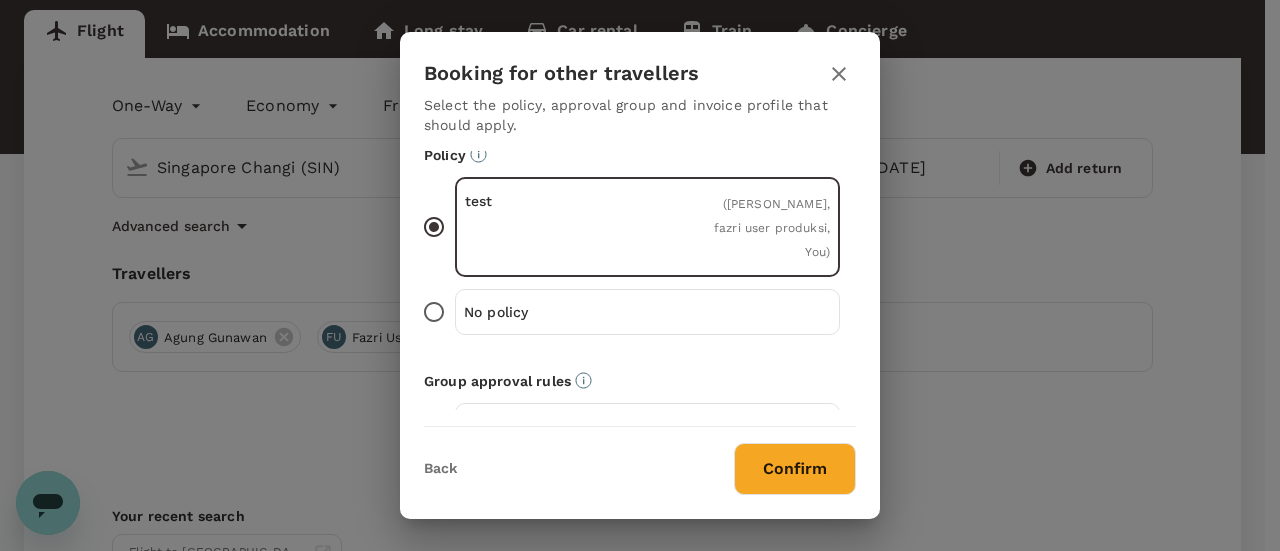 scroll, scrollTop: 0, scrollLeft: 0, axis: both 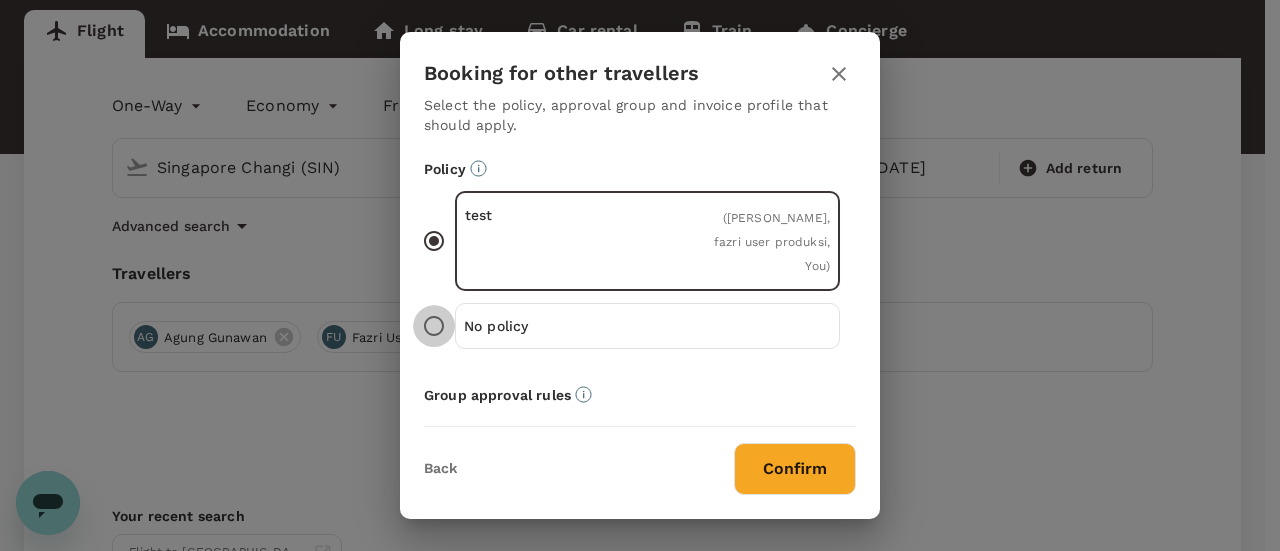 click on "No policy" at bounding box center (434, 326) 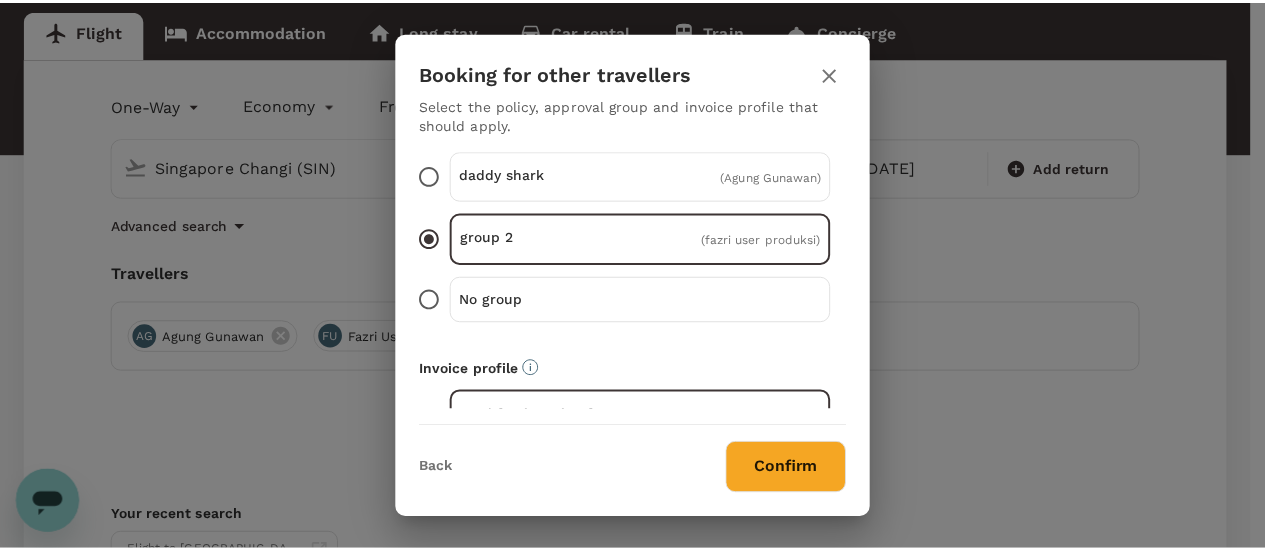 scroll, scrollTop: 387, scrollLeft: 0, axis: vertical 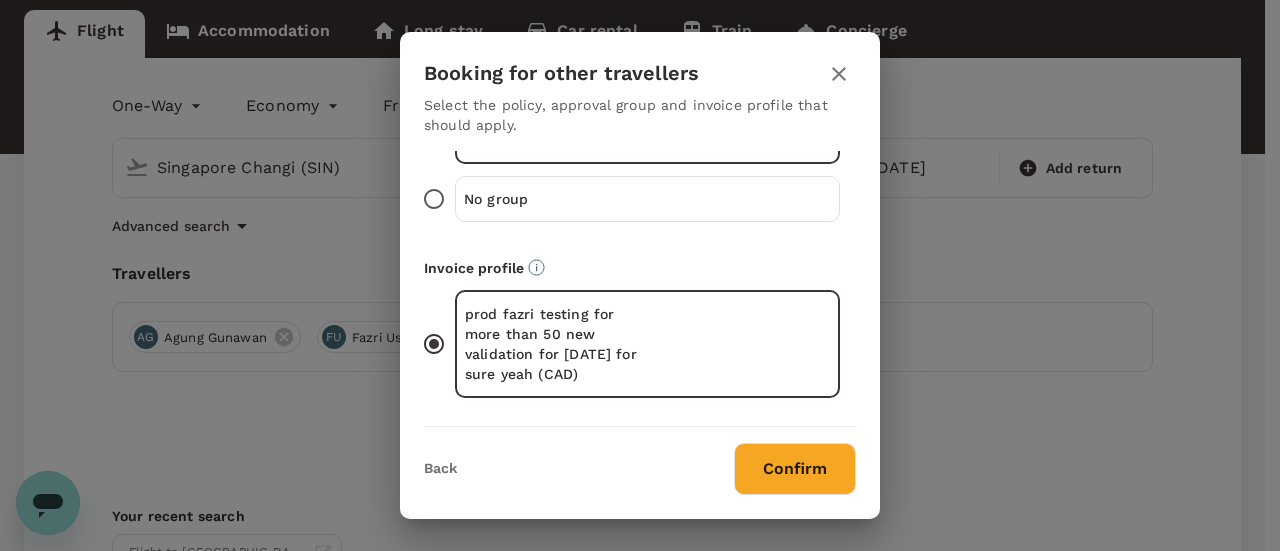 click on "No group" at bounding box center (434, 199) 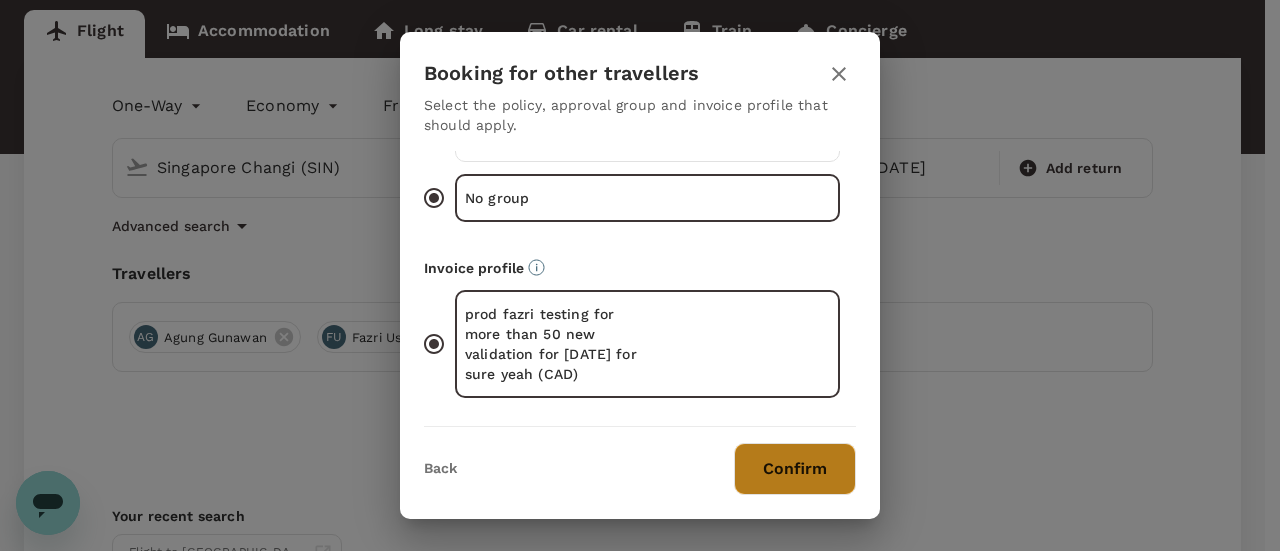 click on "Confirm" at bounding box center (795, 469) 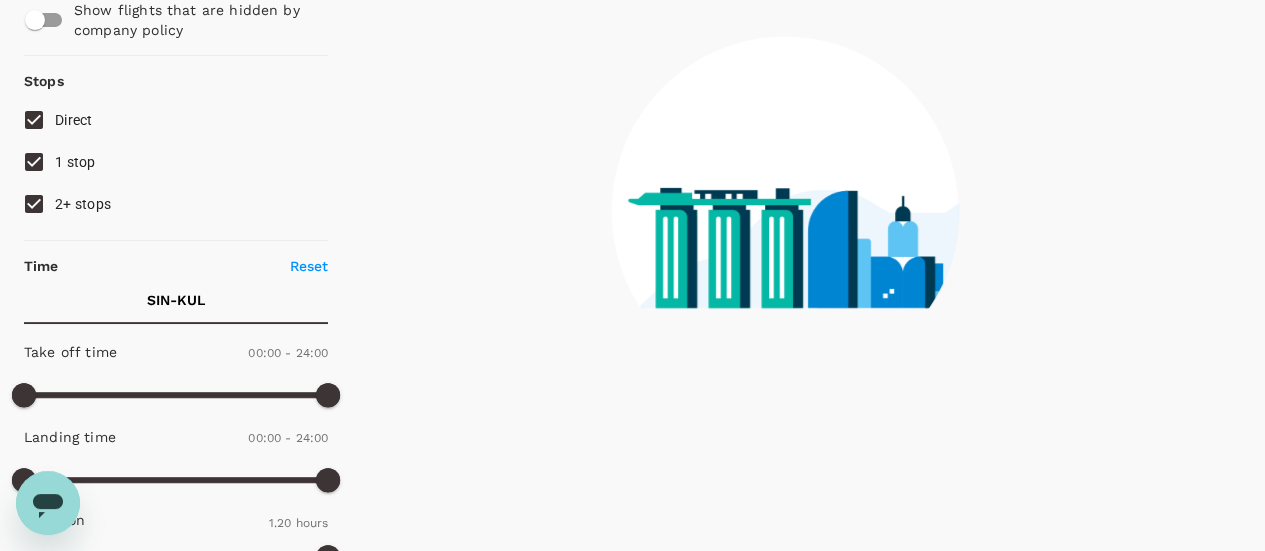 type on "560" 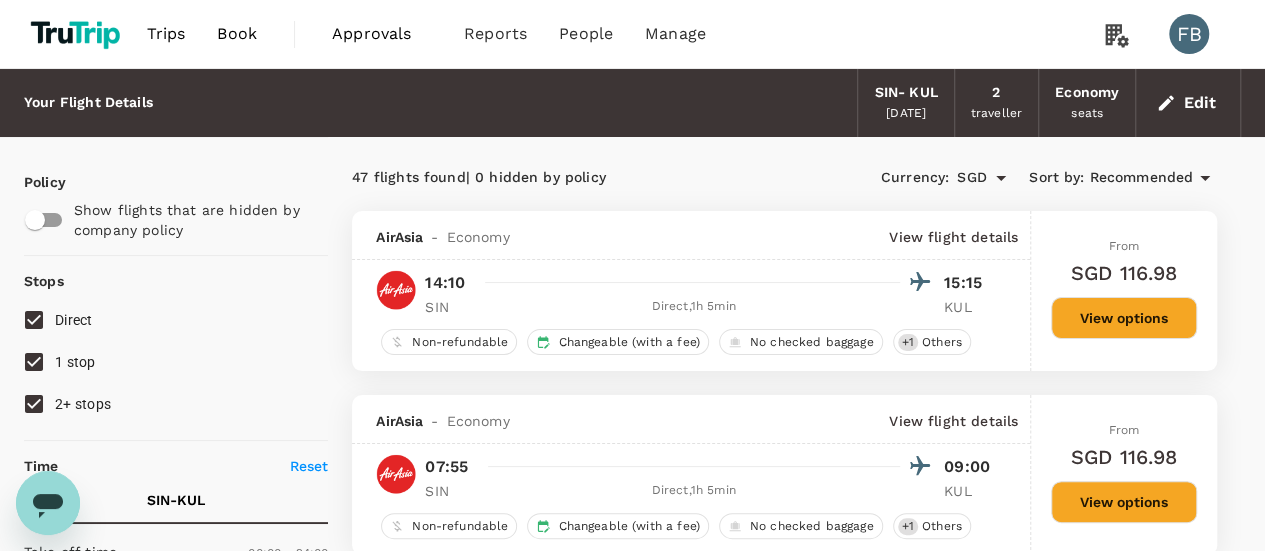 scroll, scrollTop: 200, scrollLeft: 0, axis: vertical 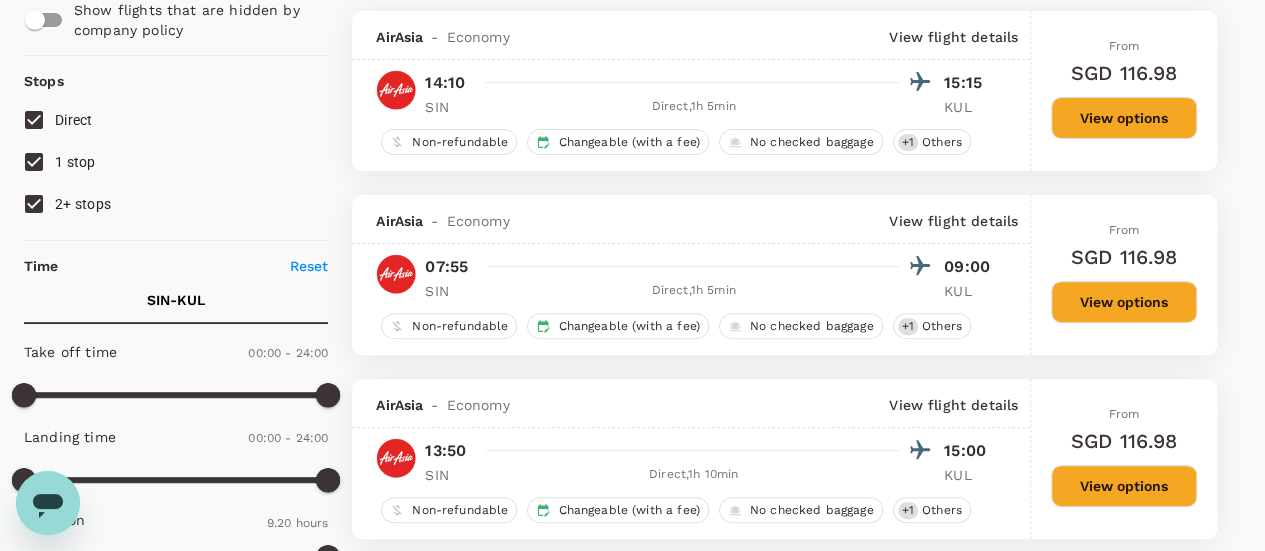 click on "Direct" at bounding box center (34, 120) 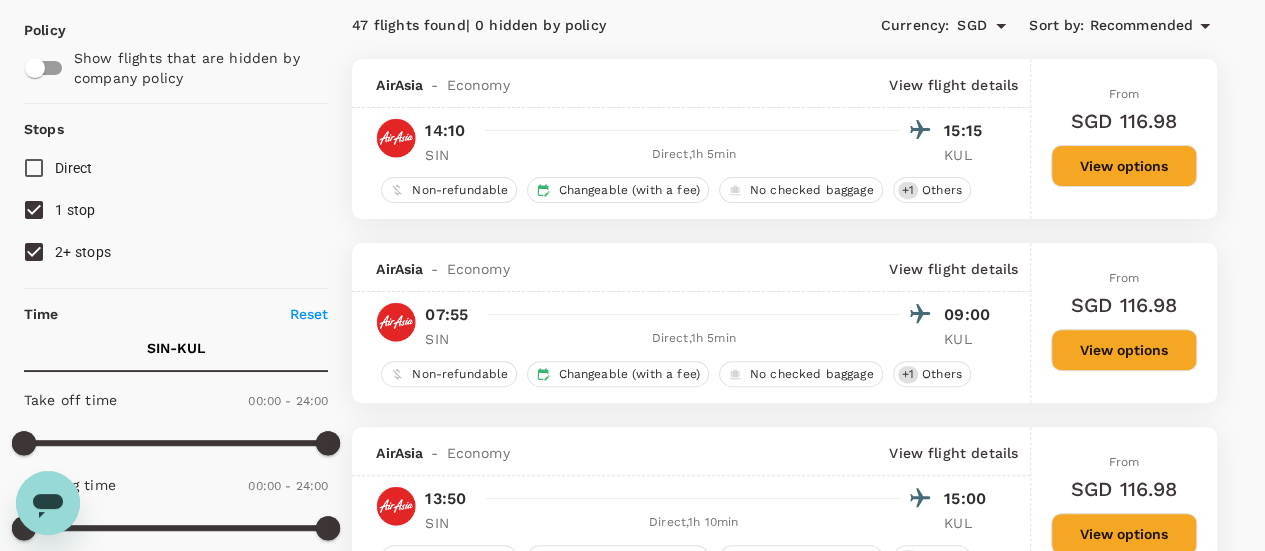 scroll, scrollTop: 0, scrollLeft: 0, axis: both 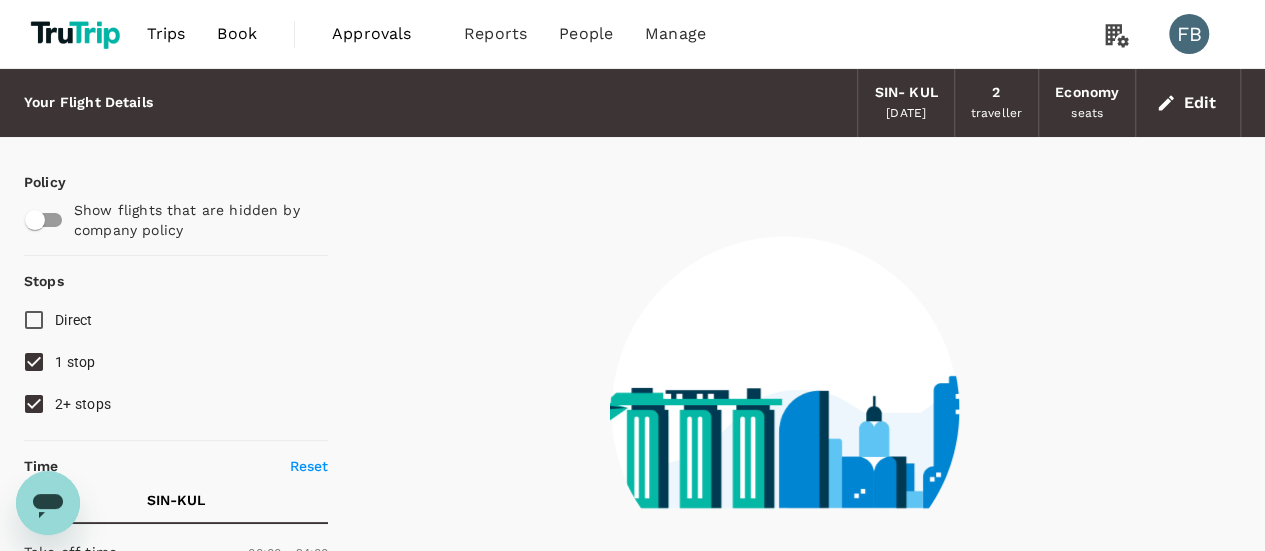 click on "2+ stops" at bounding box center (34, 404) 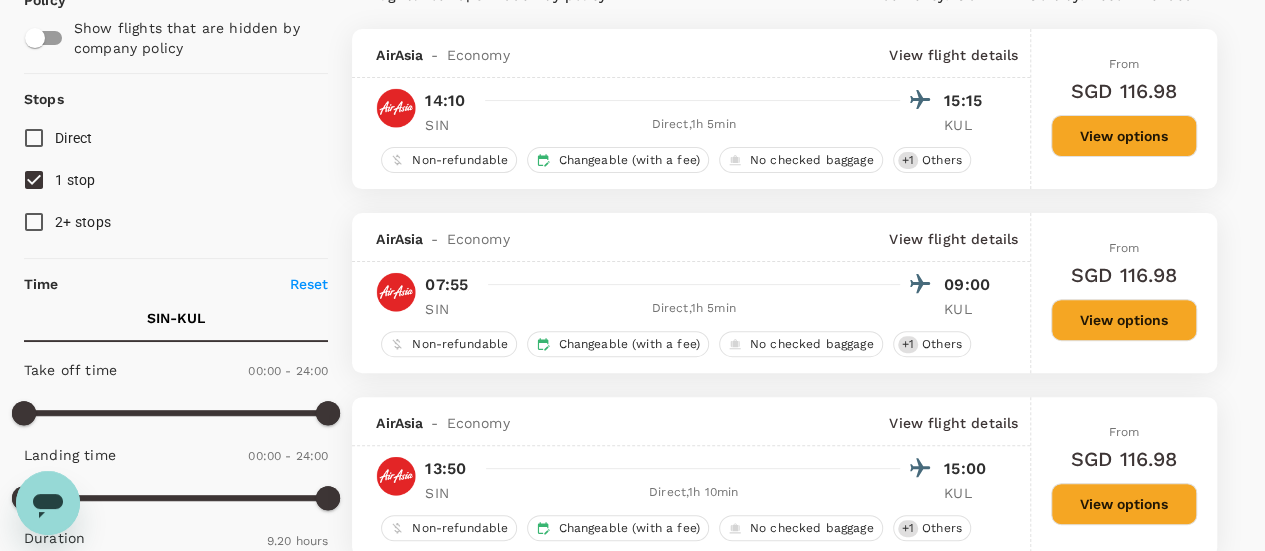 scroll, scrollTop: 200, scrollLeft: 0, axis: vertical 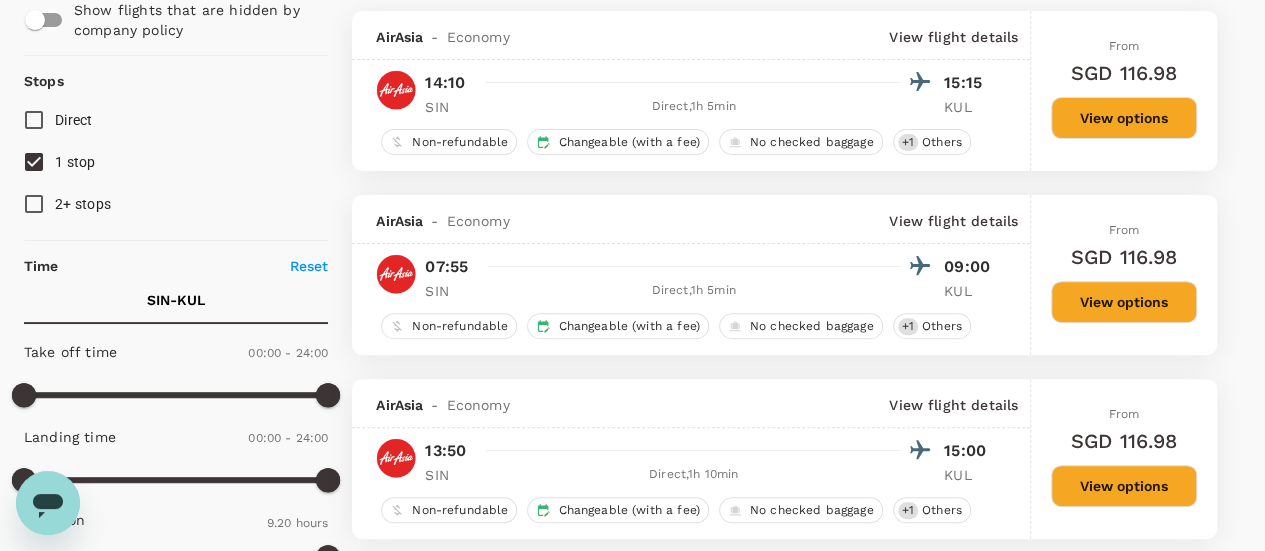 click on "1 stop" at bounding box center [34, 162] 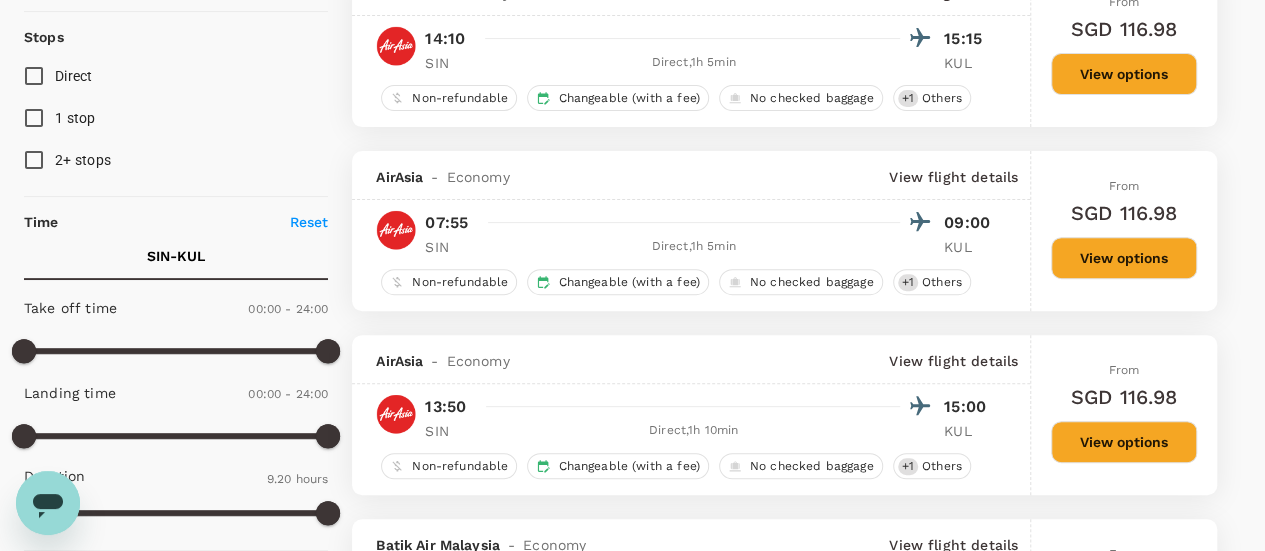 scroll, scrollTop: 400, scrollLeft: 0, axis: vertical 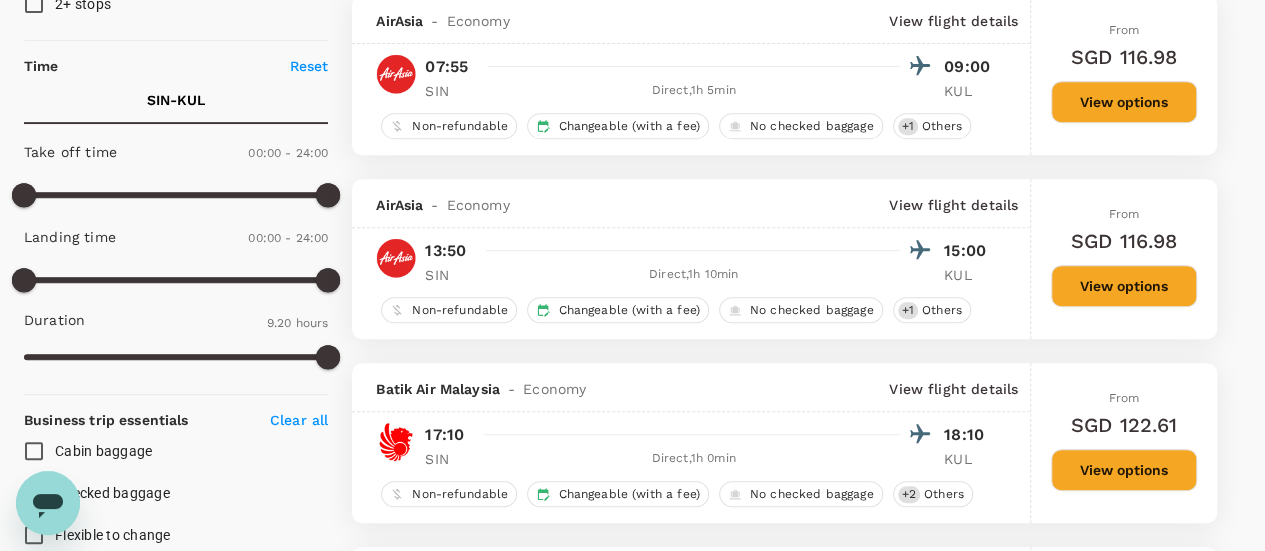 click on "AirAsia     - Economy   View flight details 13:50 15:00 SIN Direct ,  1h 10min KUL Non-refundable Changeable (with a fee) No checked baggage + 1 Others" at bounding box center [691, 259] 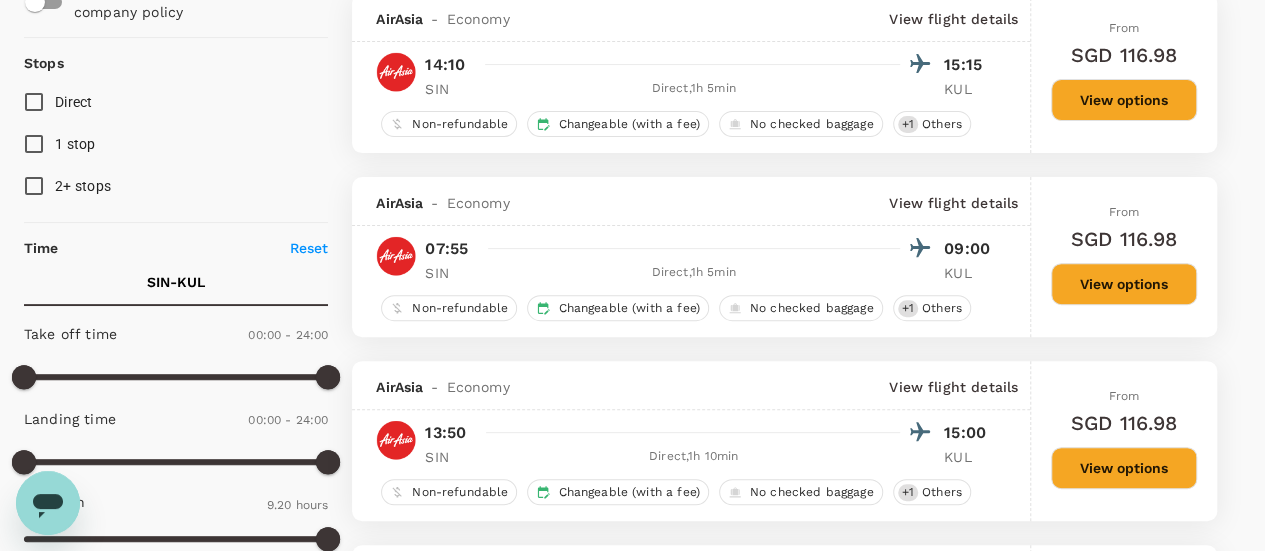 scroll, scrollTop: 200, scrollLeft: 0, axis: vertical 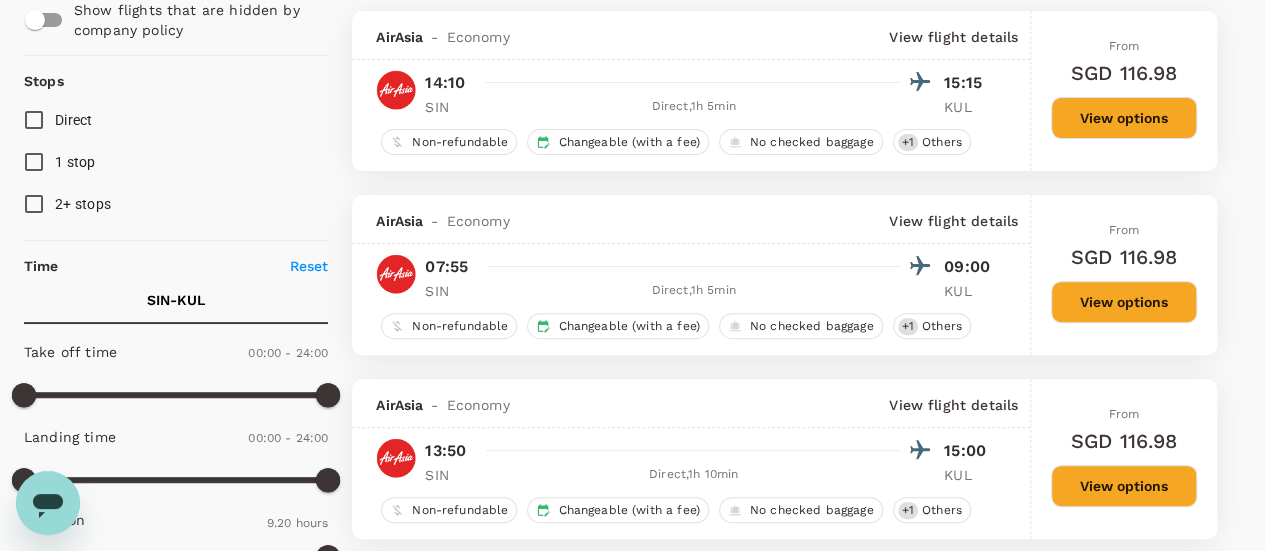 click on "1 stop" at bounding box center (34, 162) 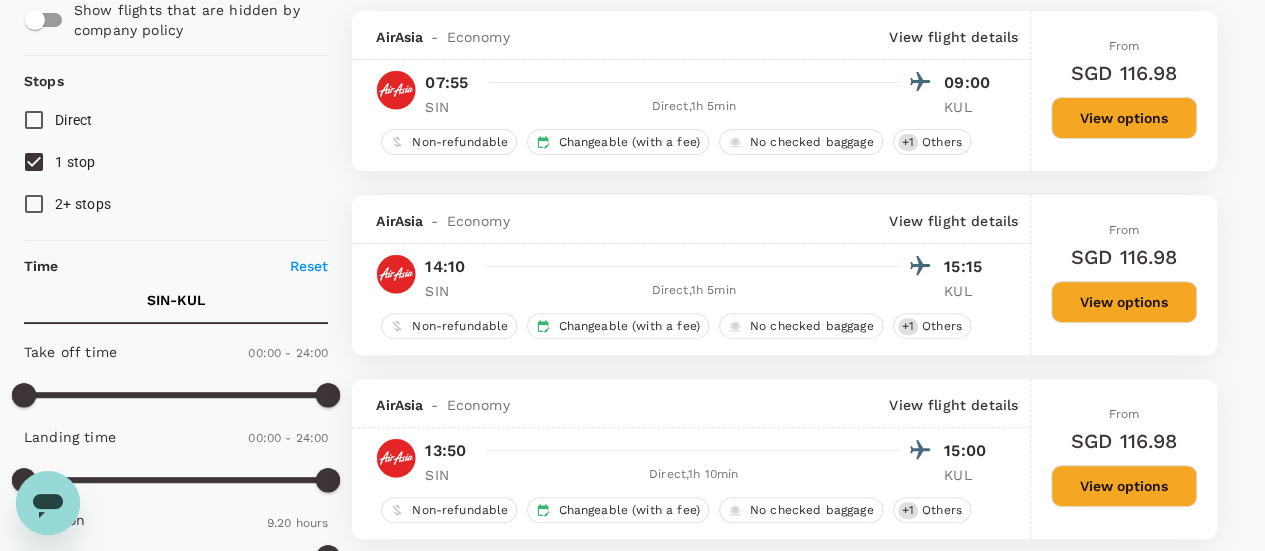 type on "SGD" 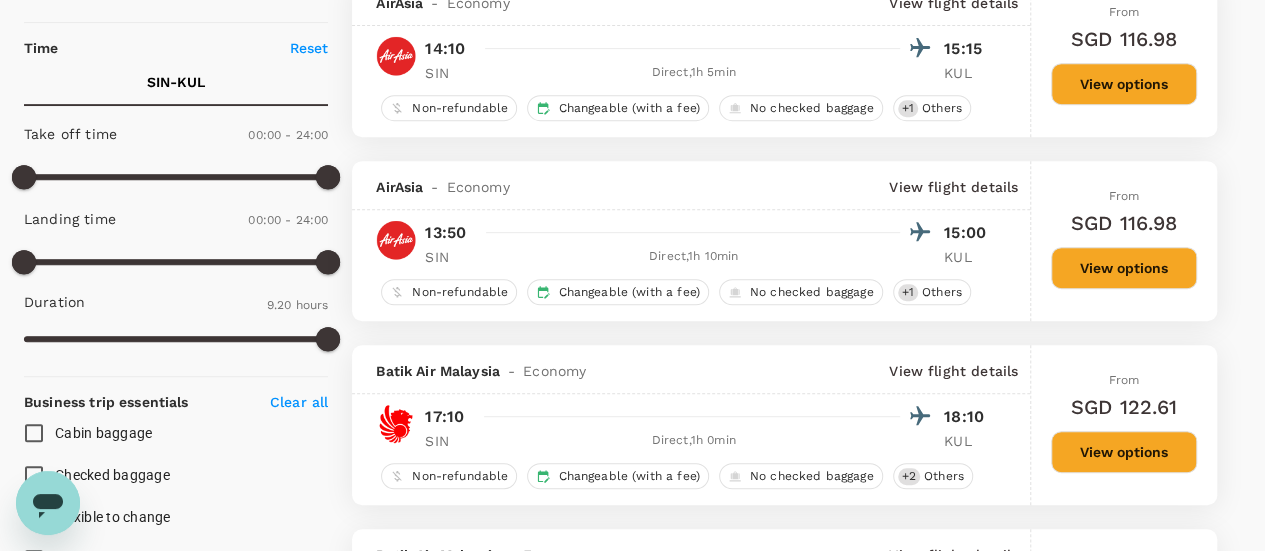 scroll, scrollTop: 400, scrollLeft: 0, axis: vertical 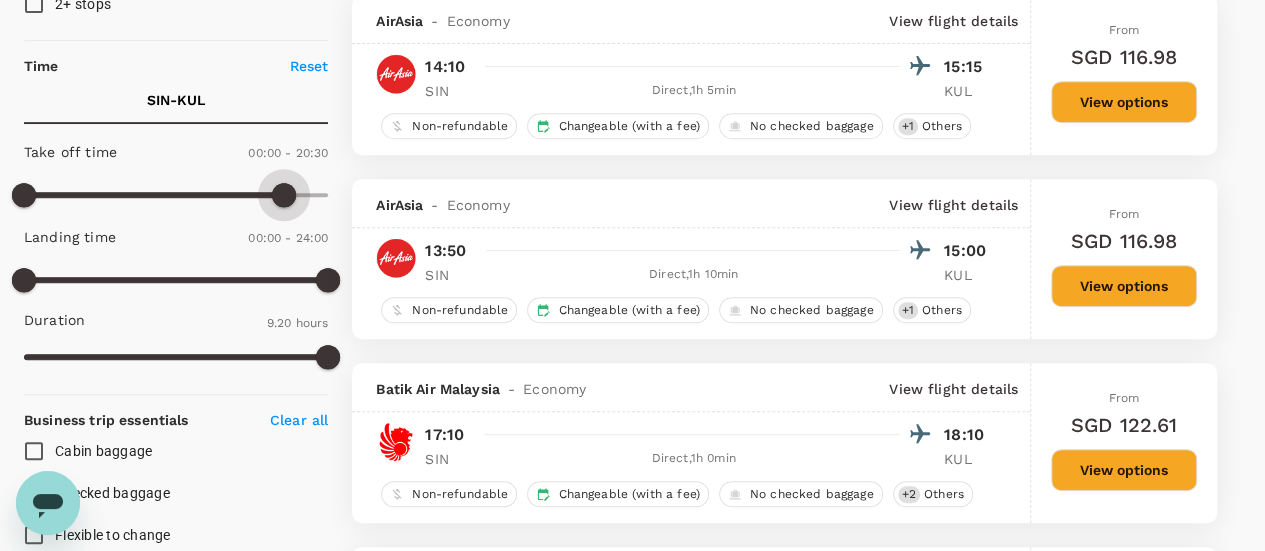 type on "360" 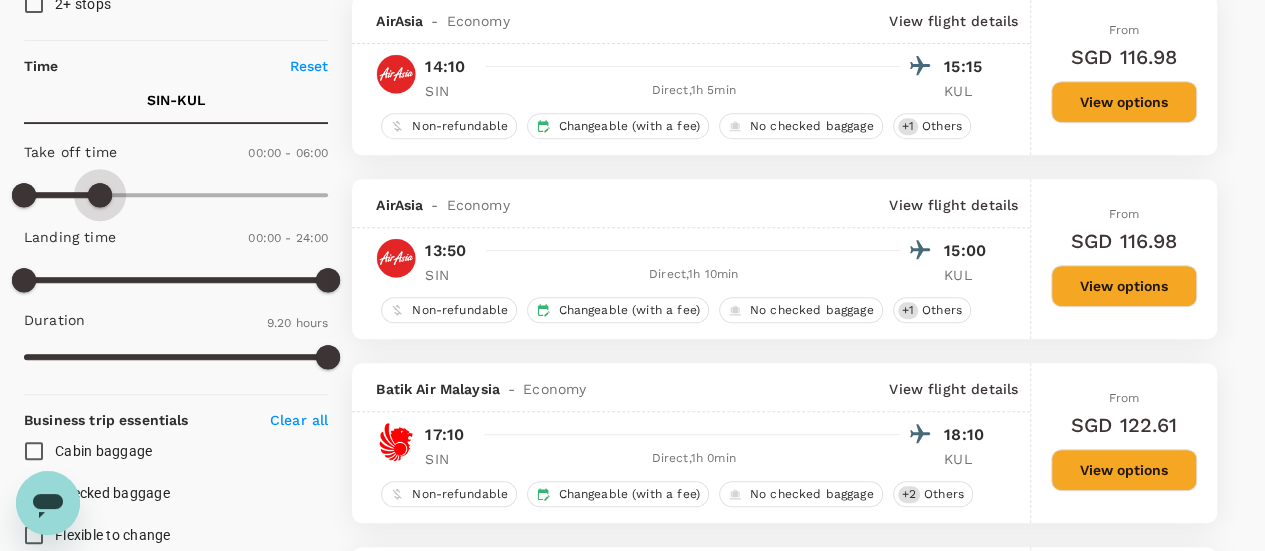 drag, startPoint x: 282, startPoint y: 187, endPoint x: 241, endPoint y: 258, distance: 81.9878 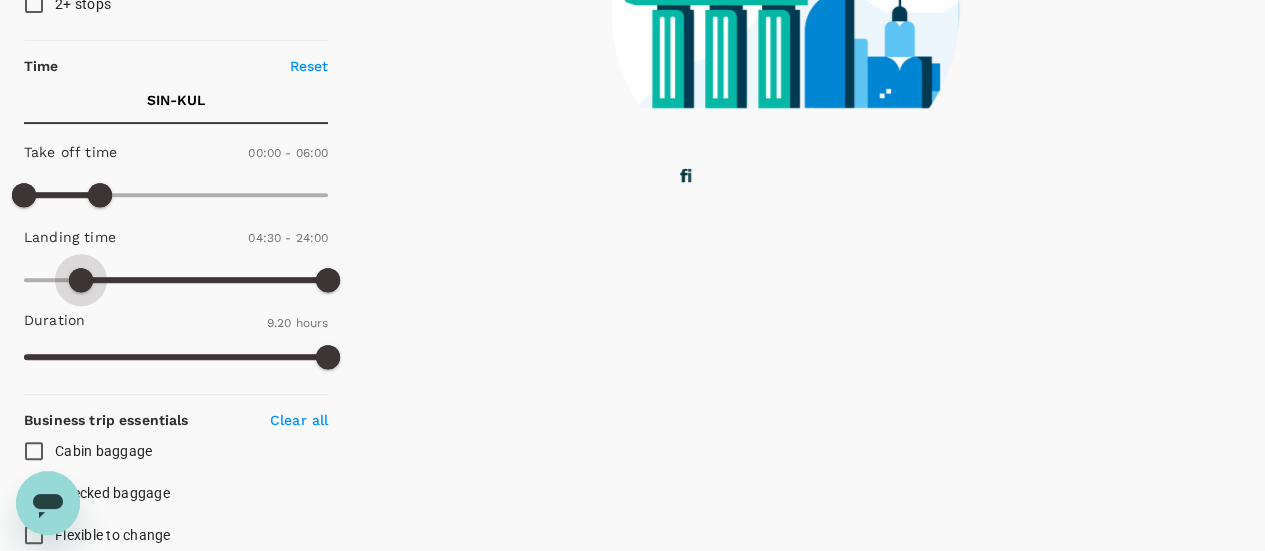 type on "1260" 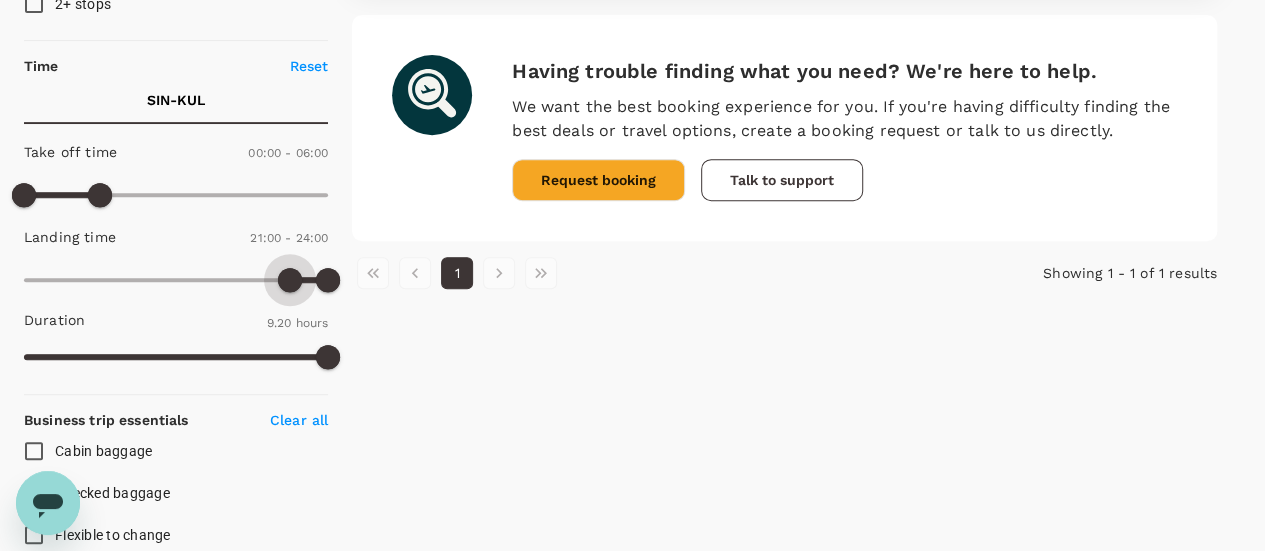 drag, startPoint x: 36, startPoint y: 265, endPoint x: 289, endPoint y: 302, distance: 255.69122 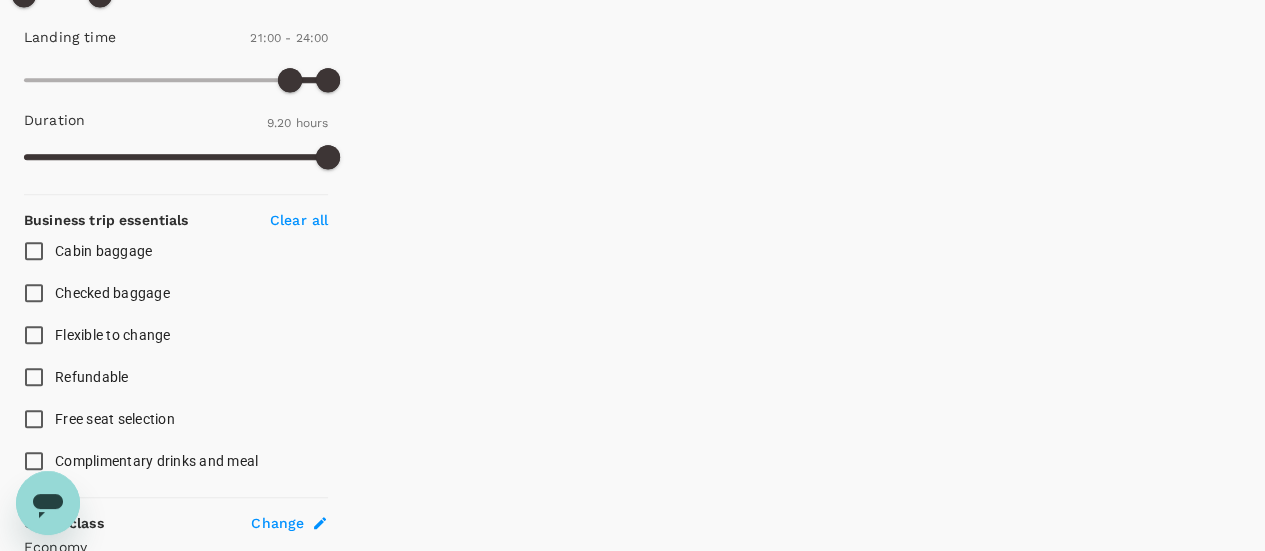 scroll, scrollTop: 400, scrollLeft: 0, axis: vertical 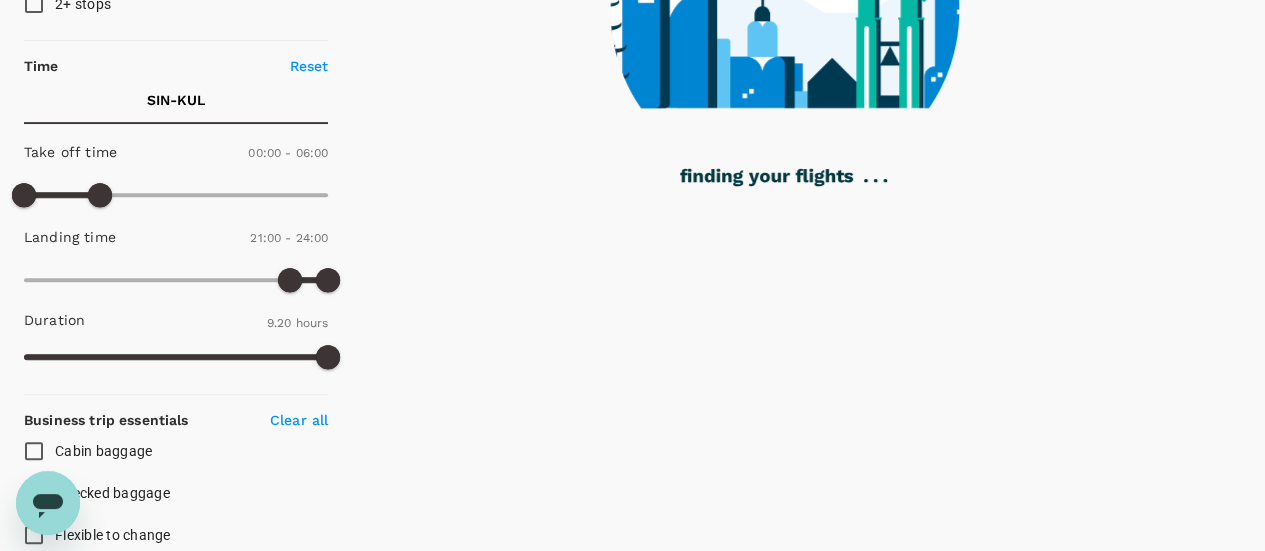 click on "Take off time 00:00 - 06:00" at bounding box center (172, 174) 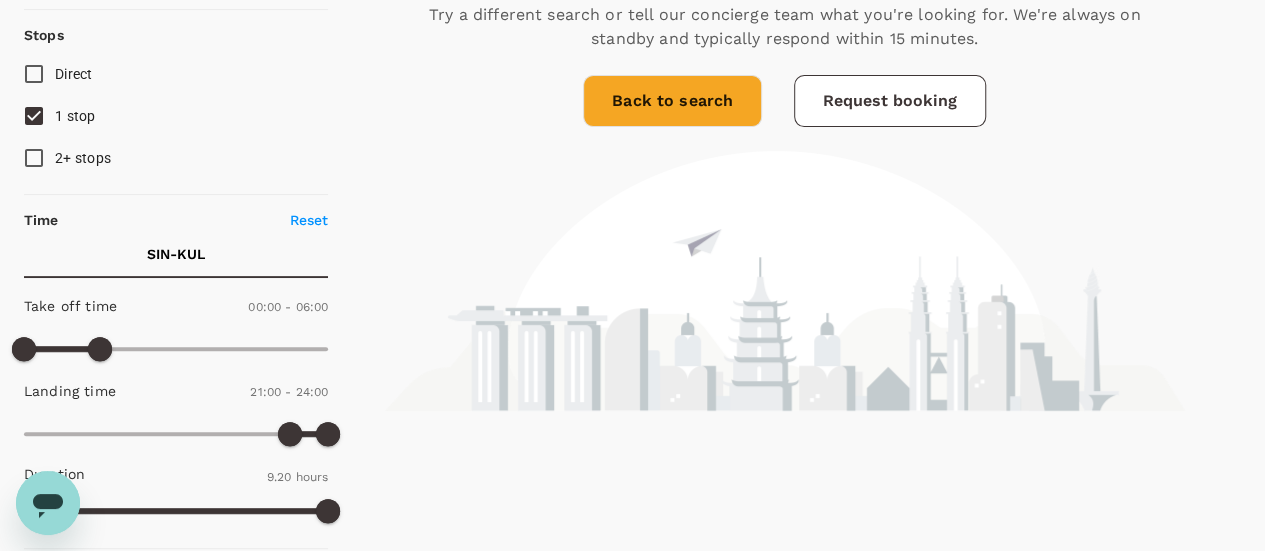 scroll, scrollTop: 400, scrollLeft: 0, axis: vertical 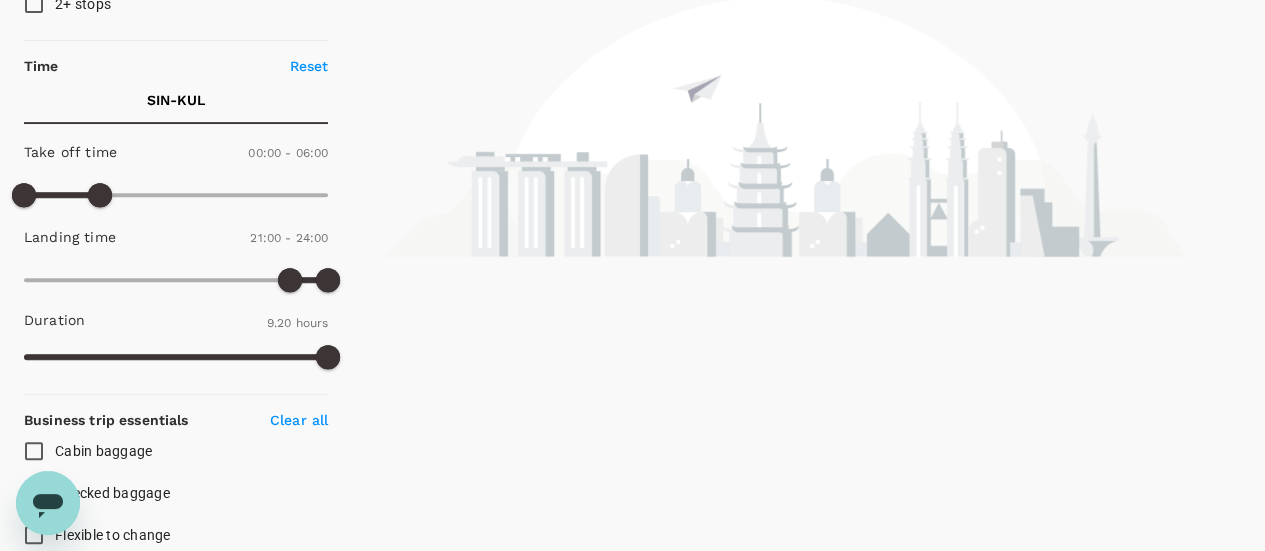 drag, startPoint x: 298, startPoint y: 87, endPoint x: 302, endPoint y: 73, distance: 14.56022 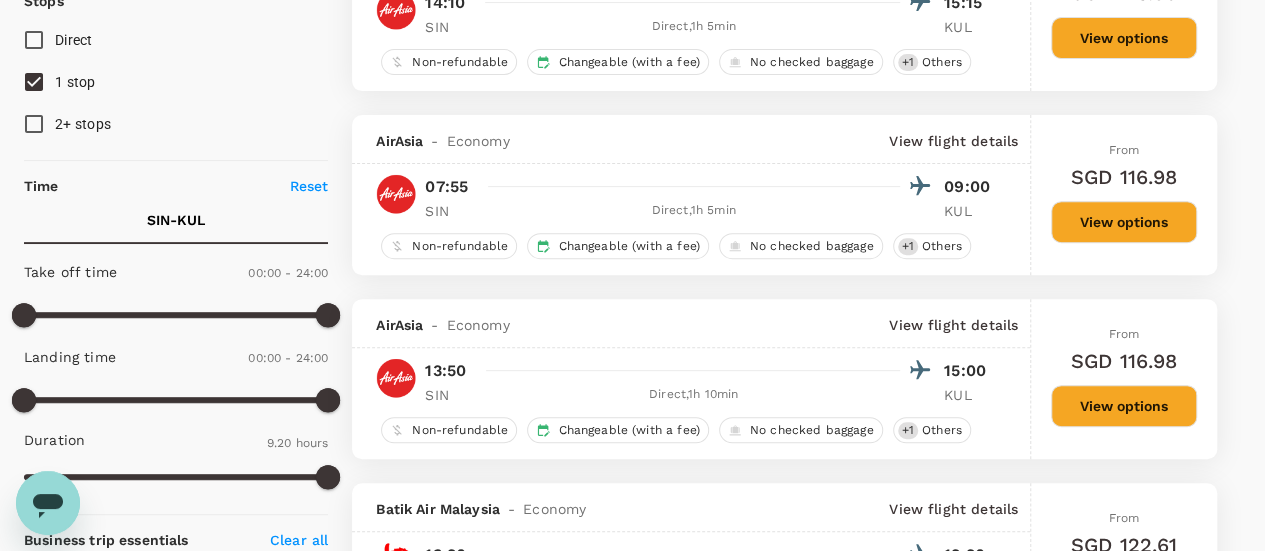 scroll, scrollTop: 400, scrollLeft: 0, axis: vertical 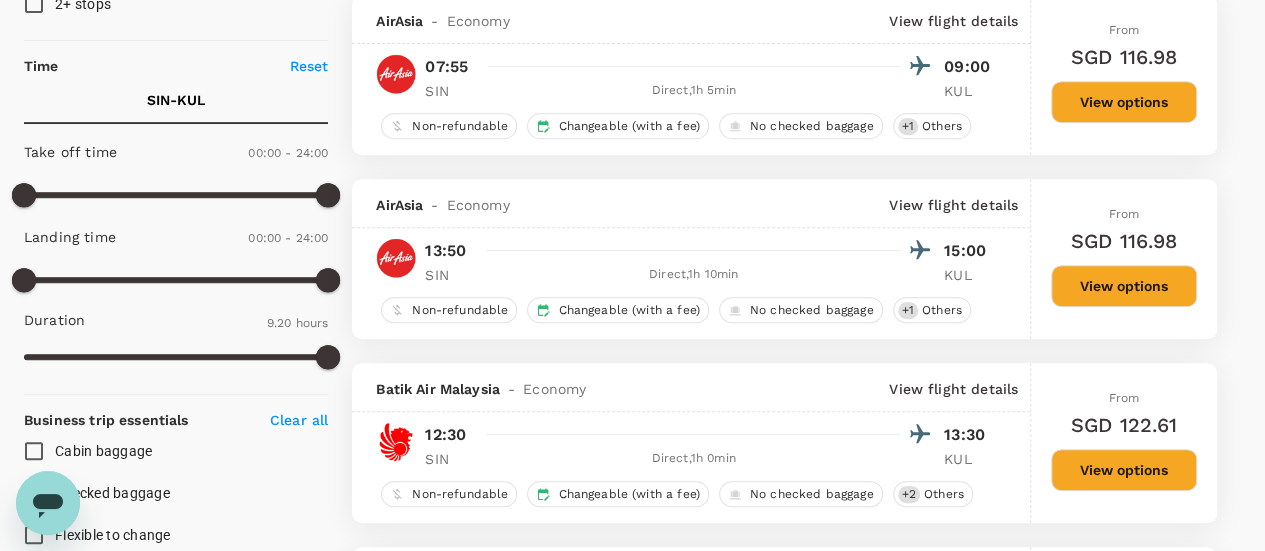 click on "Business trip essentials" at bounding box center [106, 420] 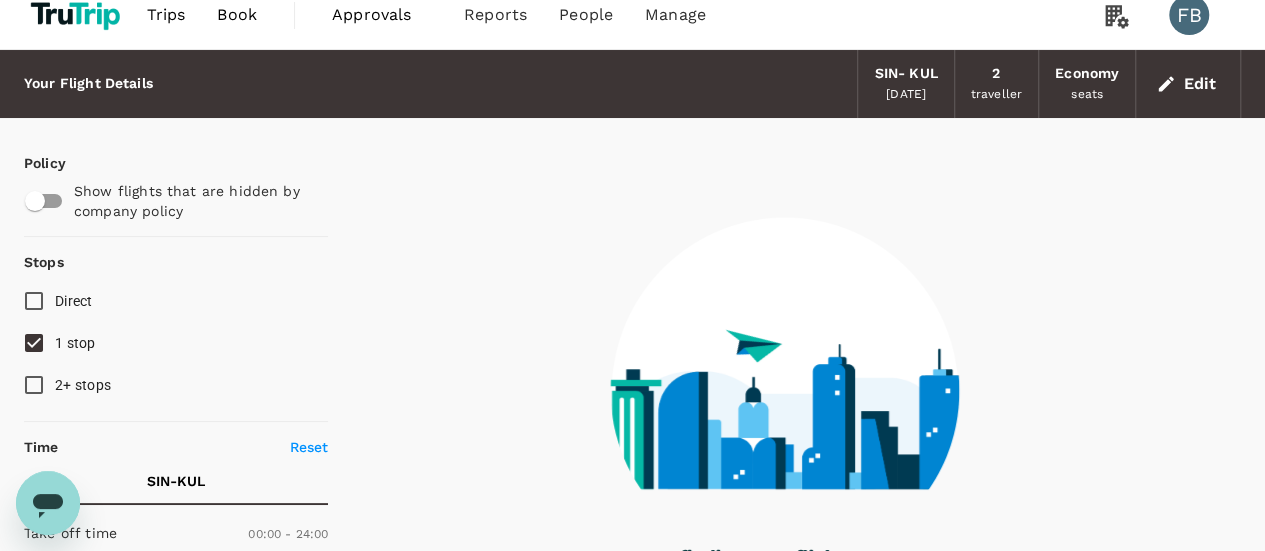 scroll, scrollTop: 0, scrollLeft: 0, axis: both 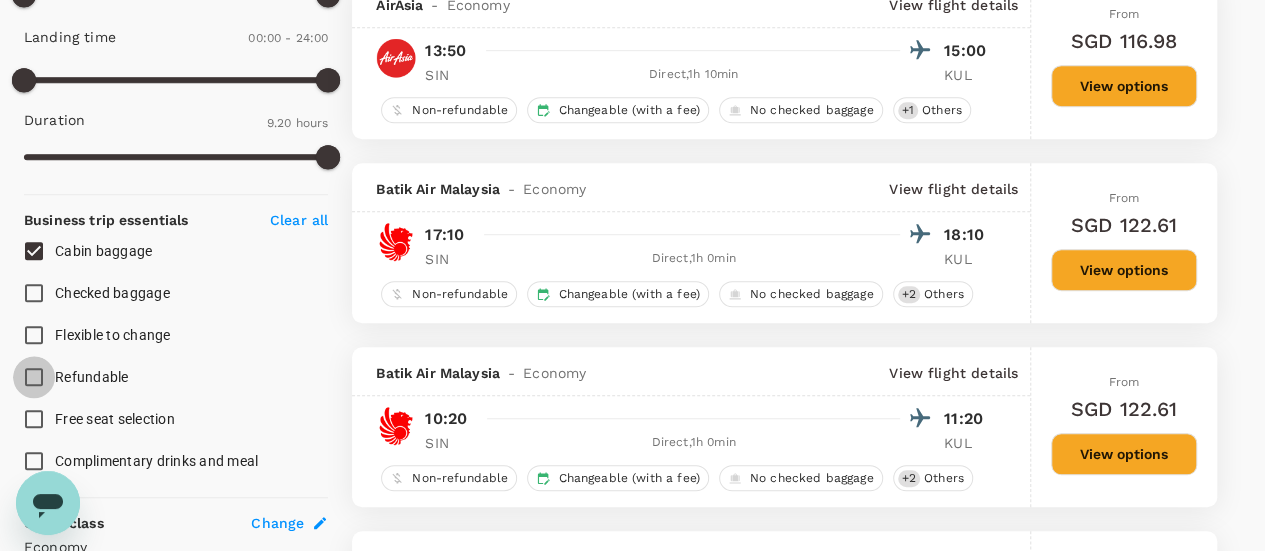 click on "Refundable" at bounding box center (34, 377) 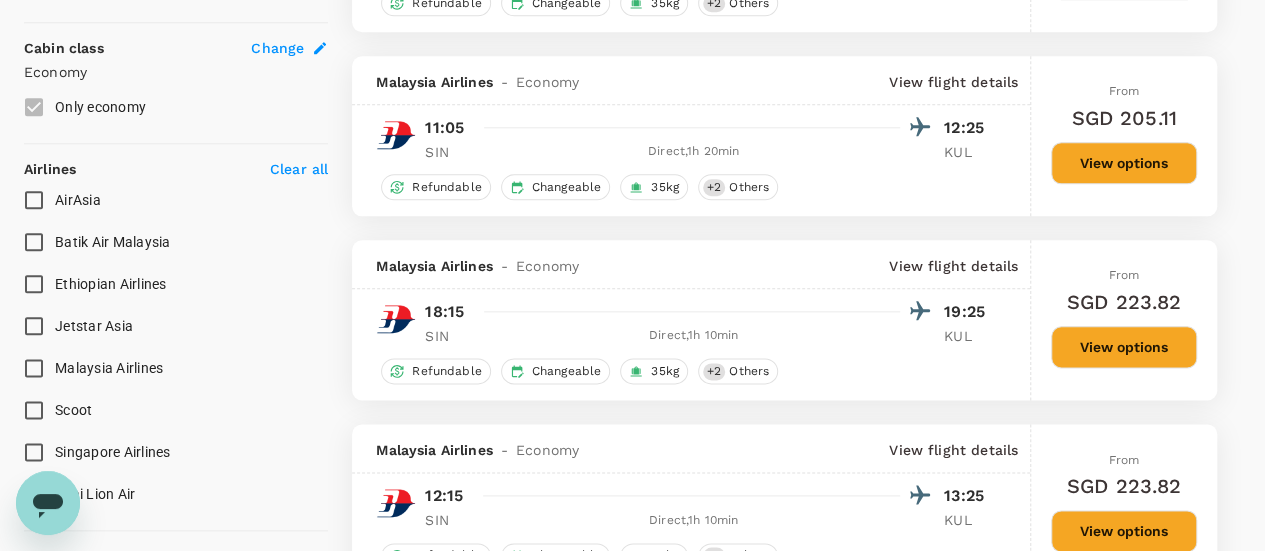 click on "AirAsia" at bounding box center [34, 200] 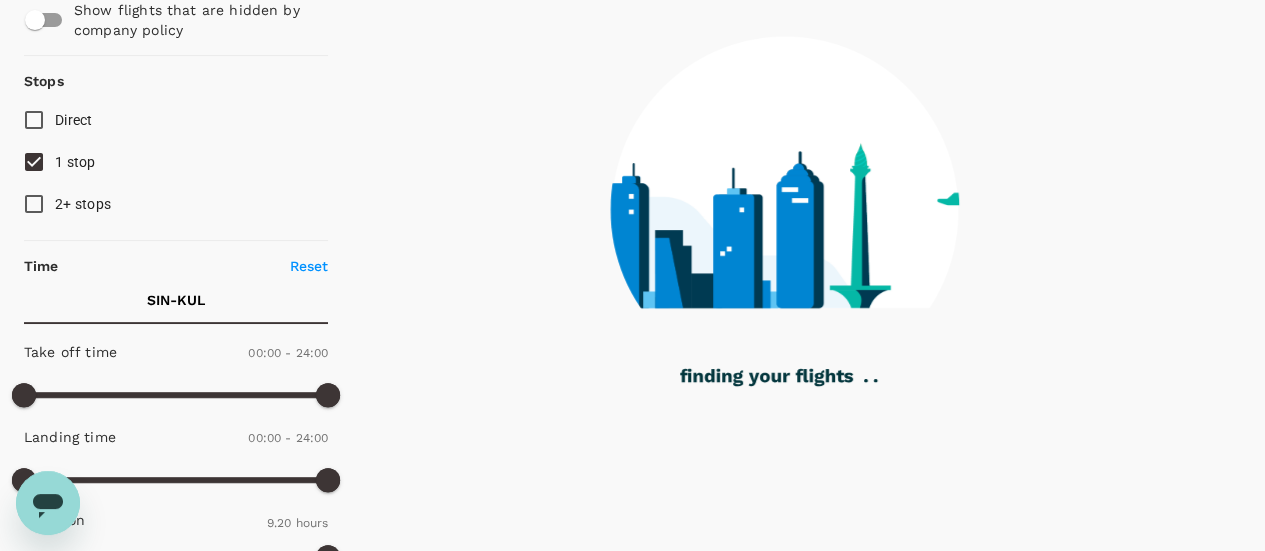scroll, scrollTop: 20, scrollLeft: 0, axis: vertical 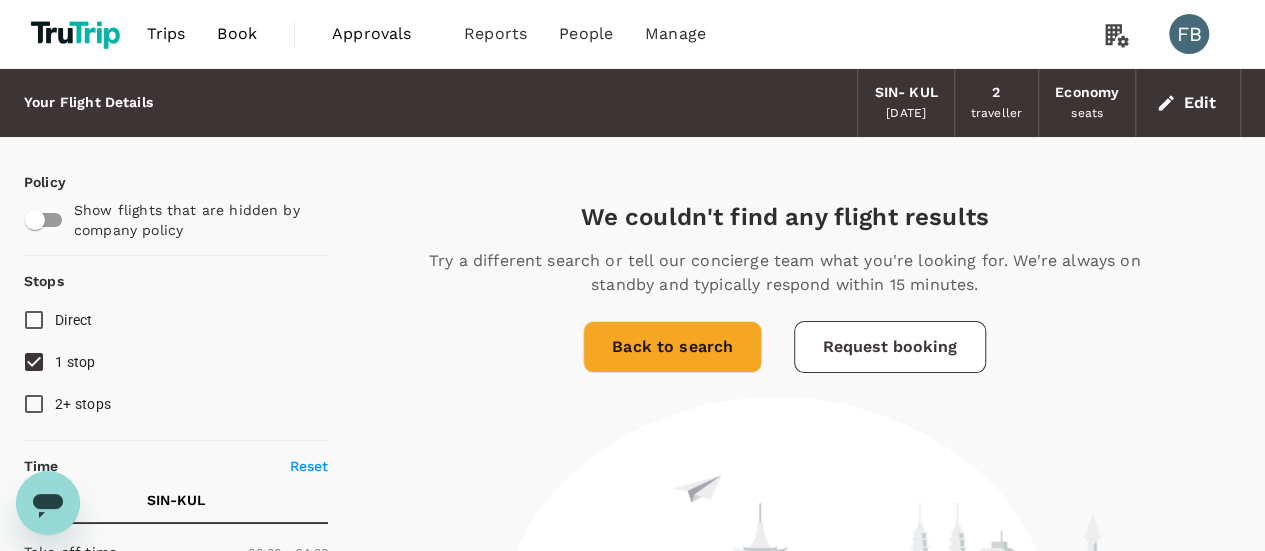 click on "Edit" at bounding box center [1188, 103] 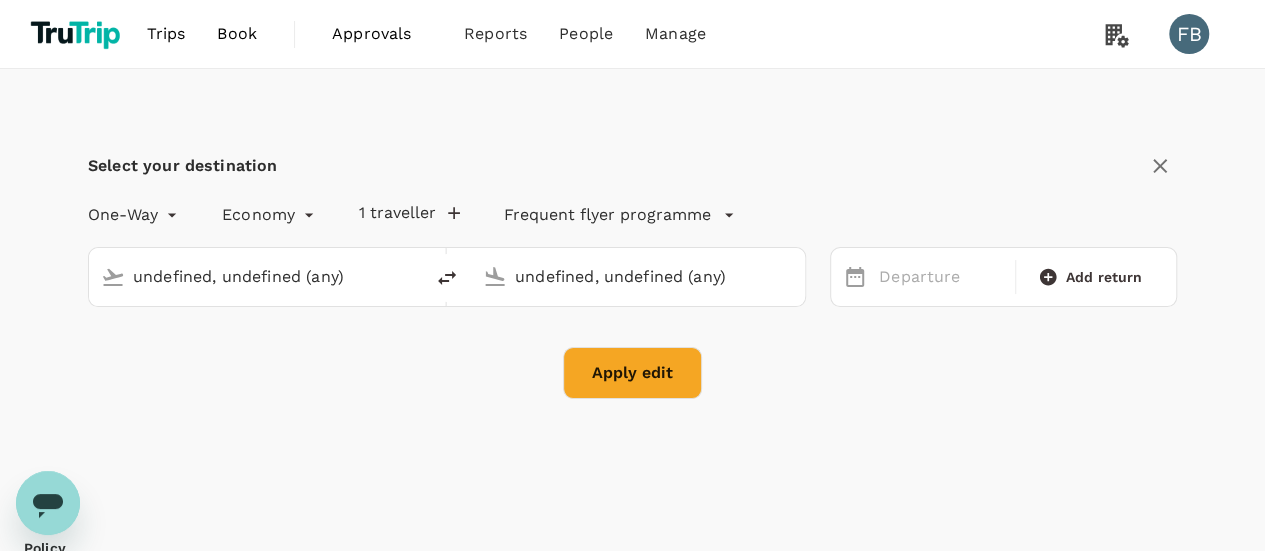 type 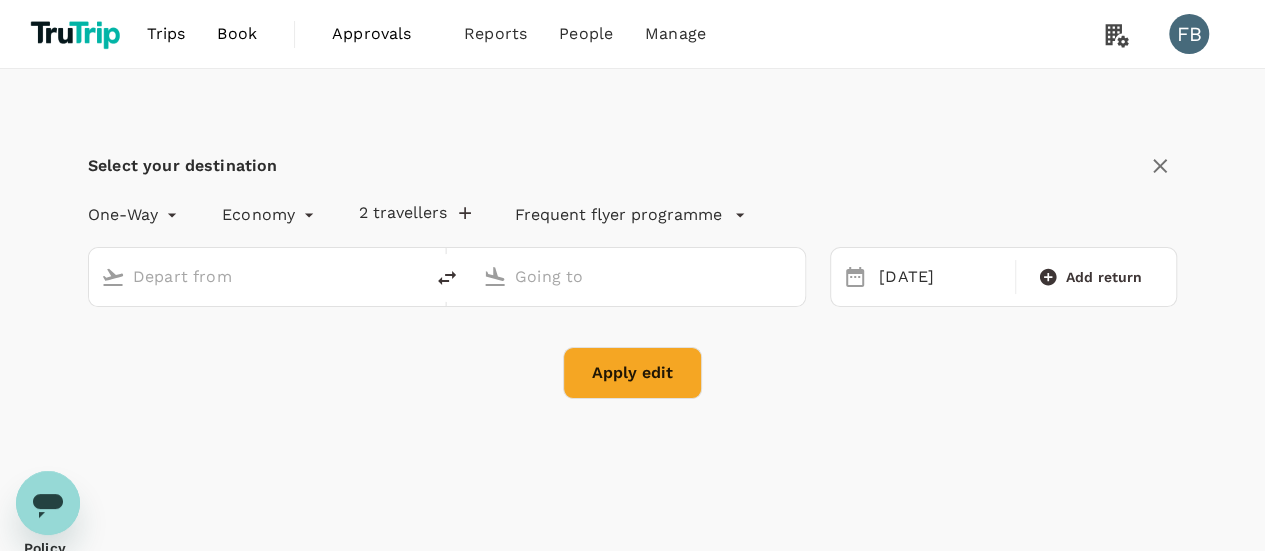 type on "Singapore Changi (SIN)" 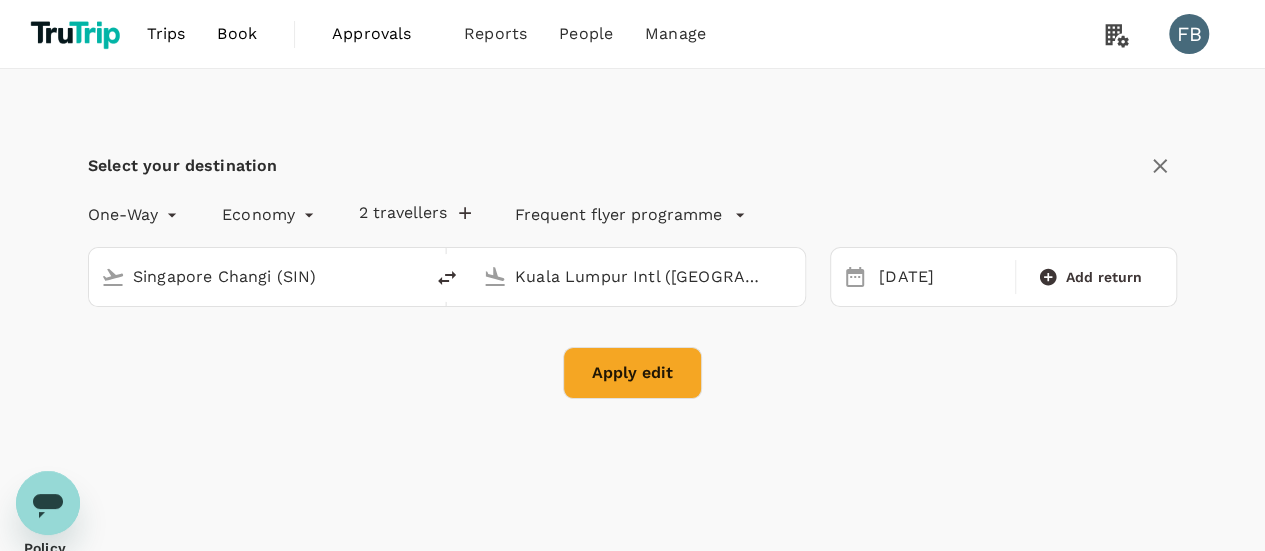 click 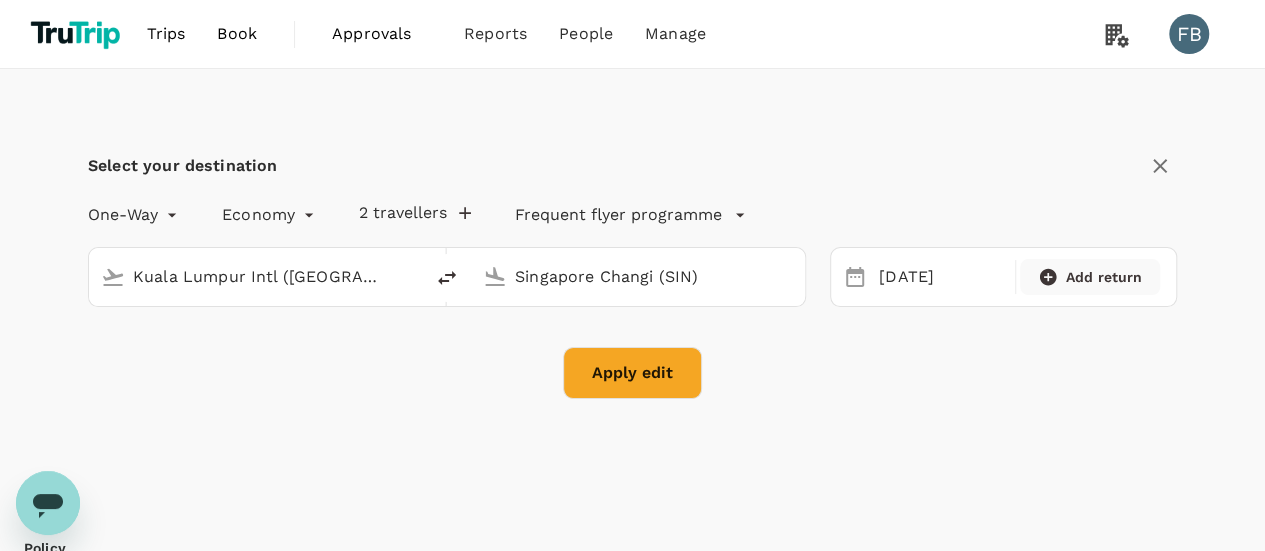 click 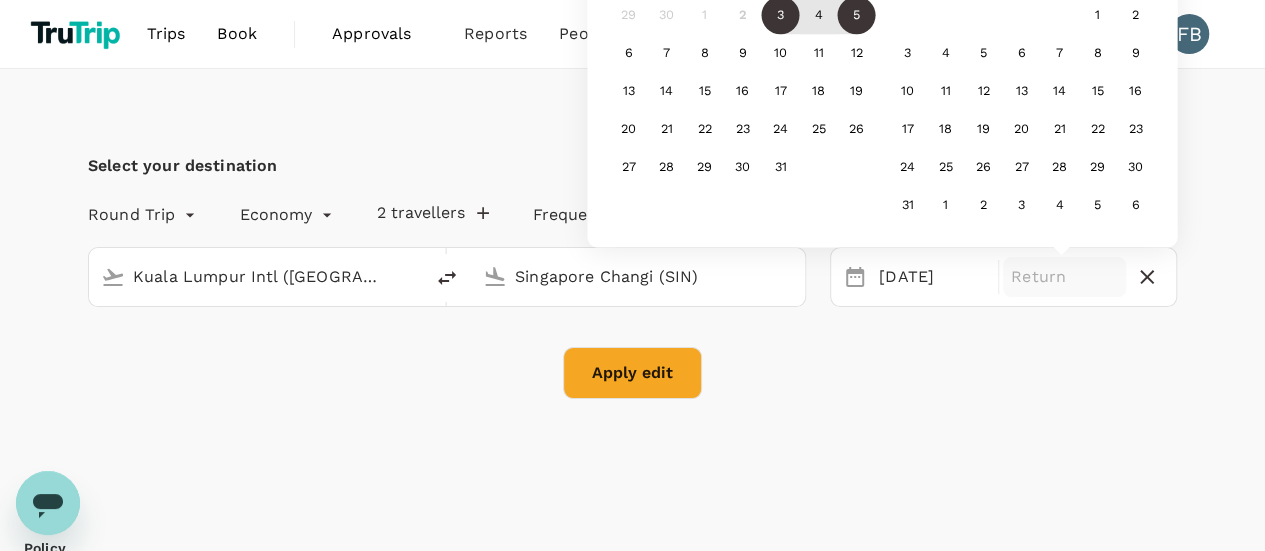 click on "5" at bounding box center [857, 16] 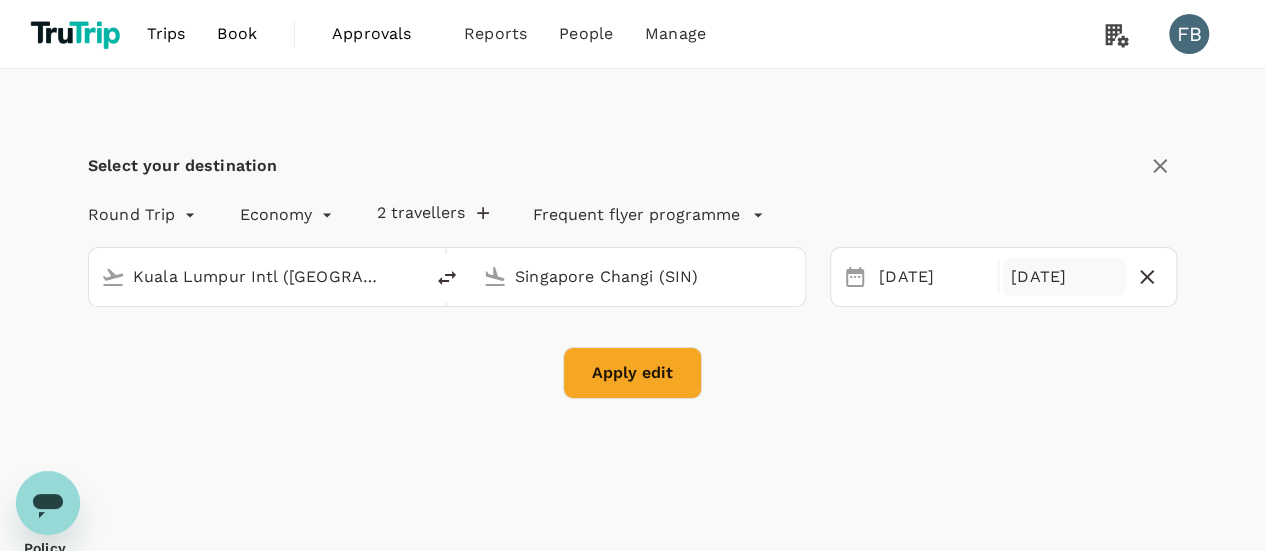 click on "2   travellers" at bounding box center (433, 213) 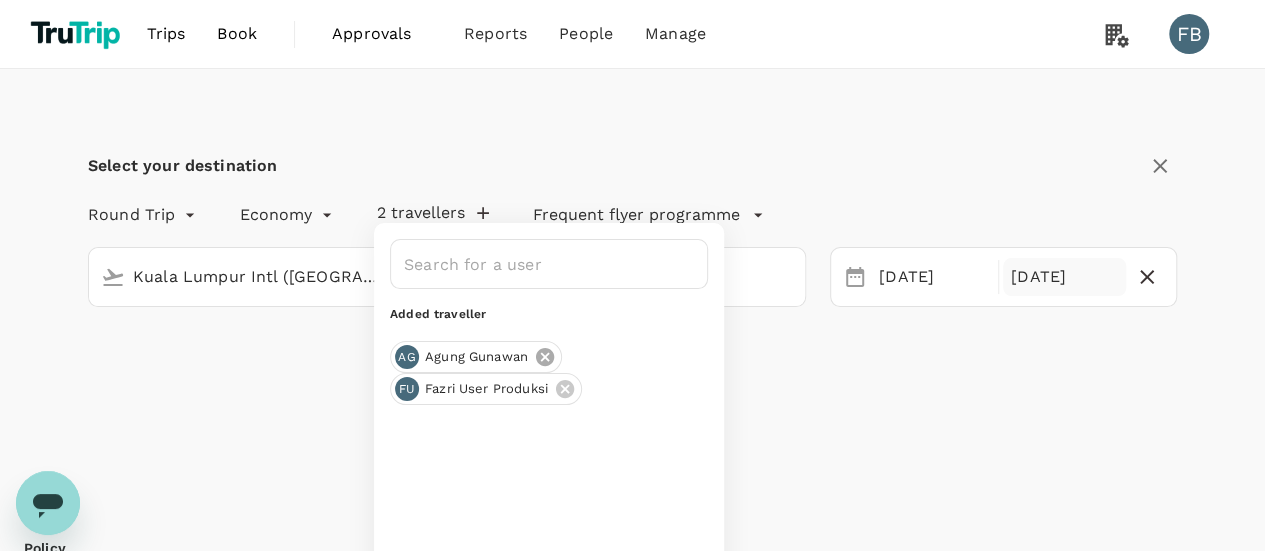 click 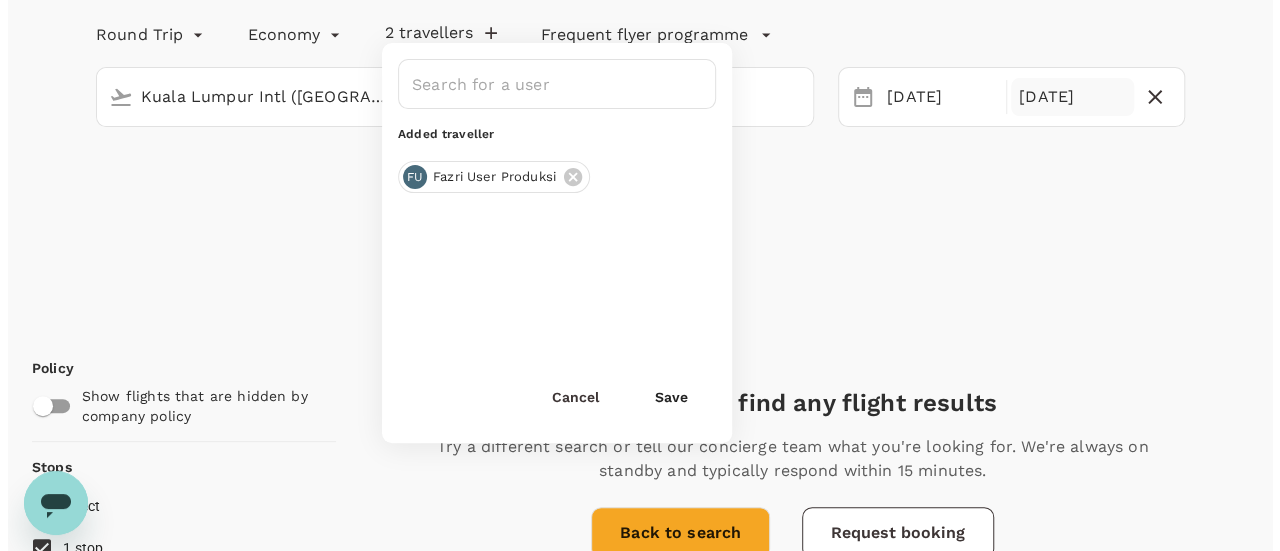 scroll, scrollTop: 200, scrollLeft: 0, axis: vertical 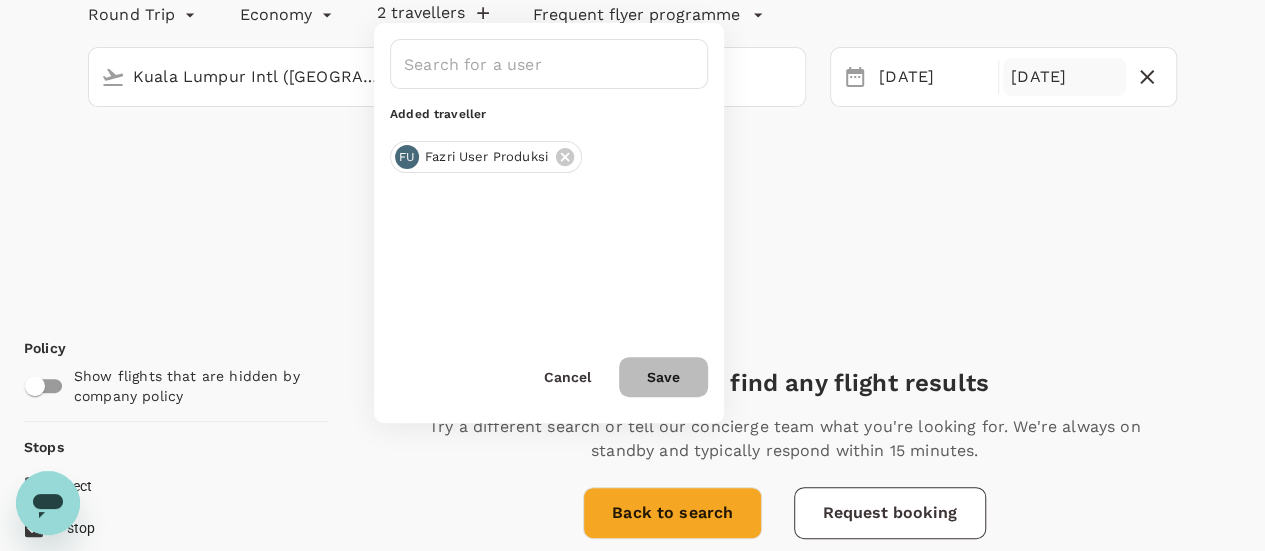 click on "Save" at bounding box center (663, 377) 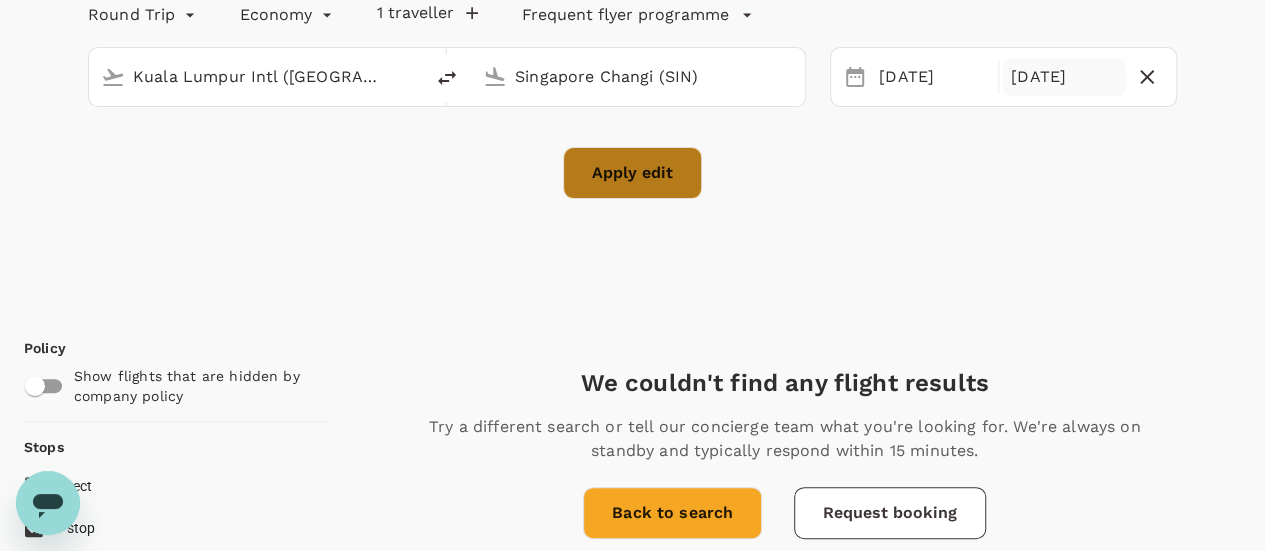 click on "Apply edit" at bounding box center [632, 173] 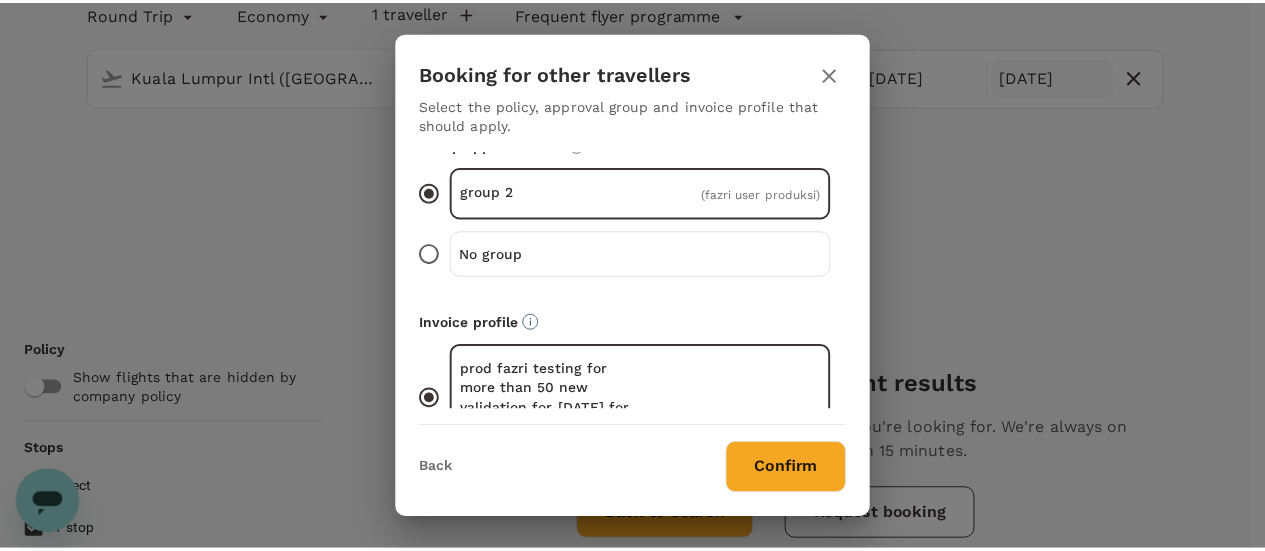 scroll, scrollTop: 302, scrollLeft: 0, axis: vertical 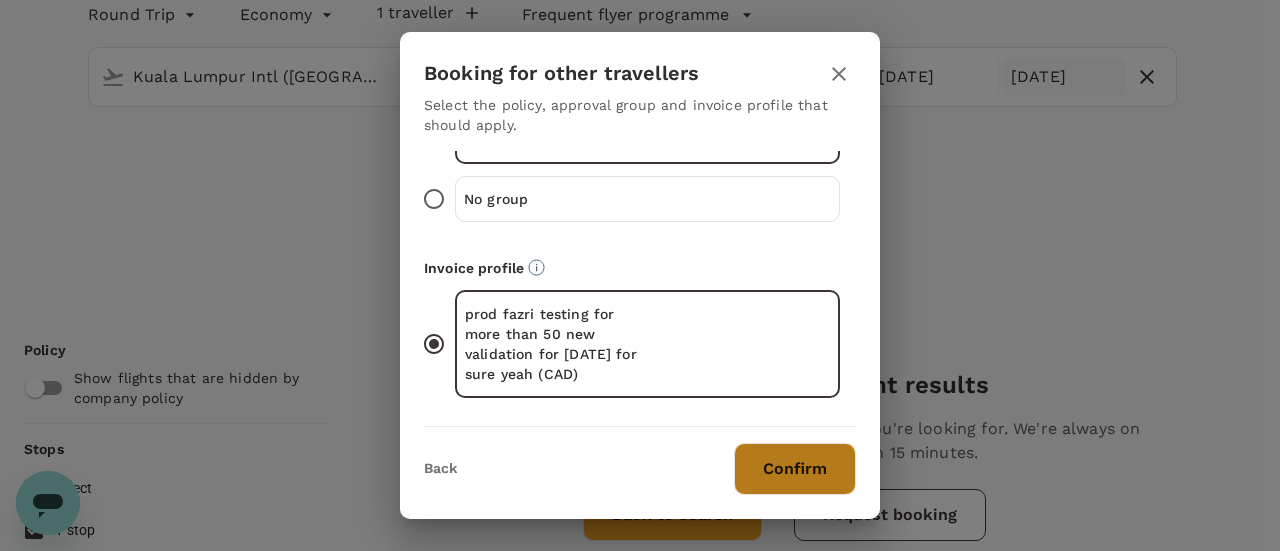 click on "Confirm" at bounding box center [795, 469] 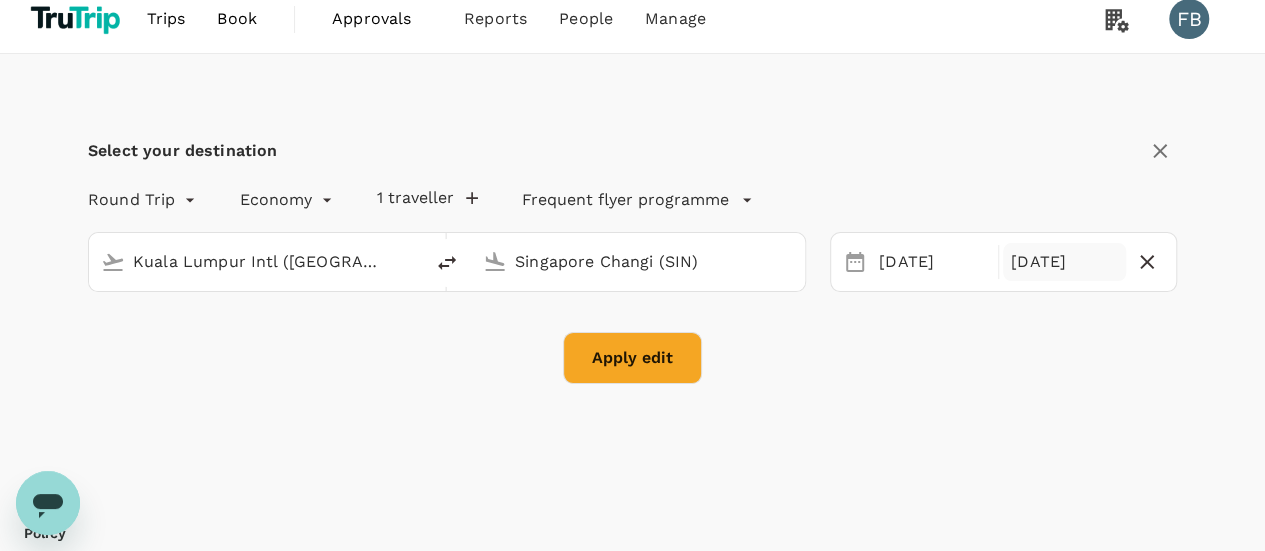 scroll, scrollTop: 0, scrollLeft: 0, axis: both 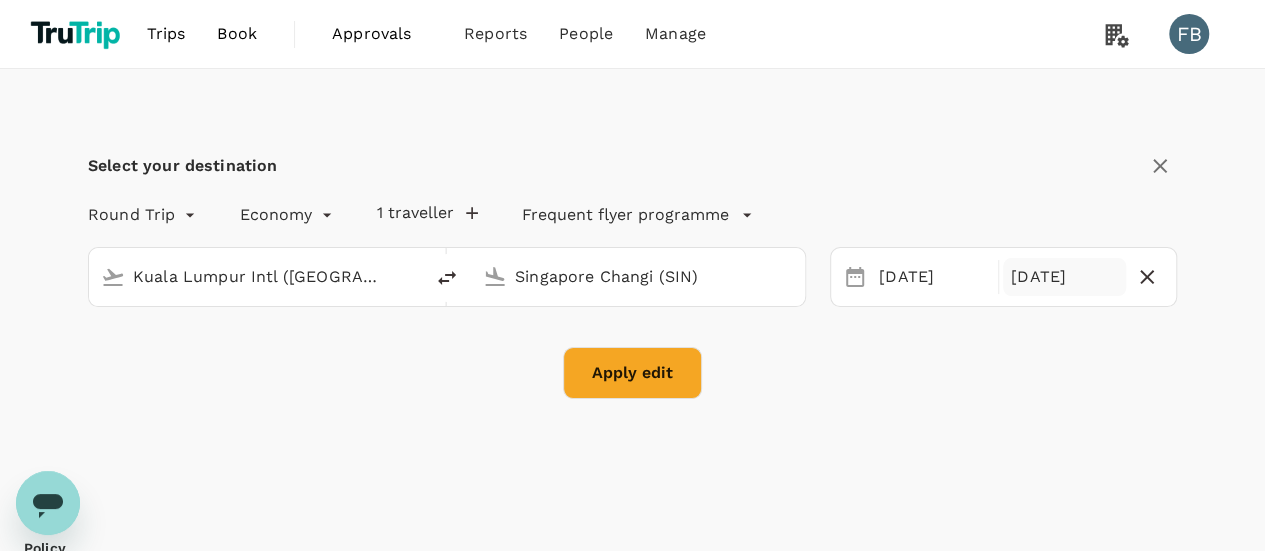 checkbox on "false" 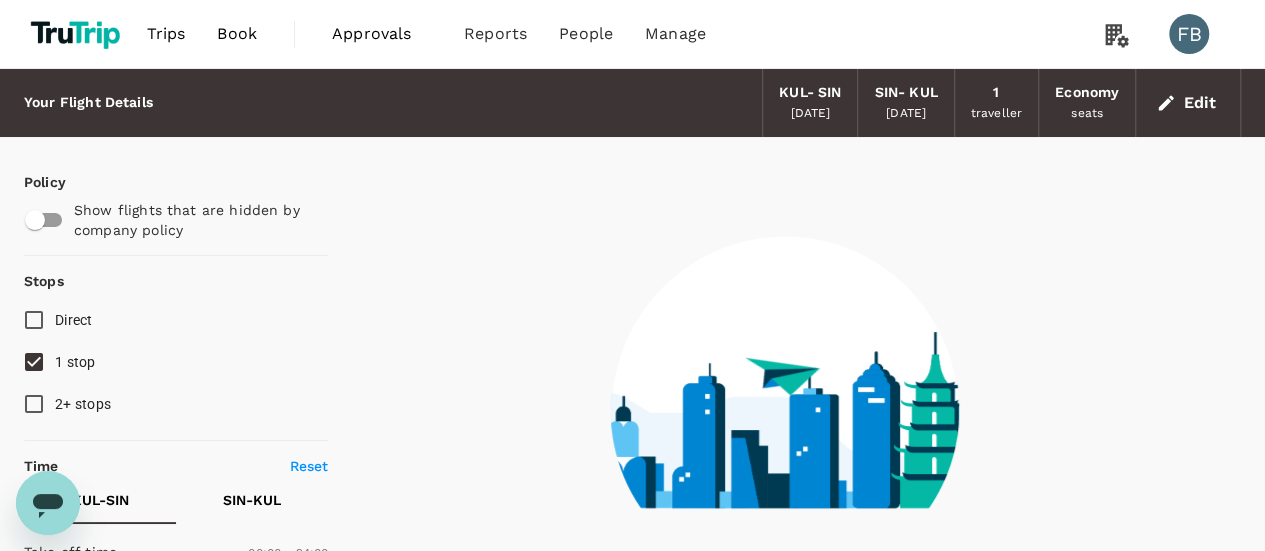 checkbox on "true" 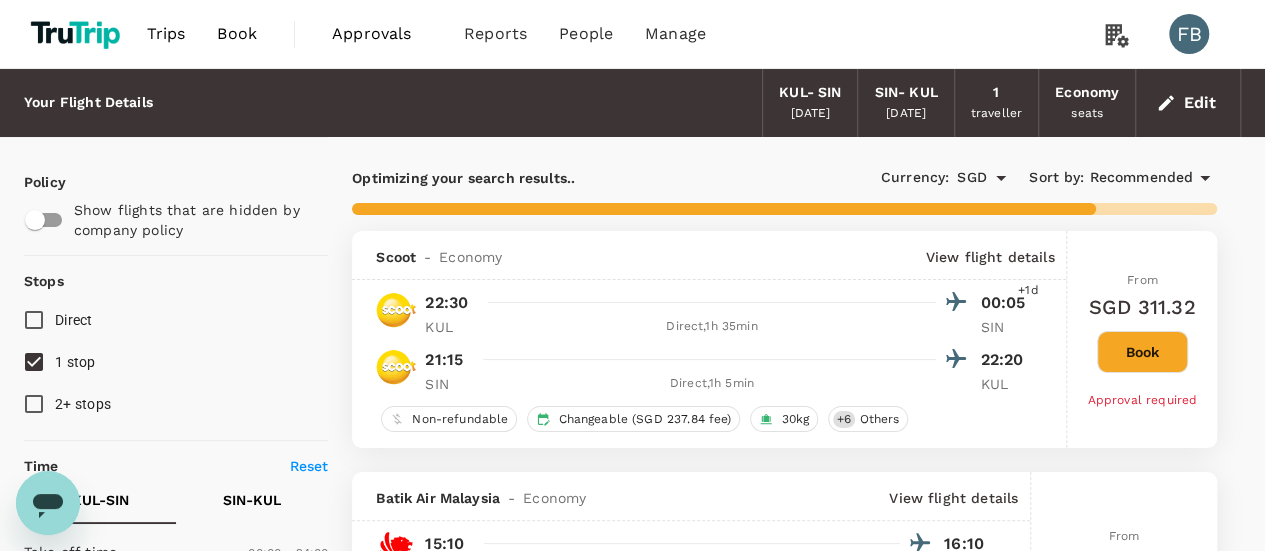 click on "Edit" at bounding box center (1188, 103) 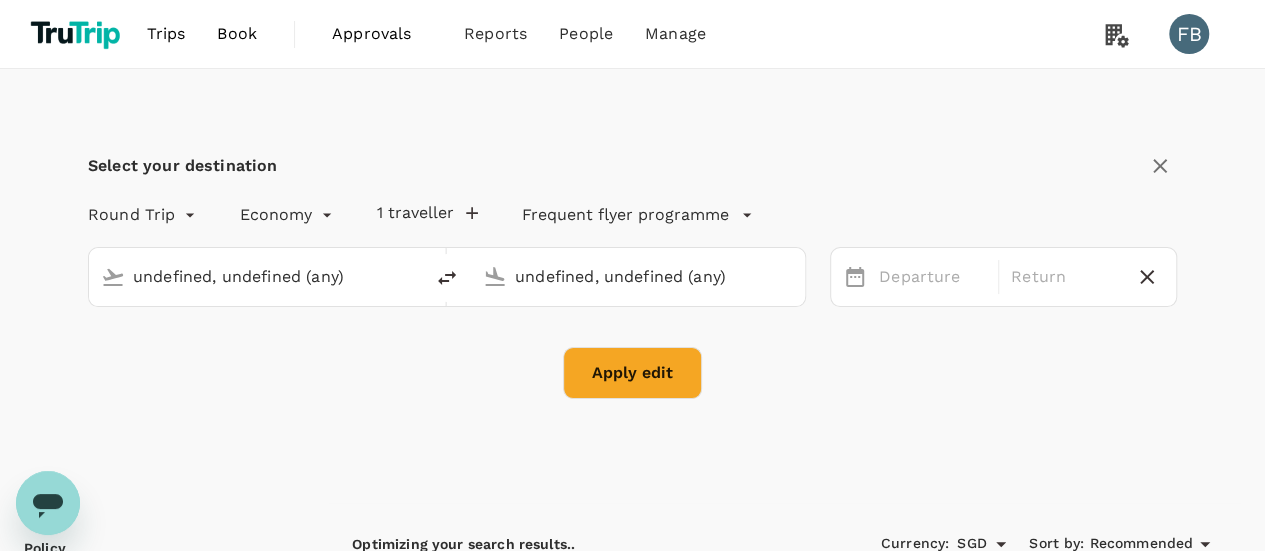 type on "Kuala Lumpur Intl (KUL)" 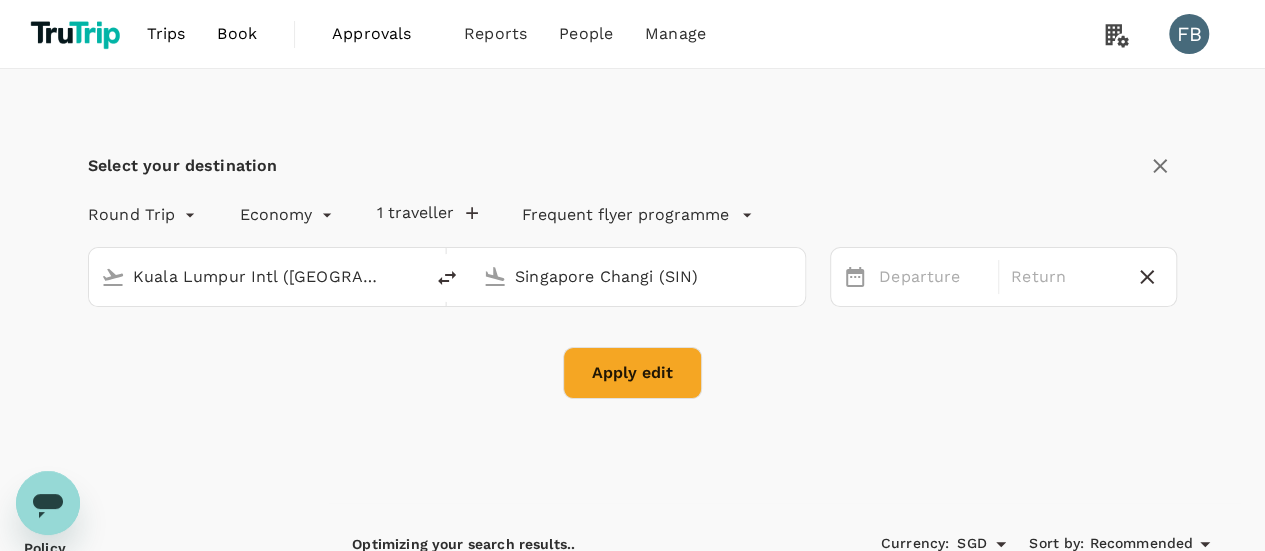 type 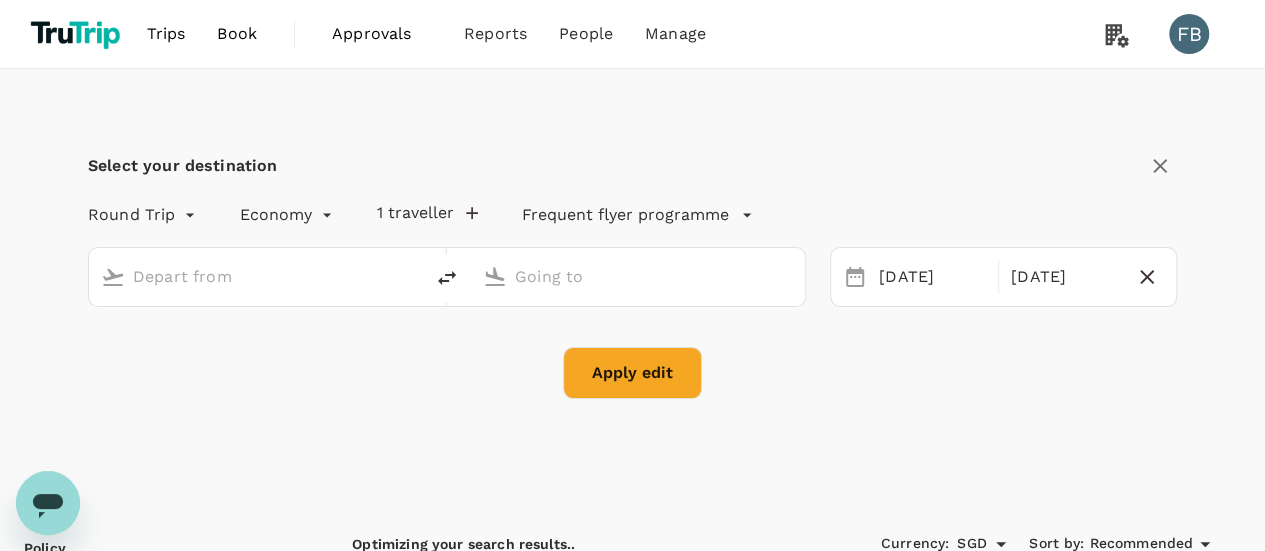 type on "Kuala Lumpur Intl (KUL)" 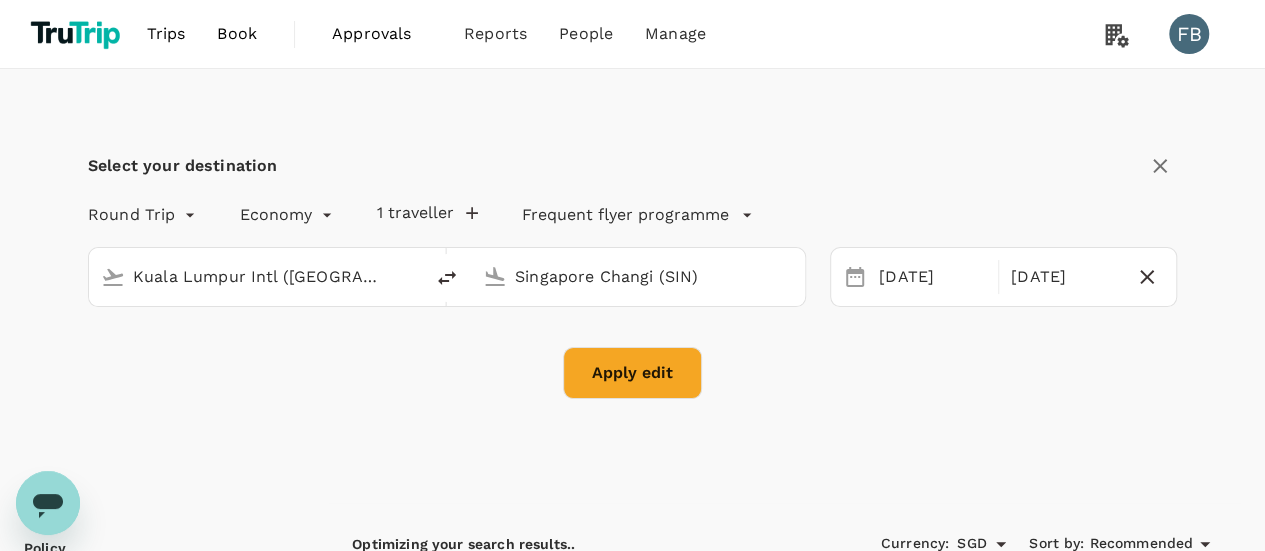click 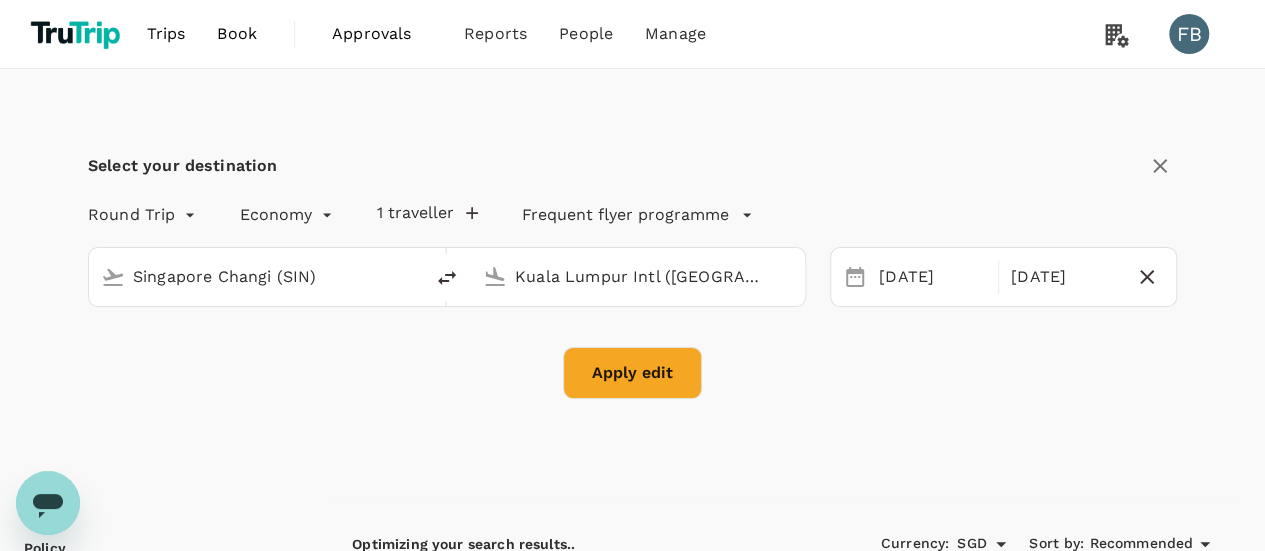 click on "Kuala Lumpur Intl (KUL)" at bounding box center [639, 276] 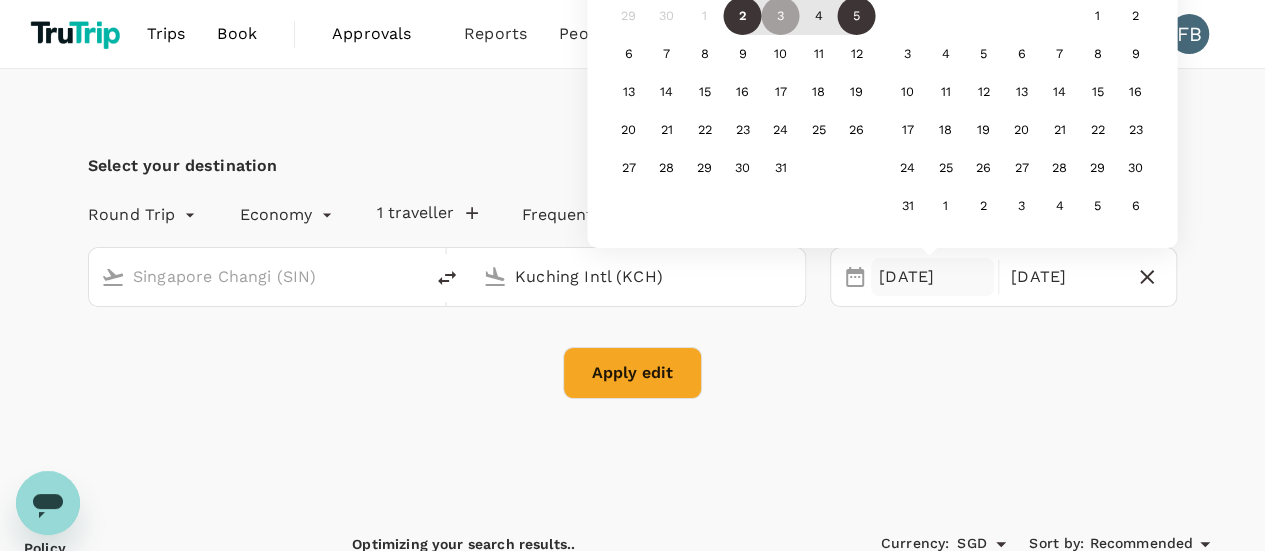 type on "Kuching Intl (KCH)" 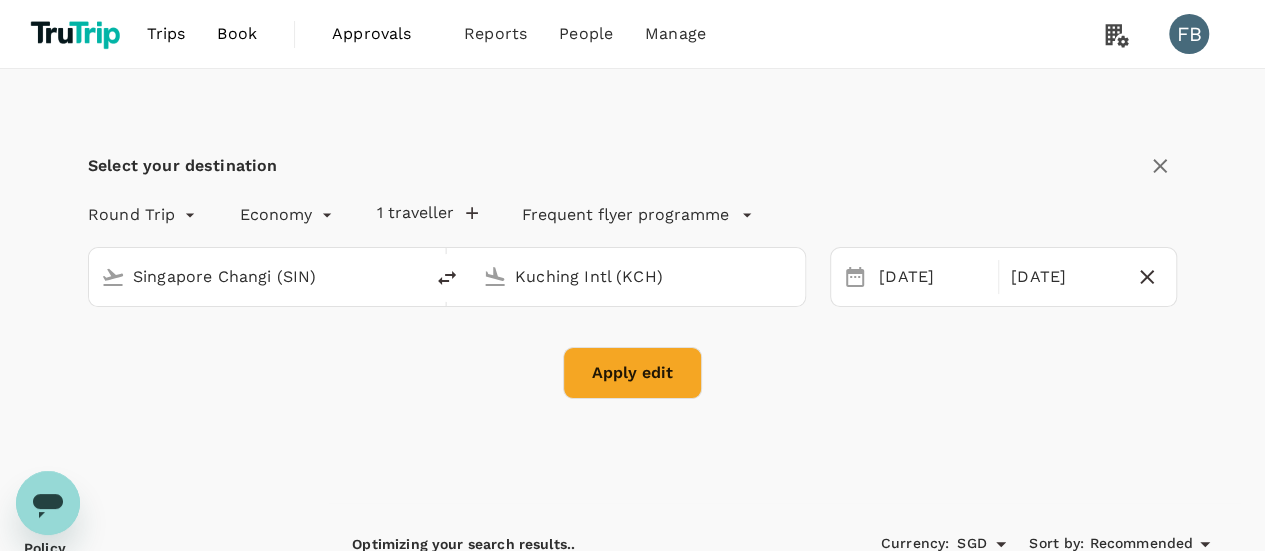 click on "1   traveller" at bounding box center (427, 213) 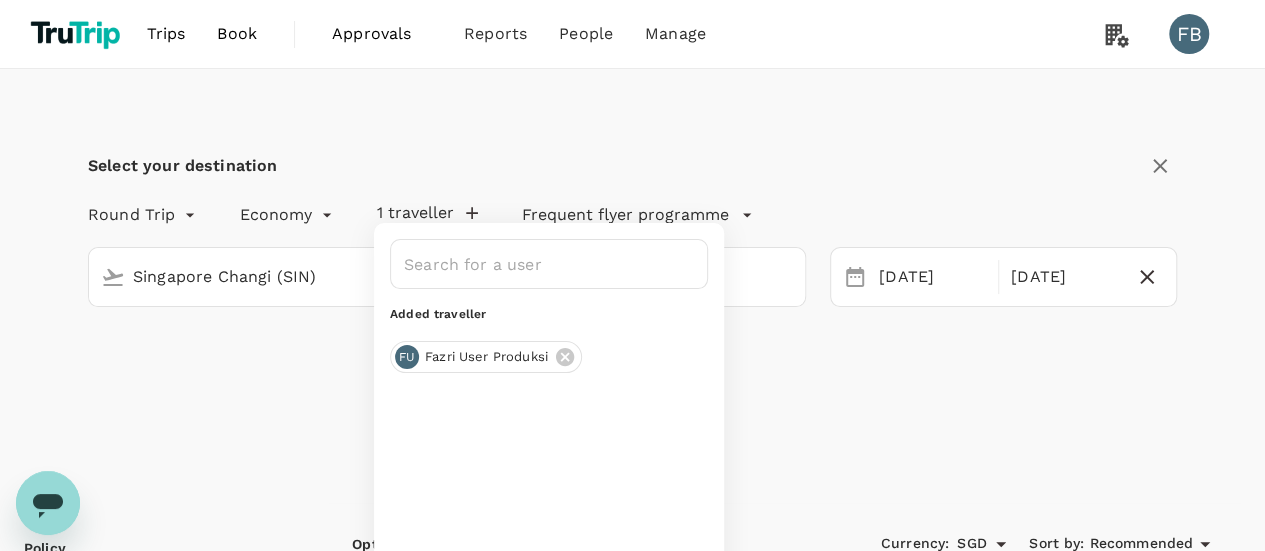 click 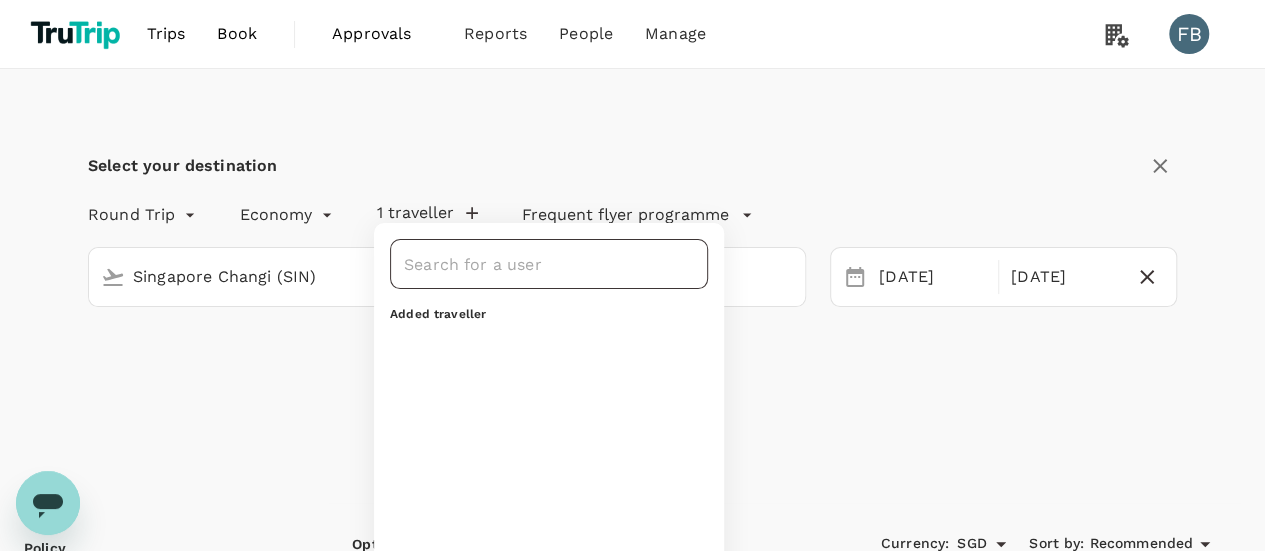 click at bounding box center [534, 264] 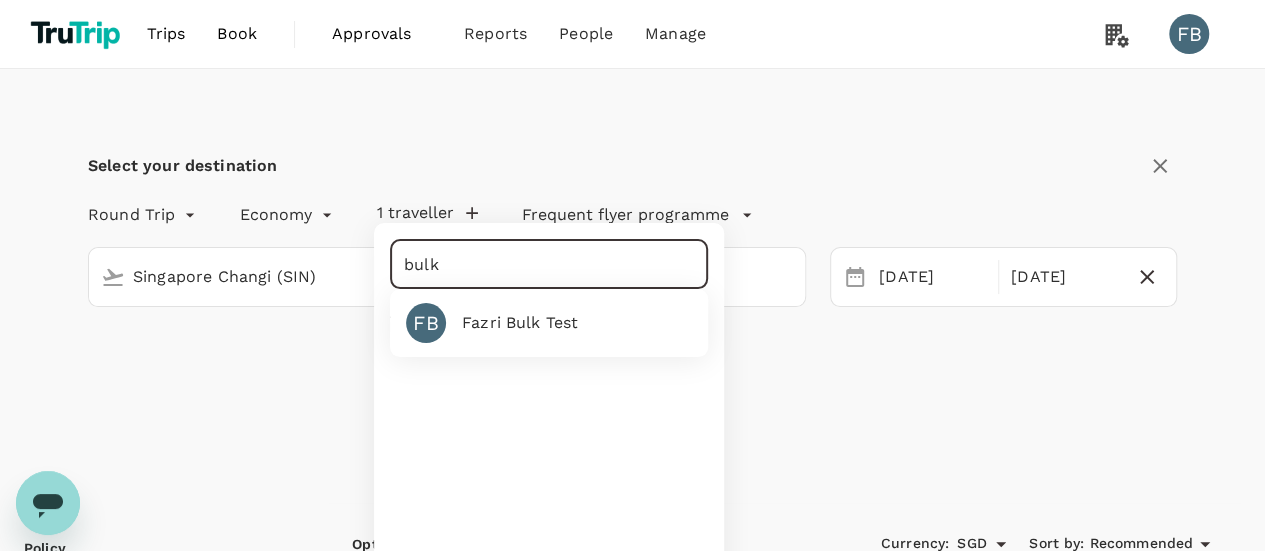 click on "Fazri Bulk test" at bounding box center (520, 323) 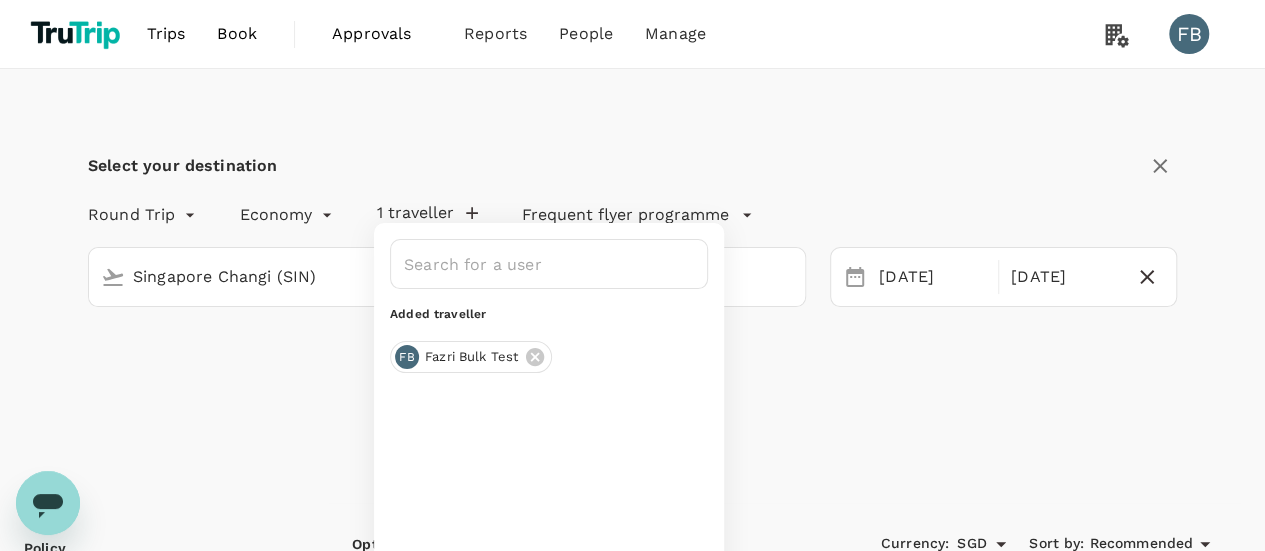 type on "Fazri Bulk test" 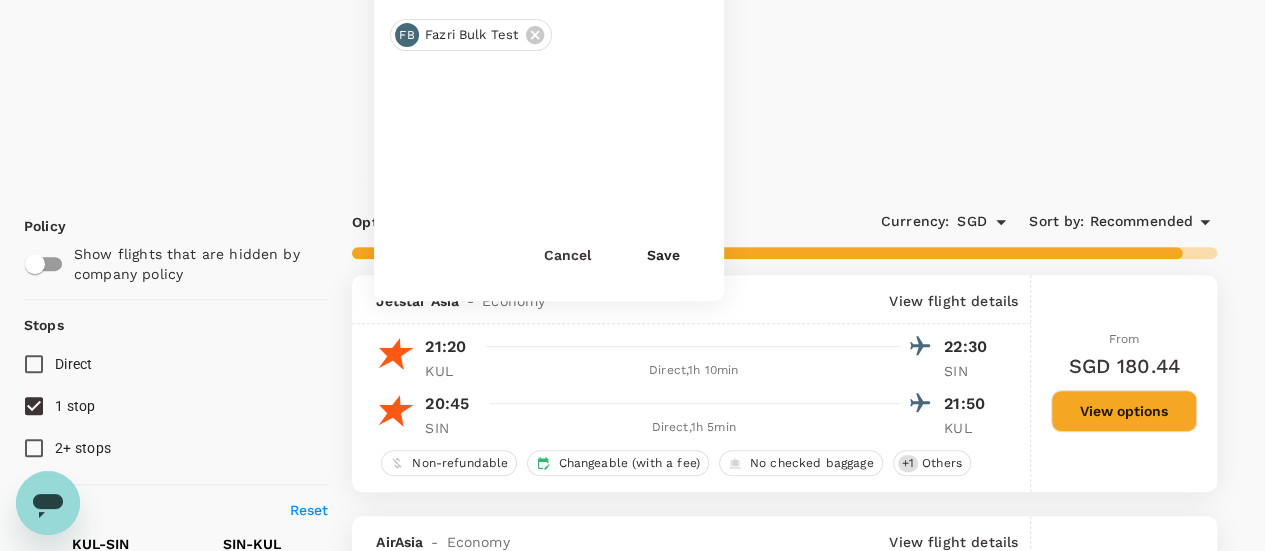 scroll, scrollTop: 200, scrollLeft: 0, axis: vertical 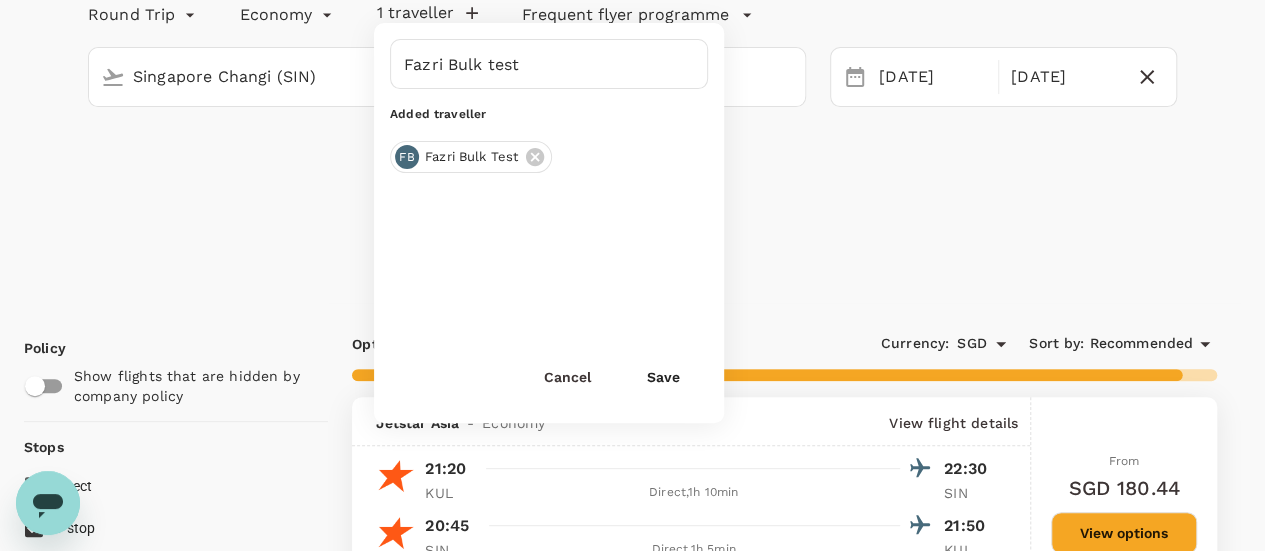 click on "Save" at bounding box center (663, 377) 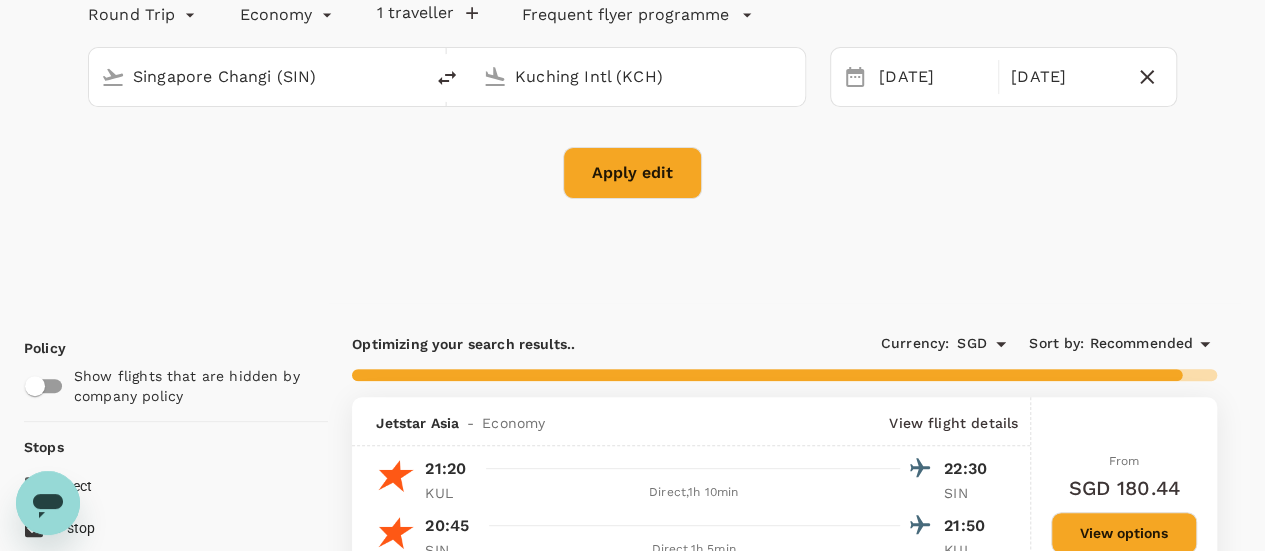 click on "Apply edit" at bounding box center [632, 173] 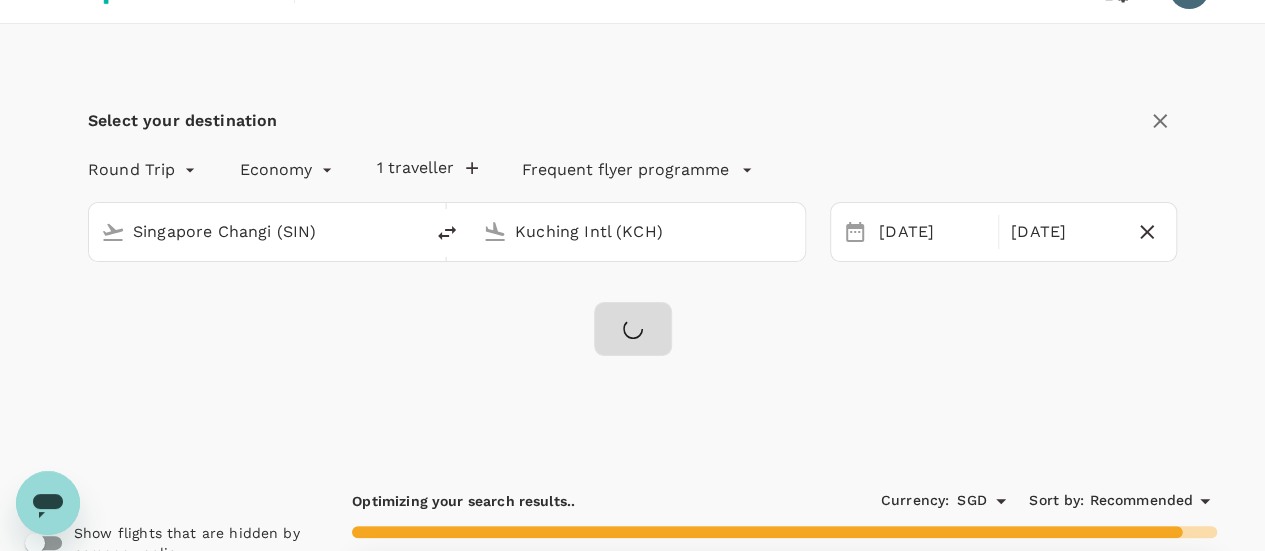 scroll, scrollTop: 0, scrollLeft: 0, axis: both 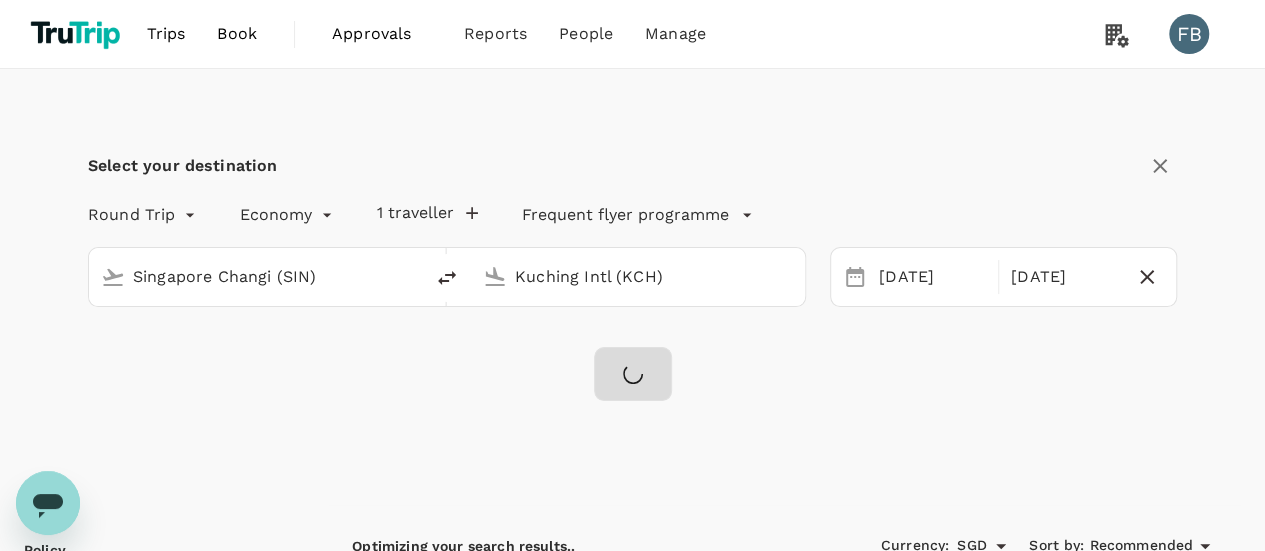 checkbox on "false" 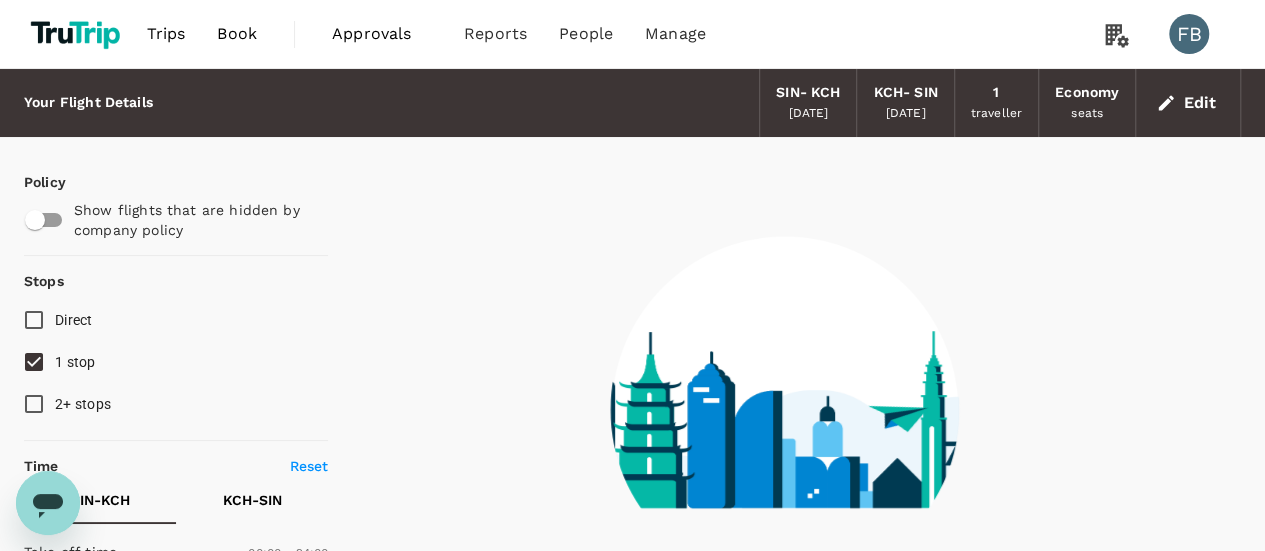 type on "895" 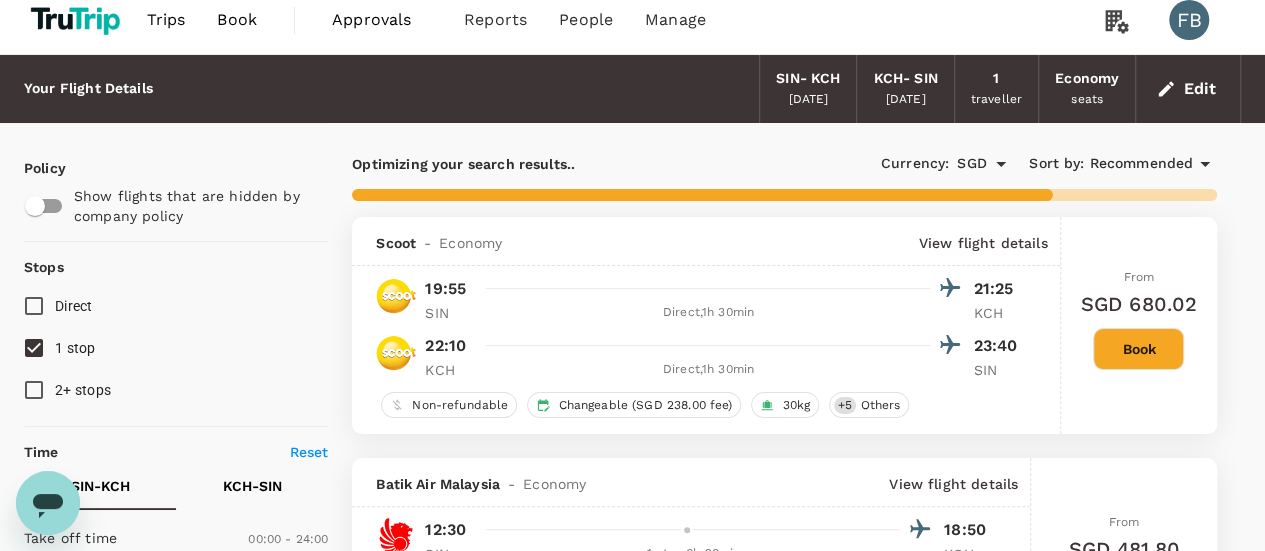scroll, scrollTop: 0, scrollLeft: 0, axis: both 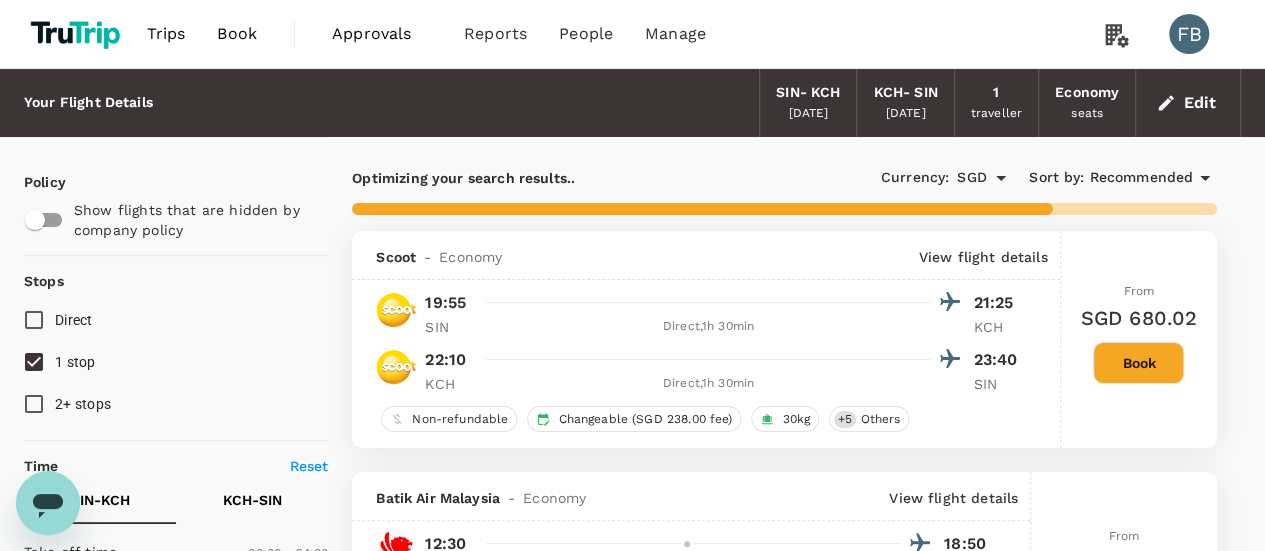 click on "KCH" at bounding box center (999, 327) 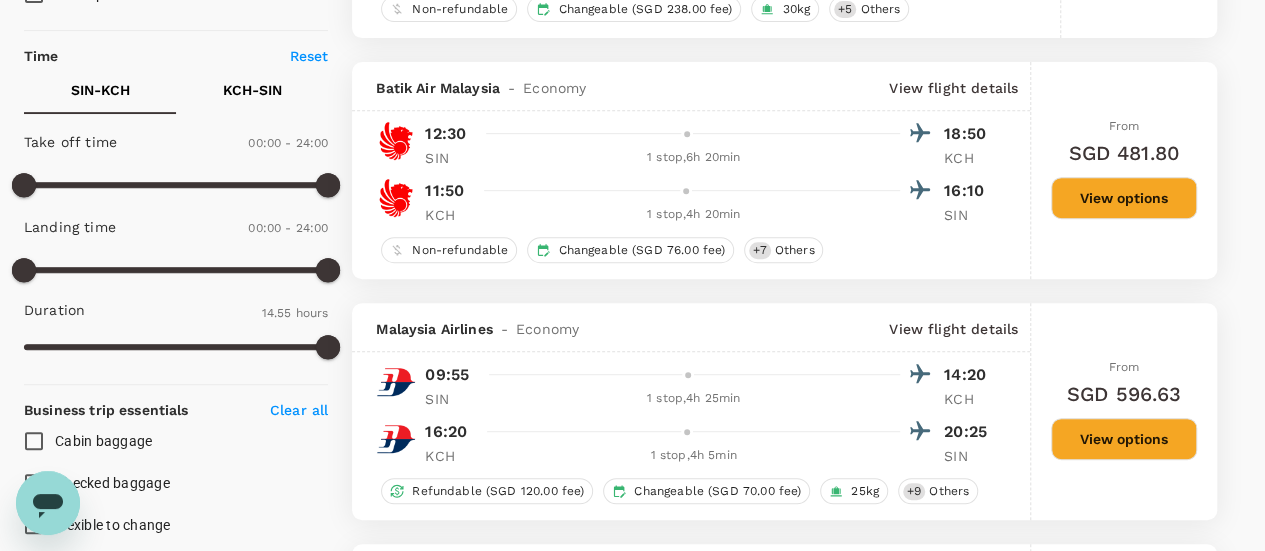 scroll, scrollTop: 0, scrollLeft: 0, axis: both 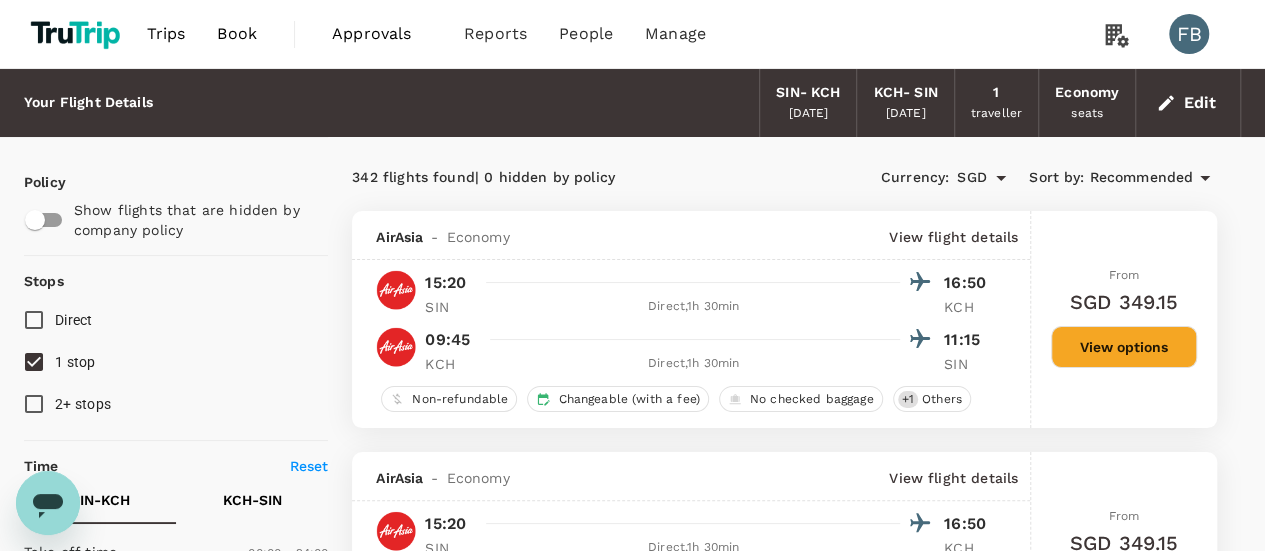click 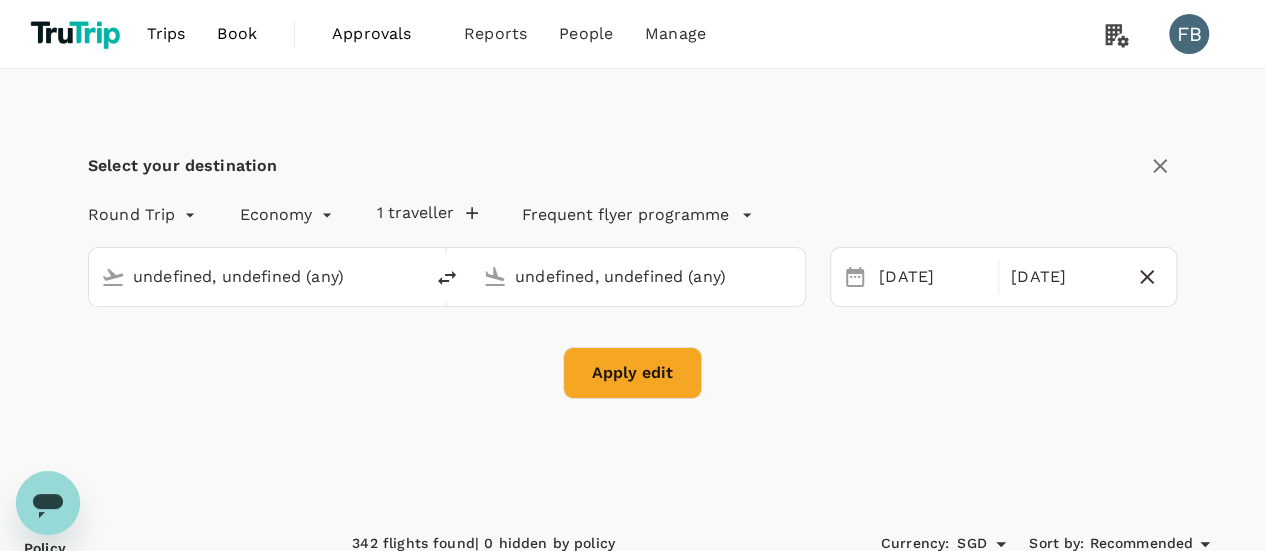 type 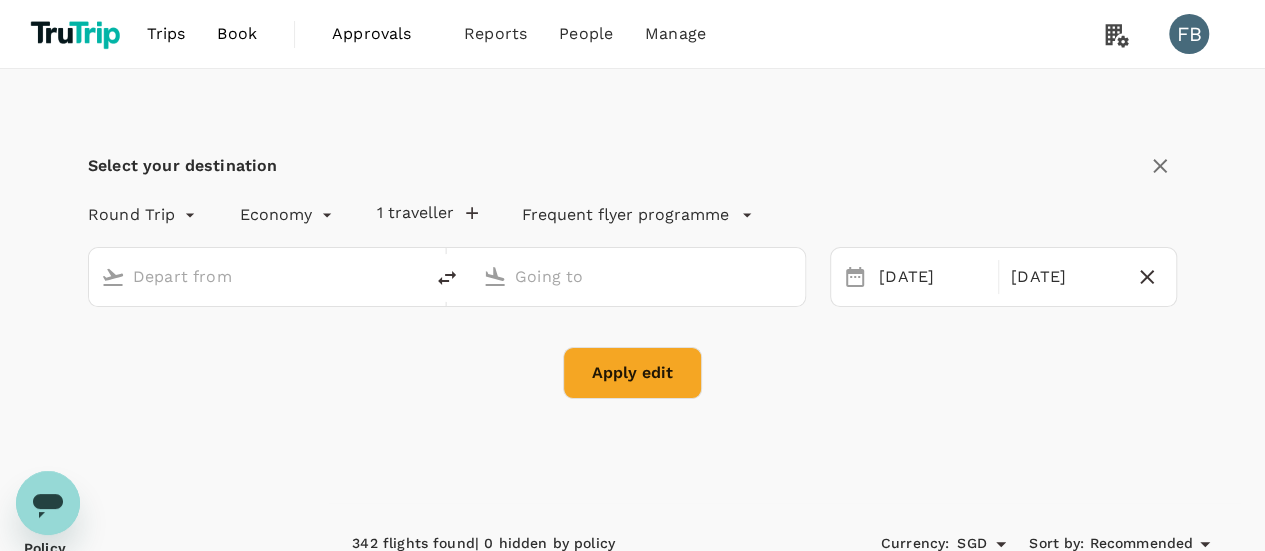 type on "Singapore Changi (SIN)" 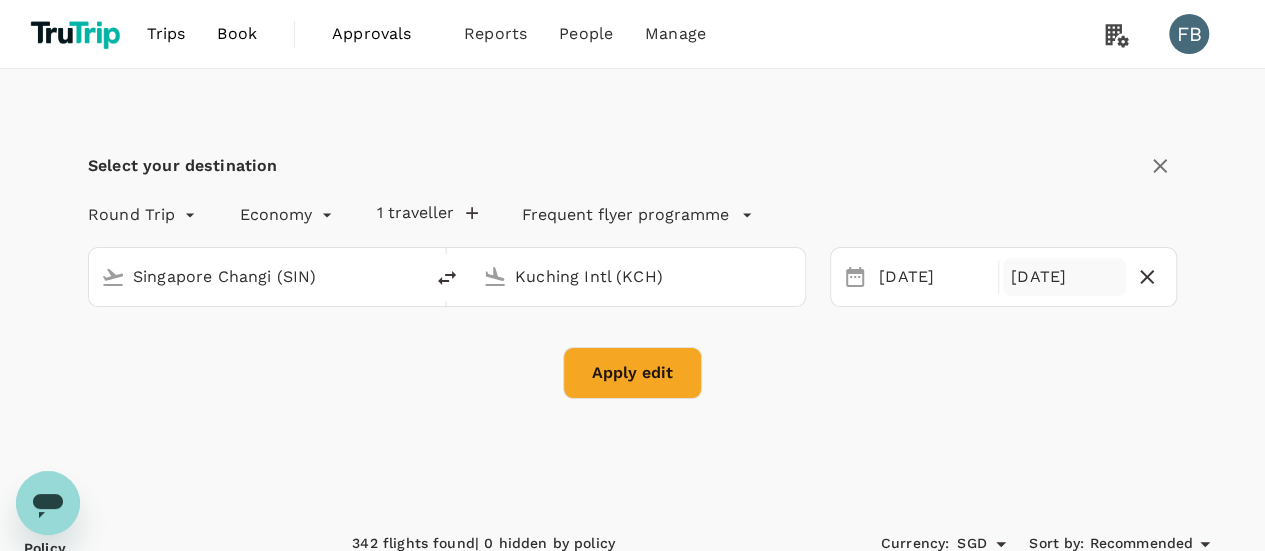 click on "05 Jul" at bounding box center (1064, 277) 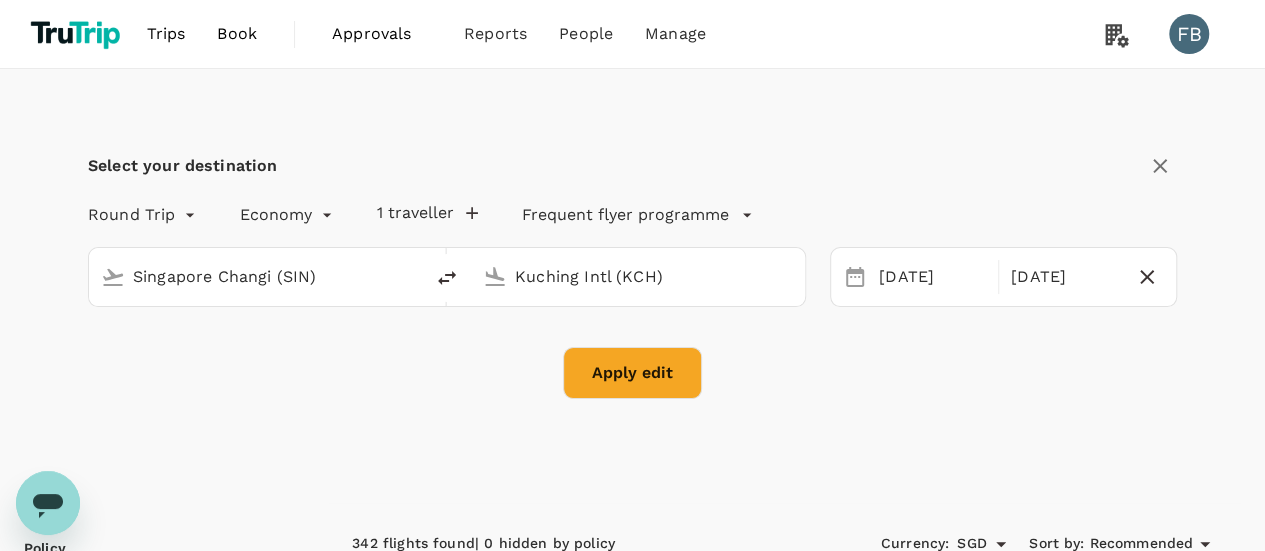 click on "Kuching Intl (KCH)" at bounding box center (638, 277) 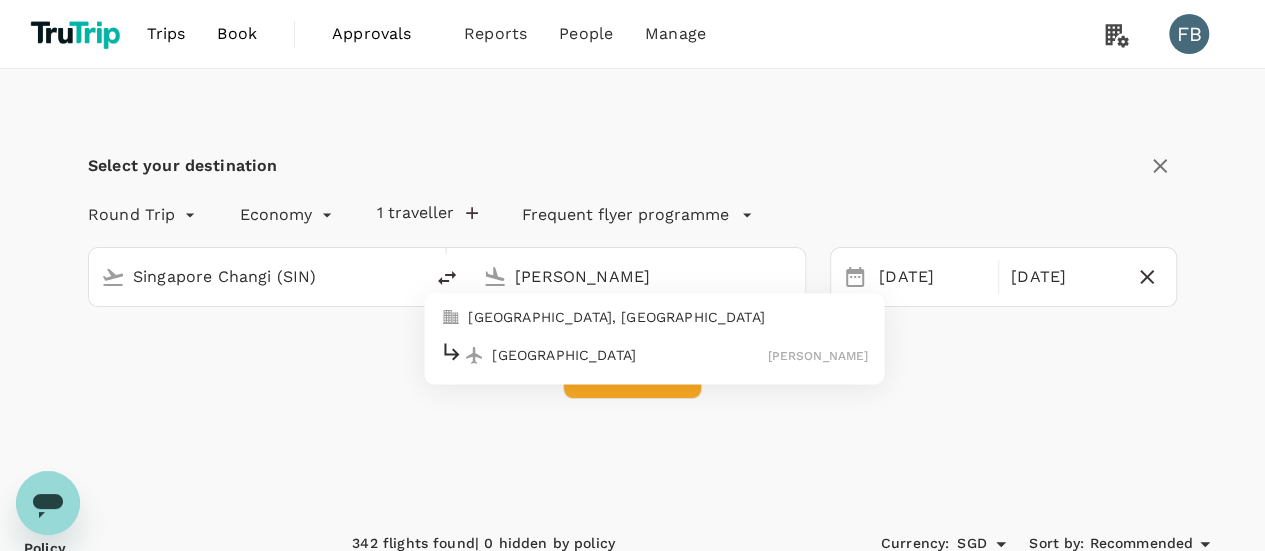 click on "Melbourne" at bounding box center [629, 355] 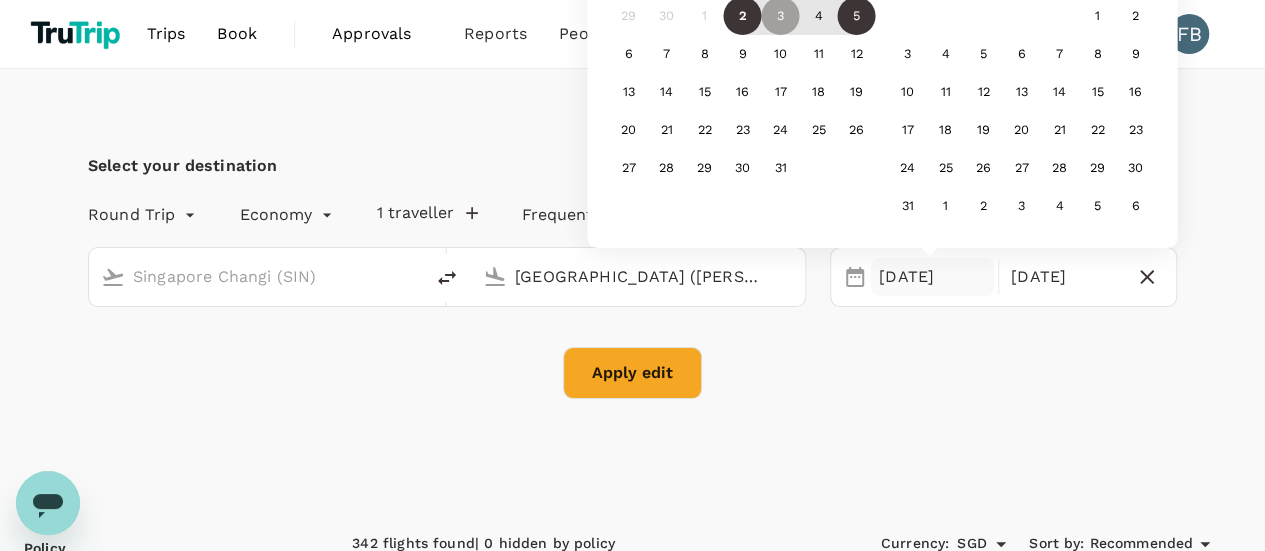 type on "Melbourne (MEL)" 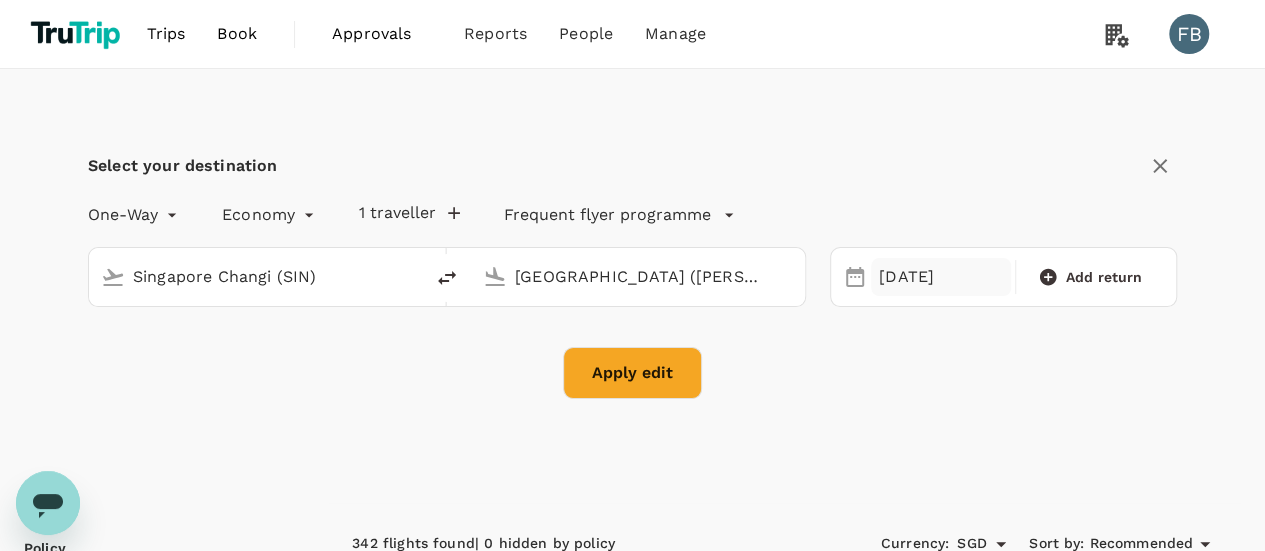 click on "03 Jul" at bounding box center [941, 277] 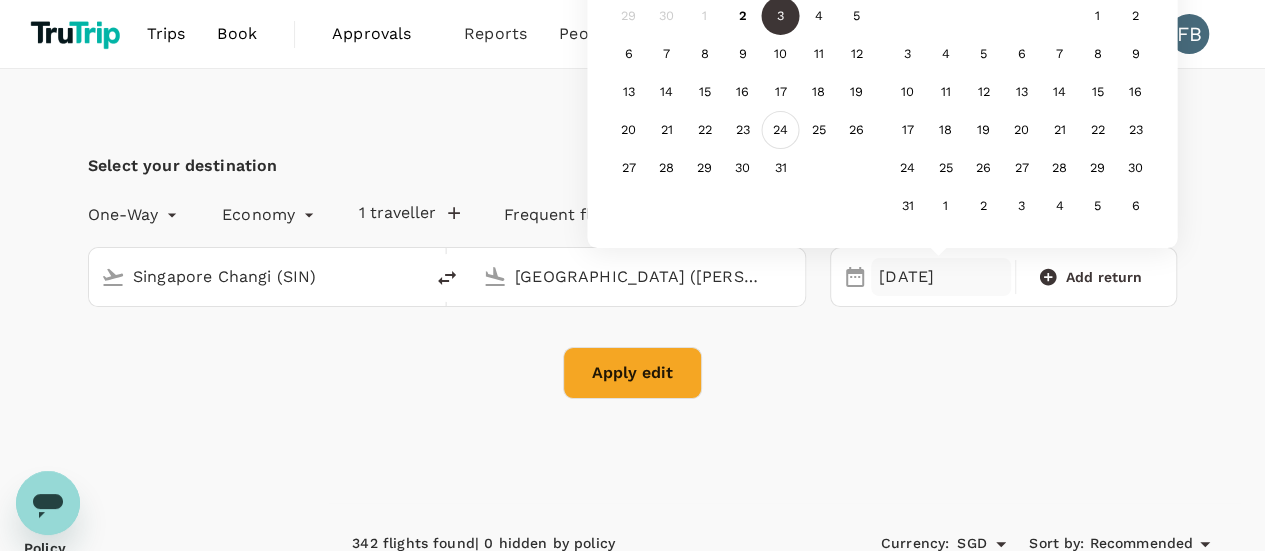 click on "24" at bounding box center [781, 130] 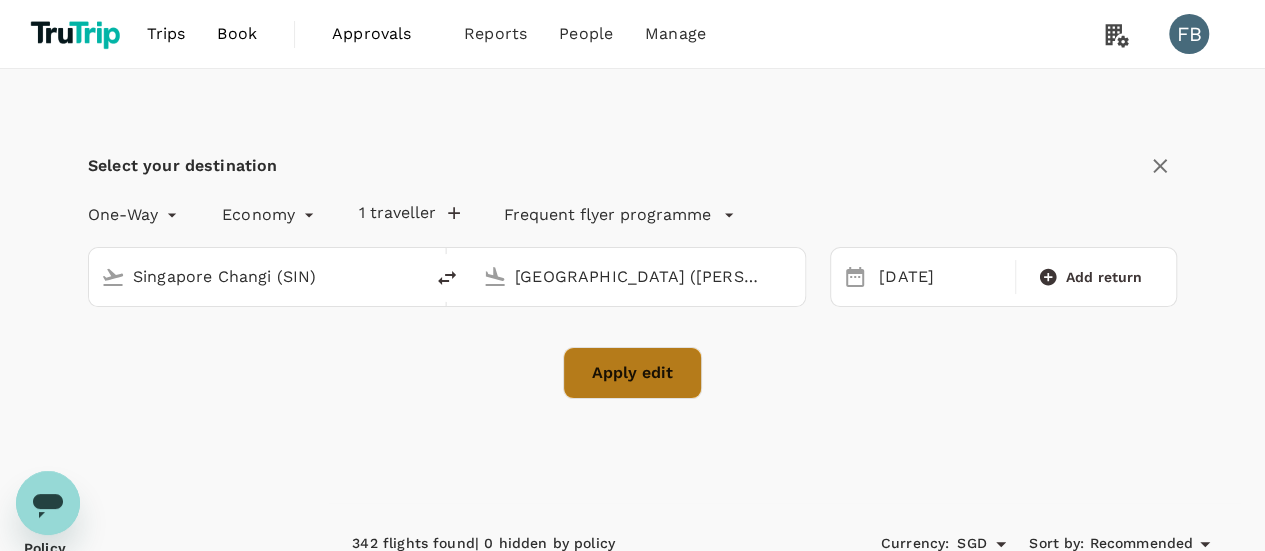 click on "Apply edit" at bounding box center (632, 373) 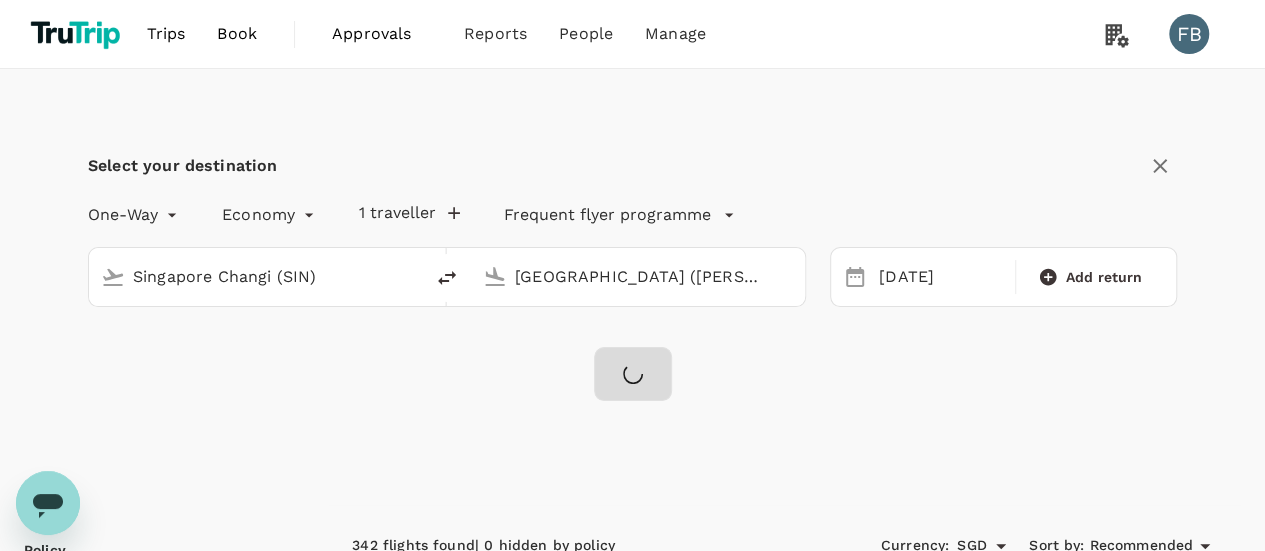 checkbox on "false" 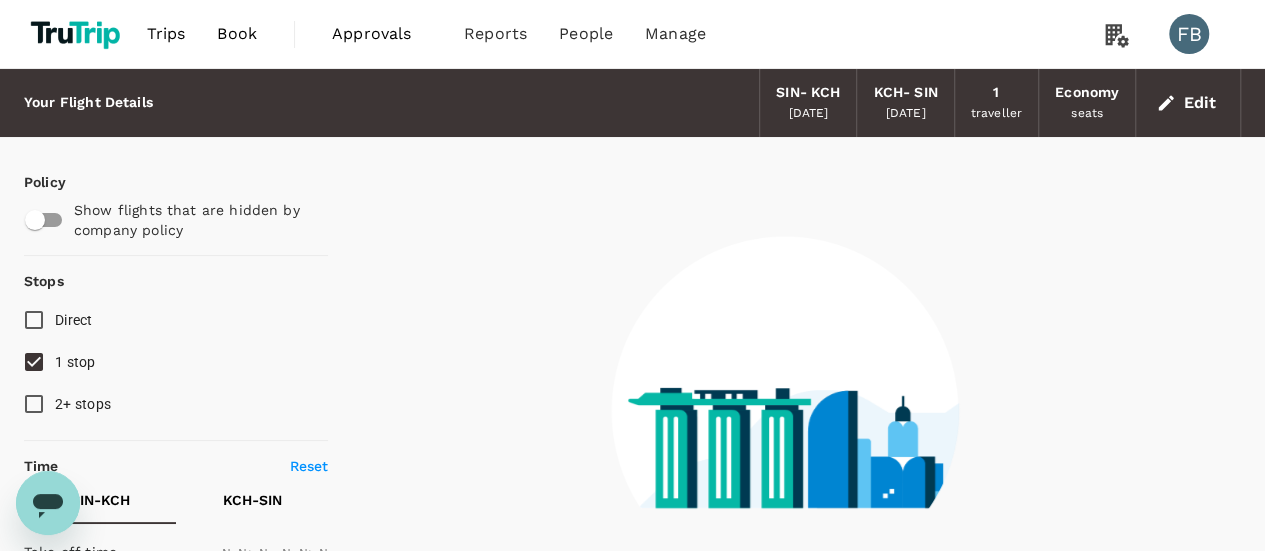 type on "1440" 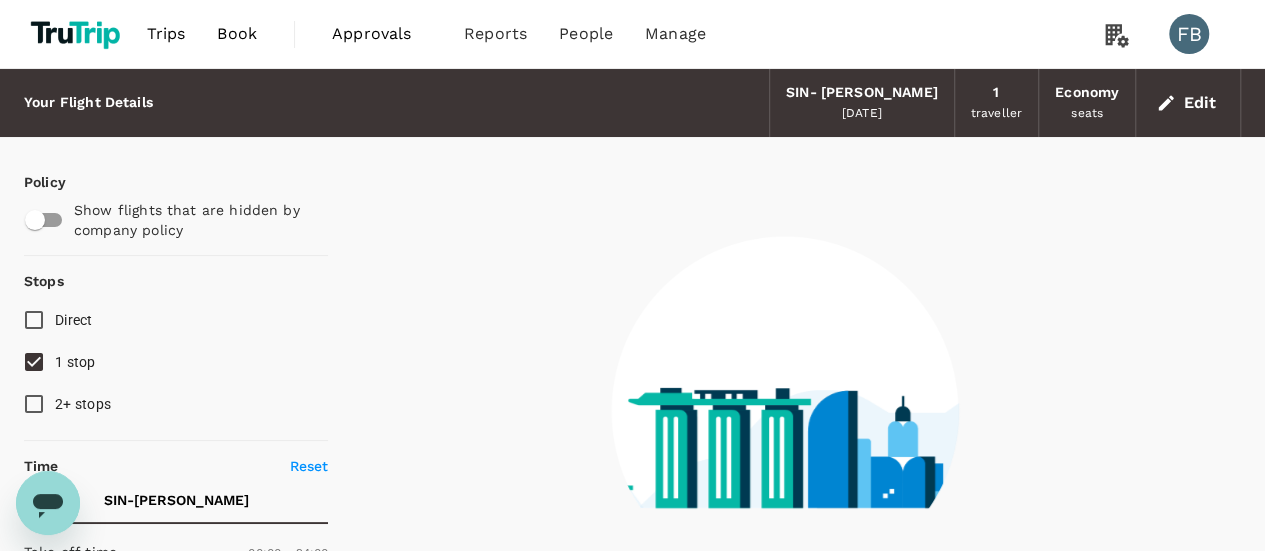 type on "1655" 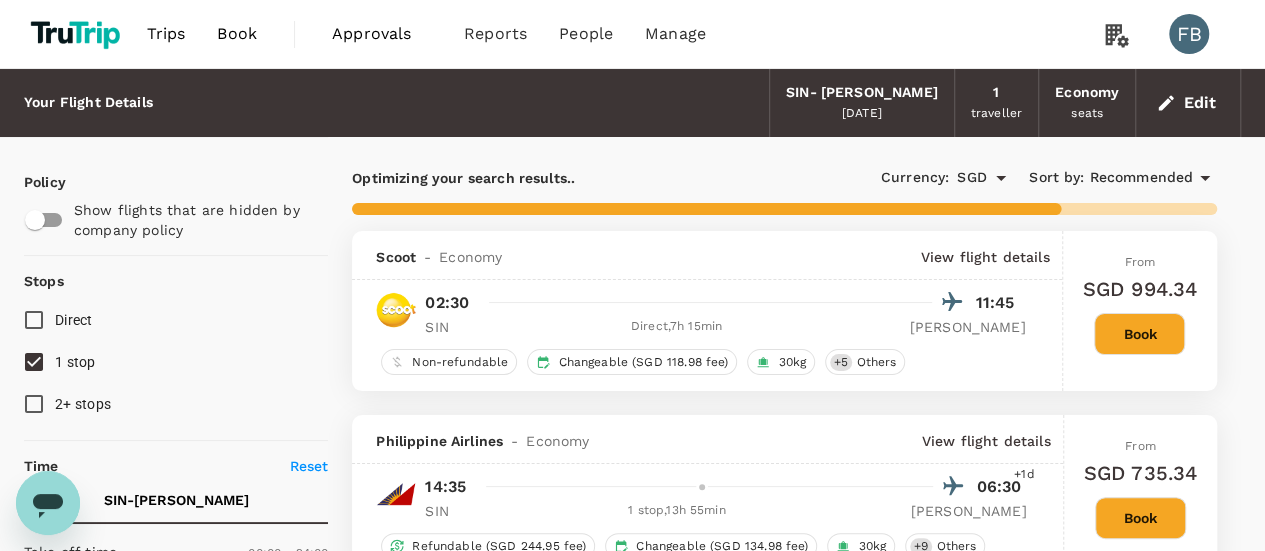 type on "3510" 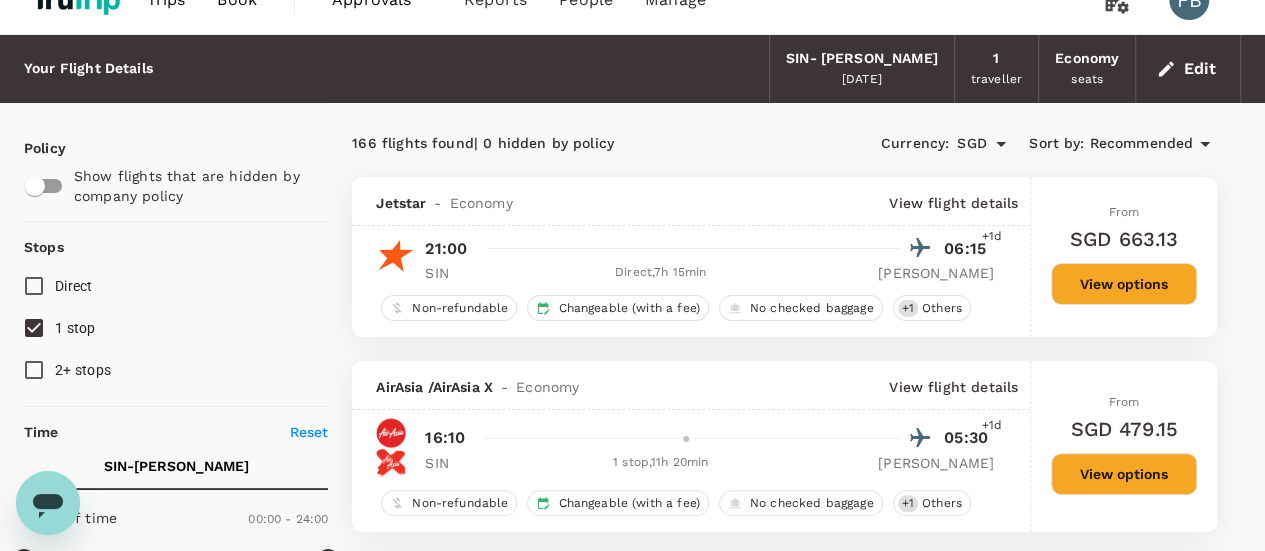 scroll, scrollTop: 0, scrollLeft: 0, axis: both 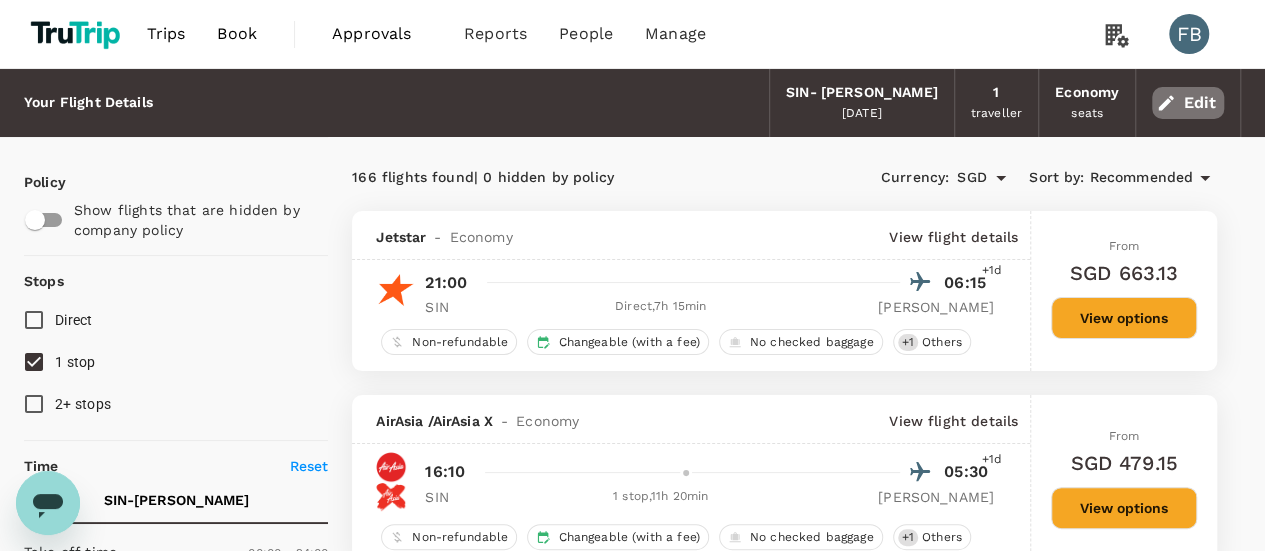 click on "Edit" at bounding box center [1188, 103] 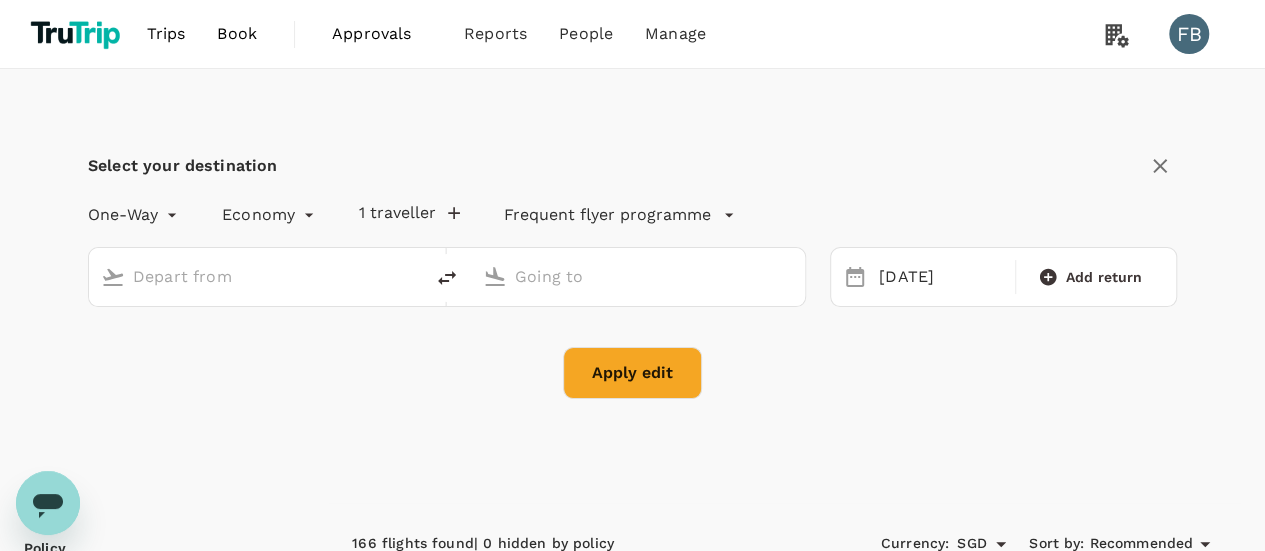 type on "Singapore Changi (SIN)" 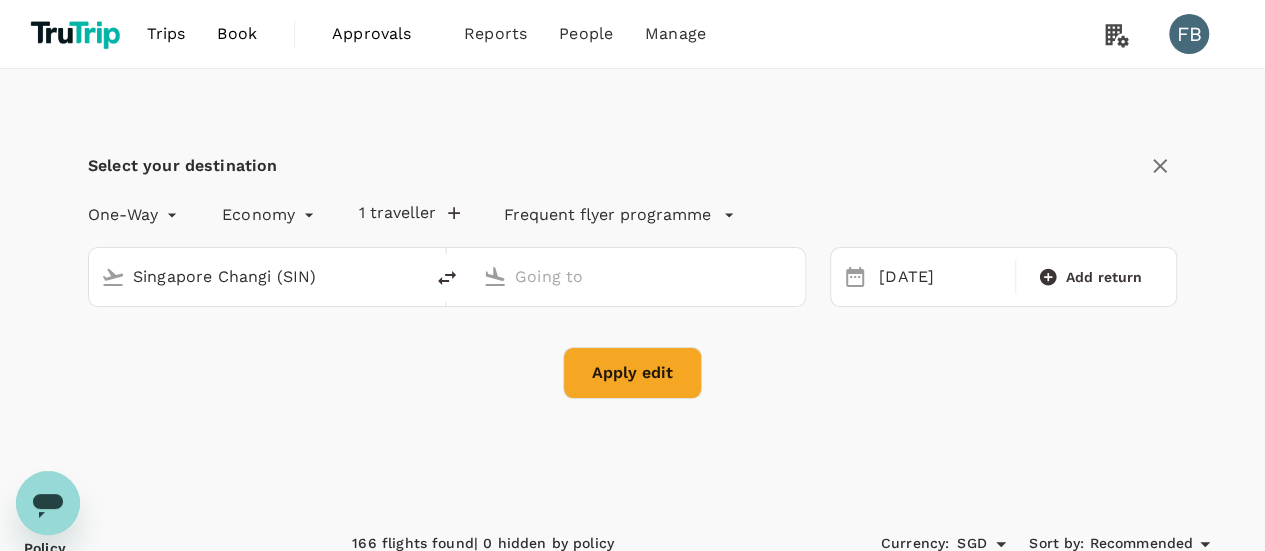 type on "Melbourne (MEL)" 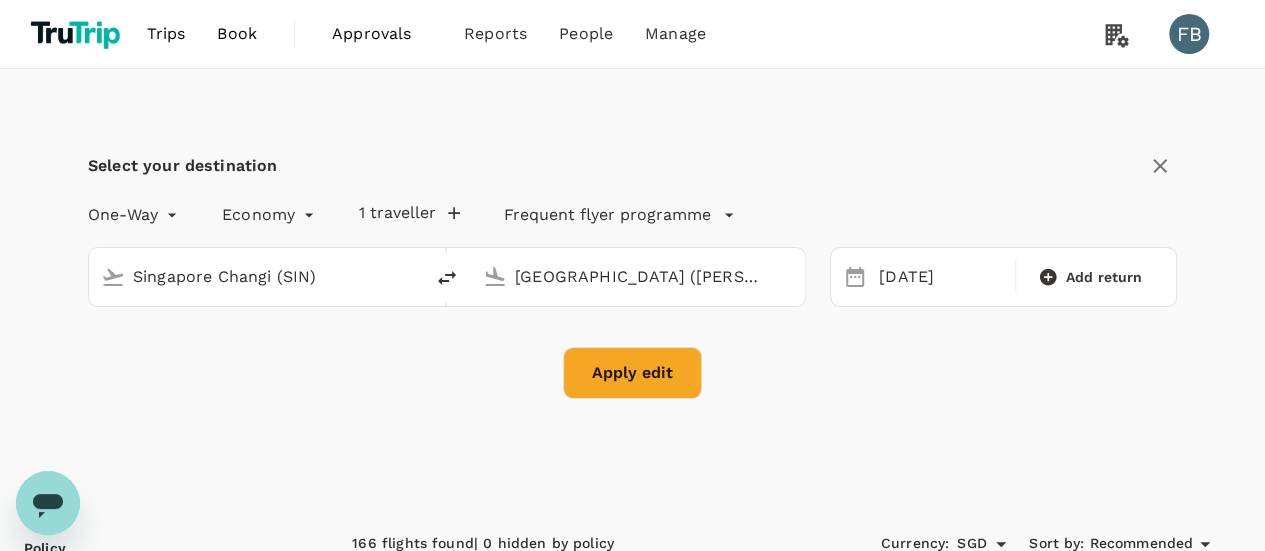 click on "Singapore Changi (SIN)" at bounding box center (272, 277) 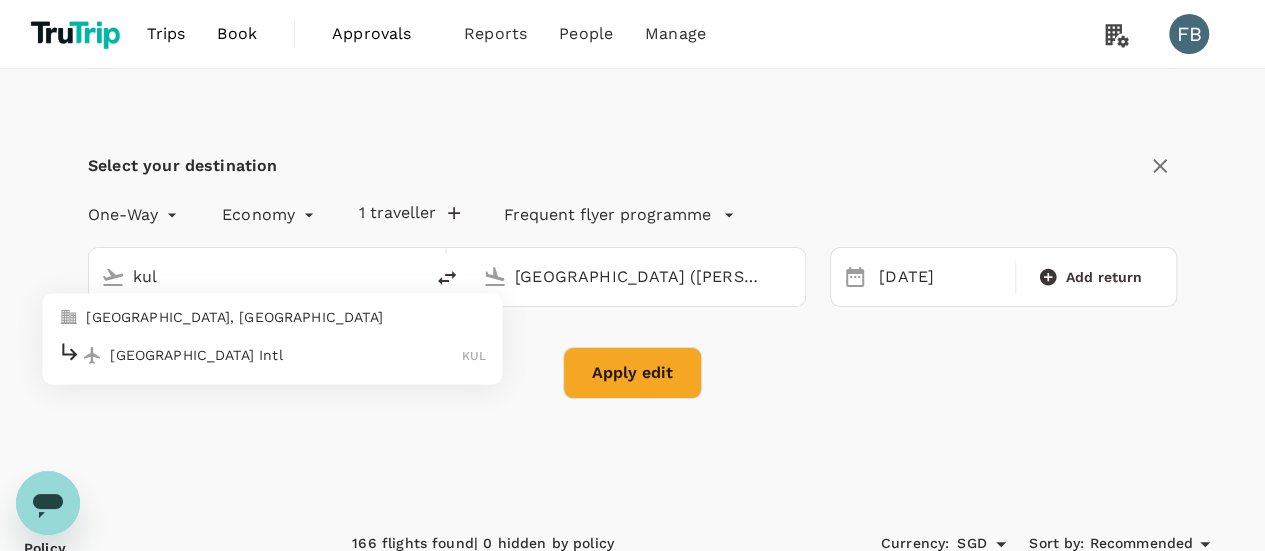 click on "Kuala Lumpur Intl KUL" at bounding box center (272, 354) 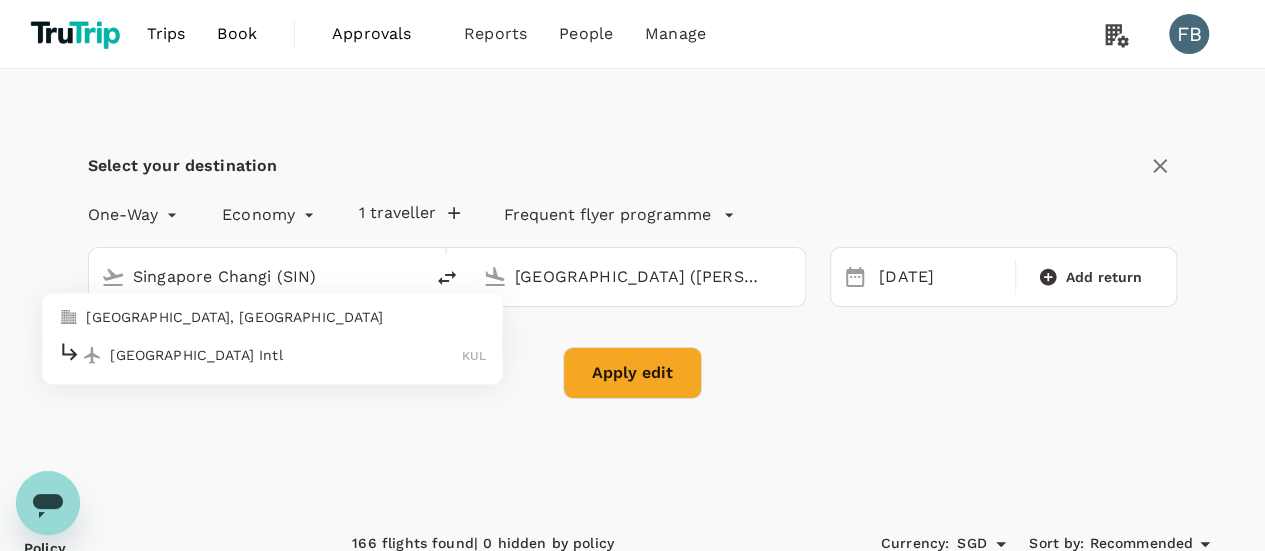 type on "Kuala Lumpur Intl (KUL)" 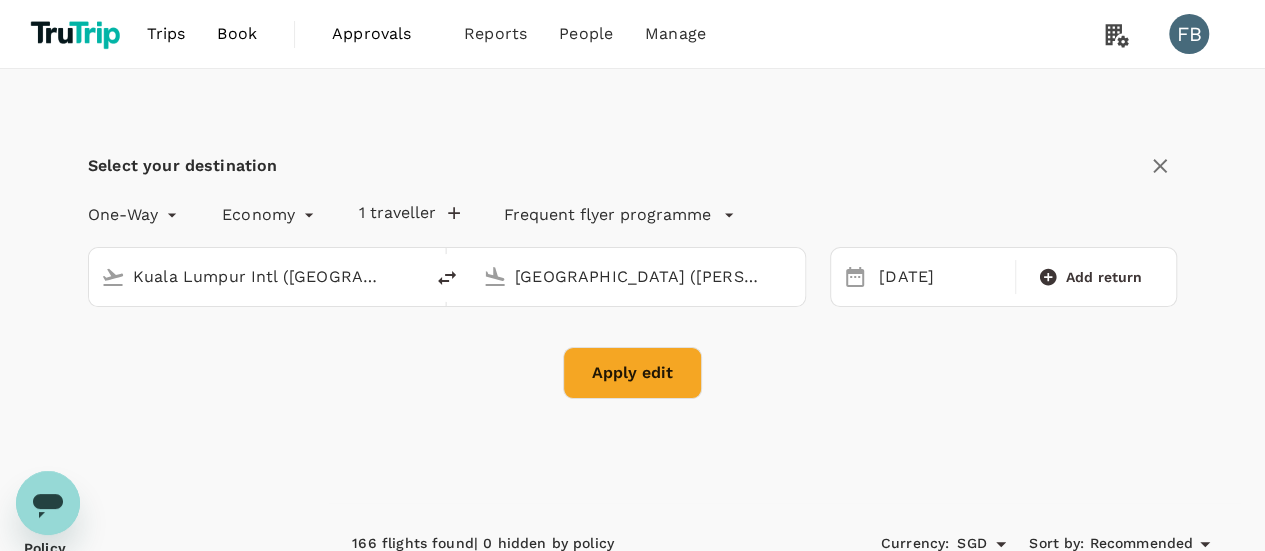 click on "Melbourne (MEL)" at bounding box center (639, 276) 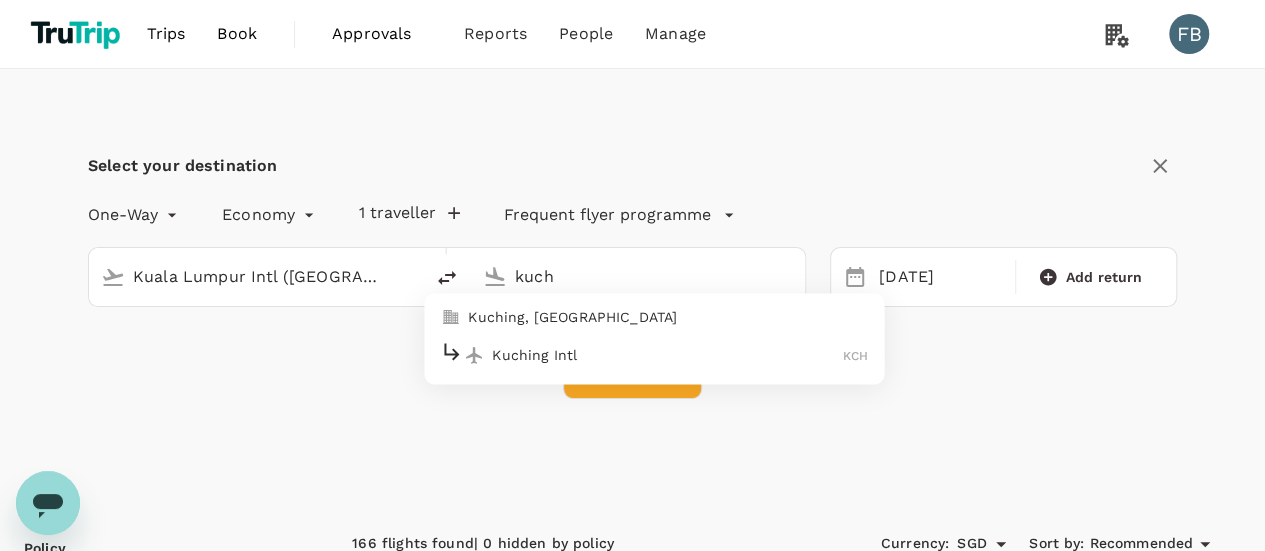 drag, startPoint x: 610, startPoint y: 358, endPoint x: 628, endPoint y: 352, distance: 18.973665 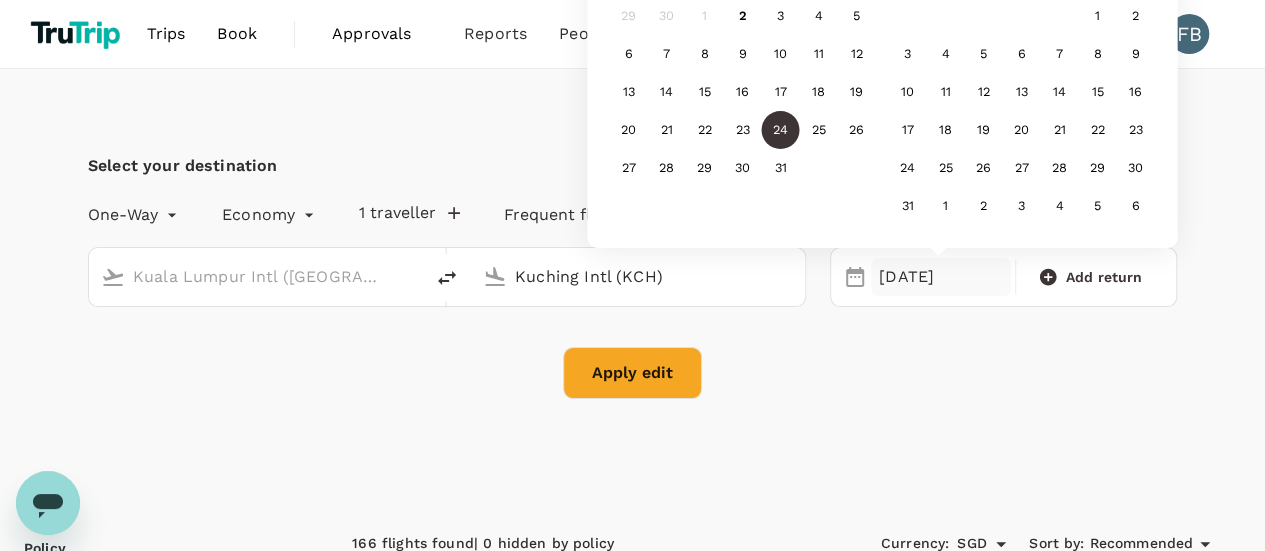 type on "Kuching Intl (KCH)" 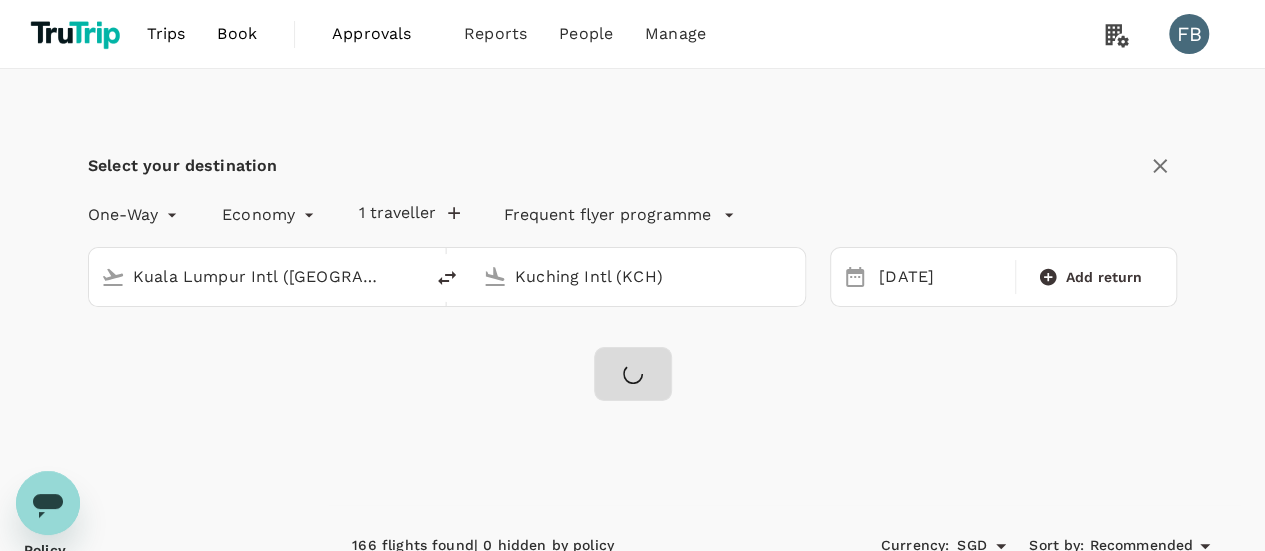 checkbox on "false" 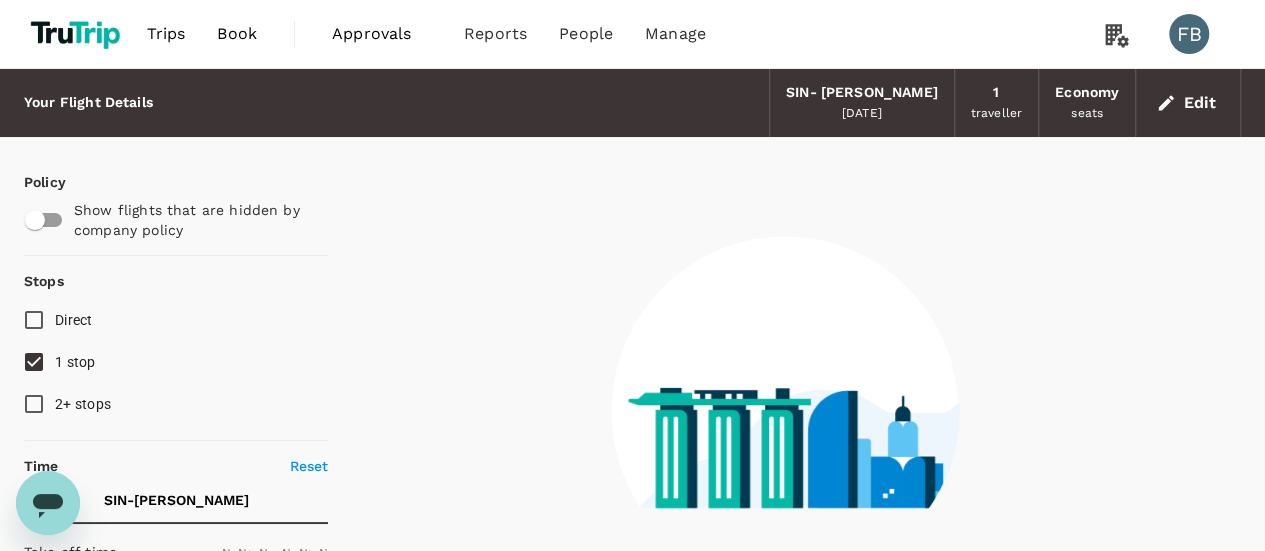 type on "1440" 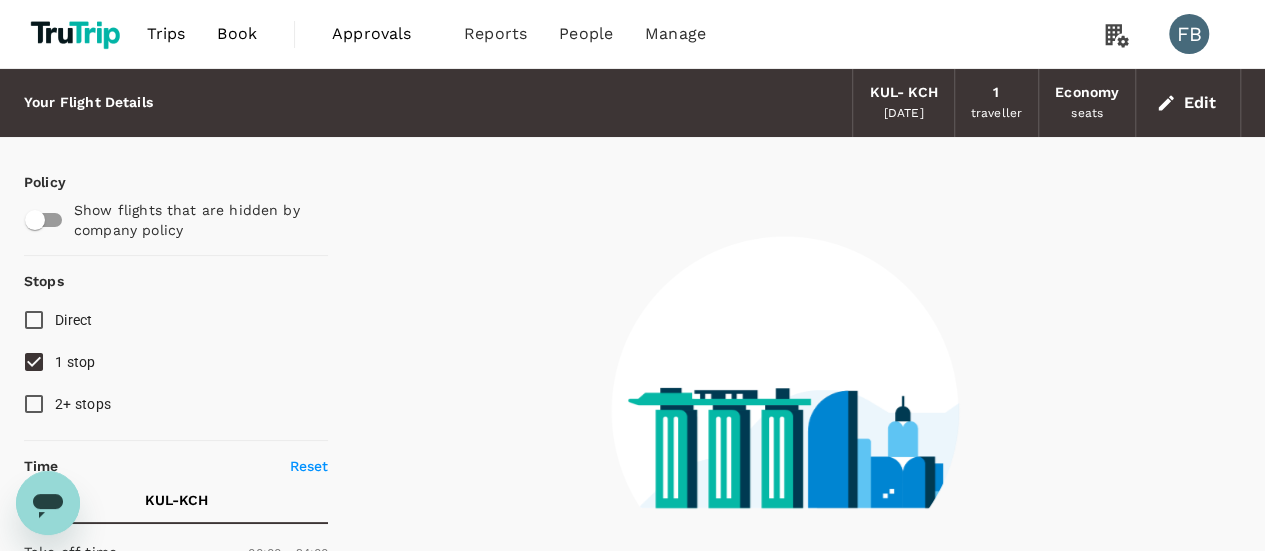 type on "1330" 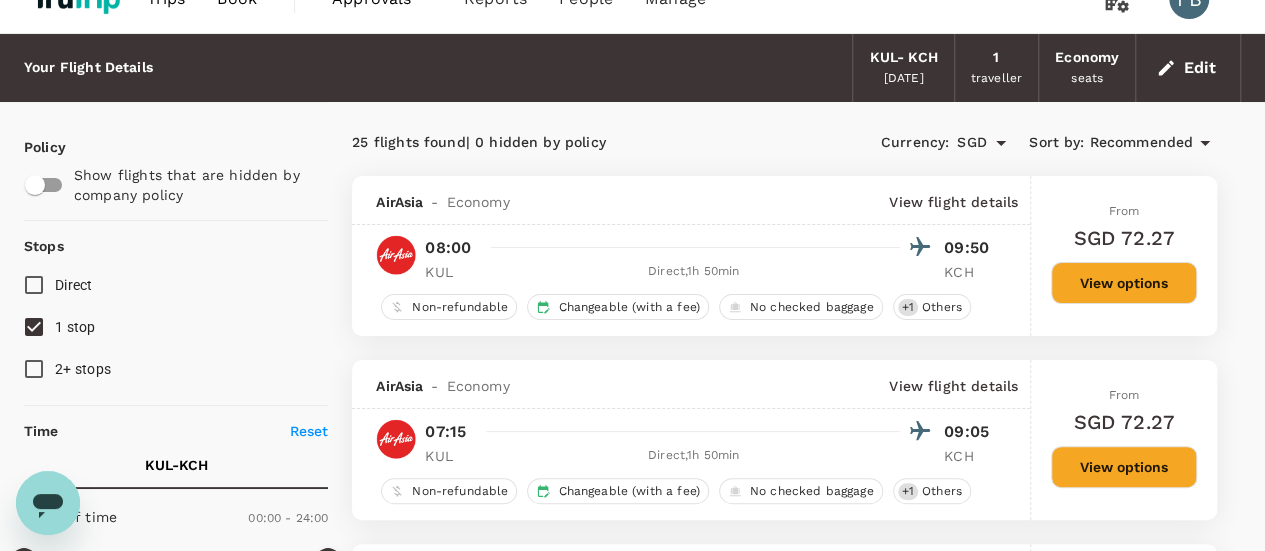 scroll, scrollTop: 0, scrollLeft: 0, axis: both 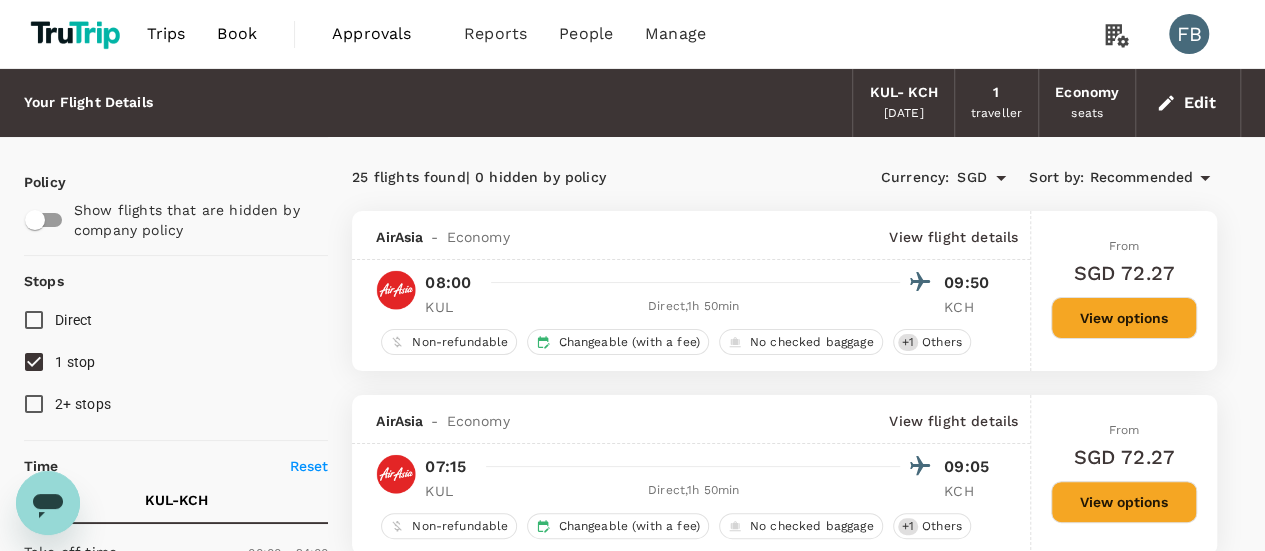 click on "Edit" at bounding box center (1188, 103) 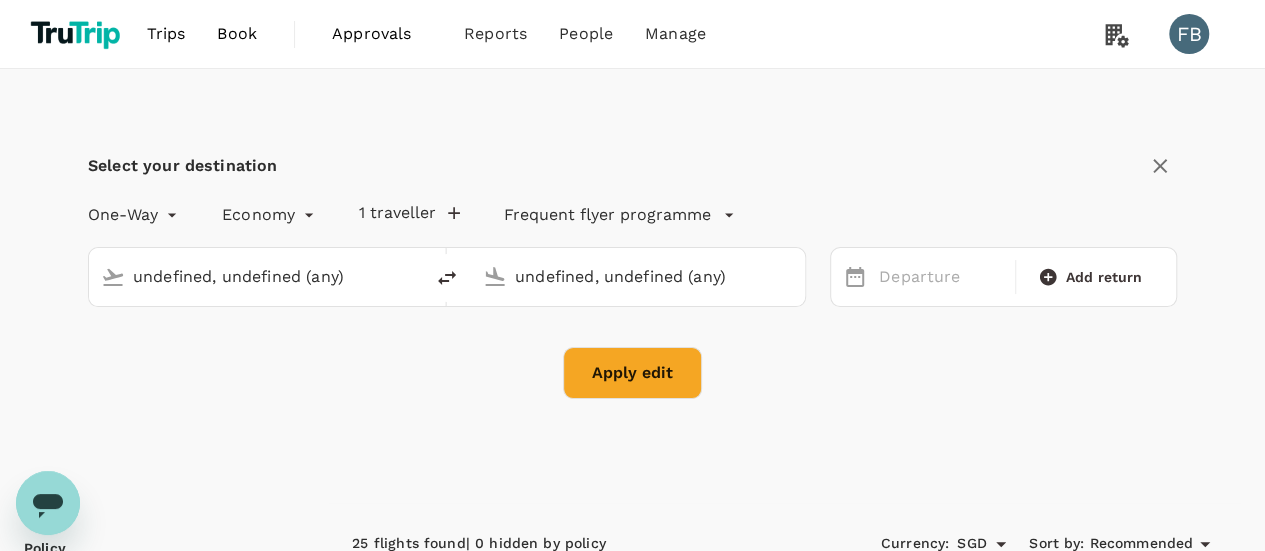 type 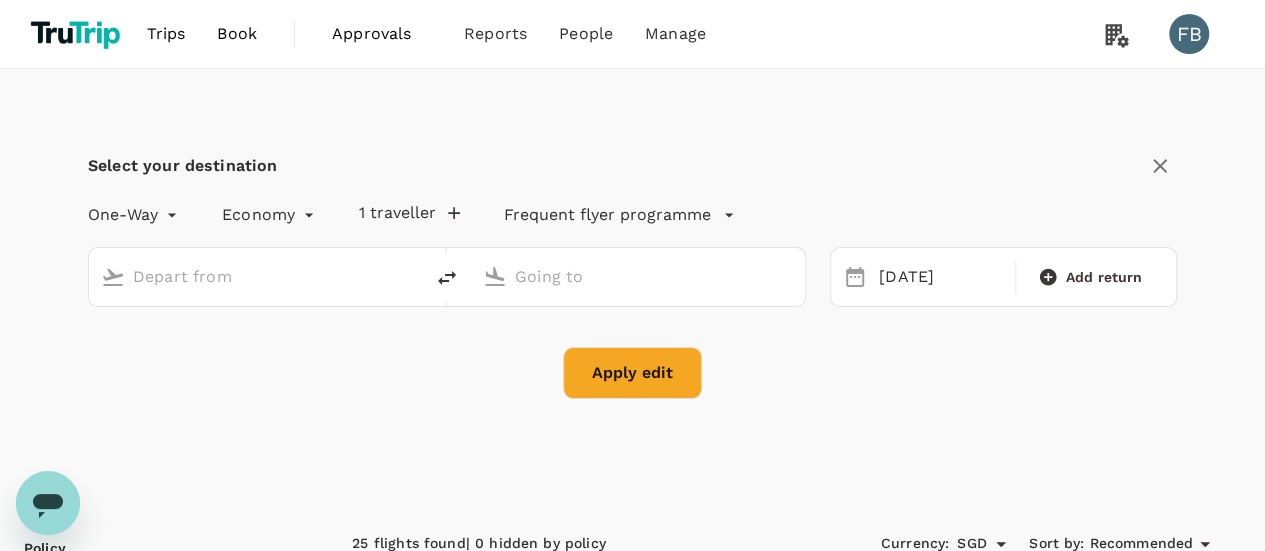 type on "Kuala Lumpur Intl (KUL)" 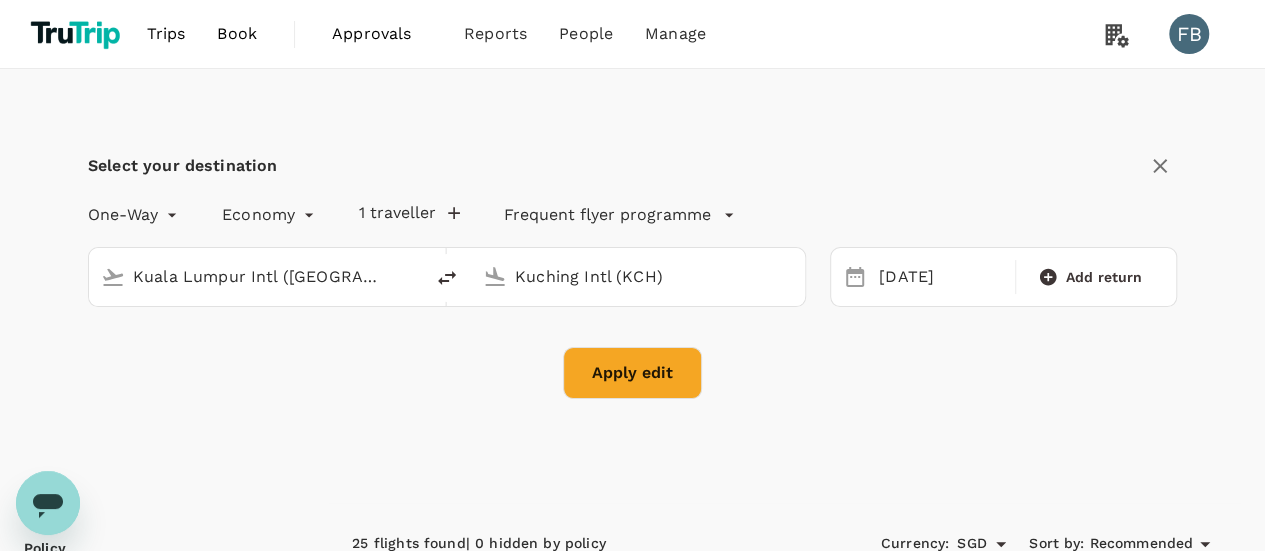 click at bounding box center (447, 278) 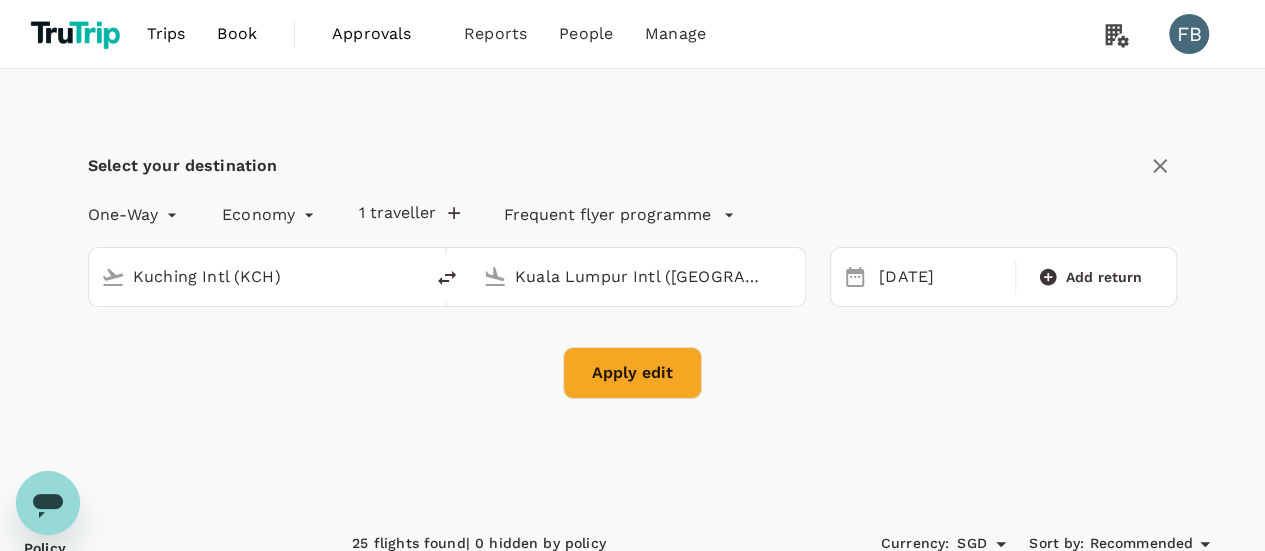 click on "Kuching Intl (KCH)" at bounding box center (257, 276) 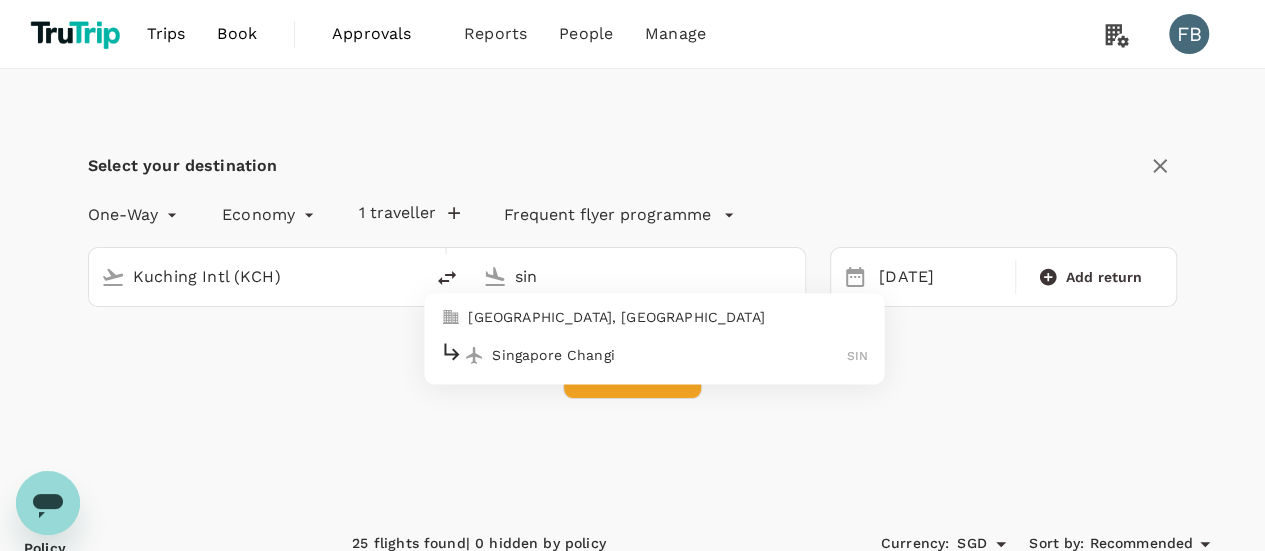 click on "Singapore Changi" at bounding box center (669, 355) 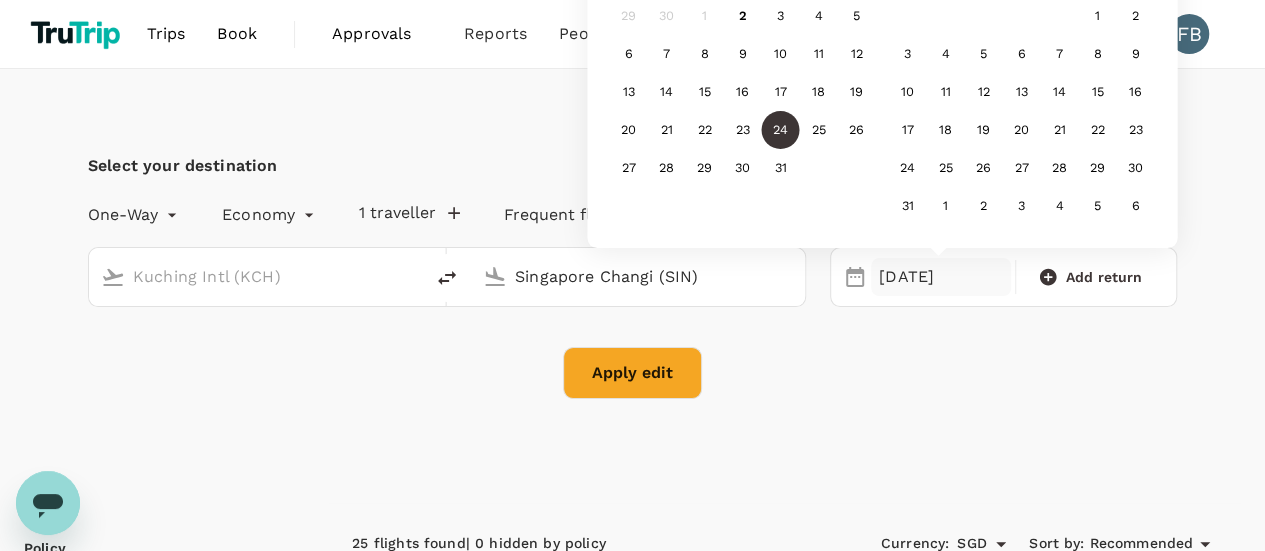 type on "Singapore Changi (SIN)" 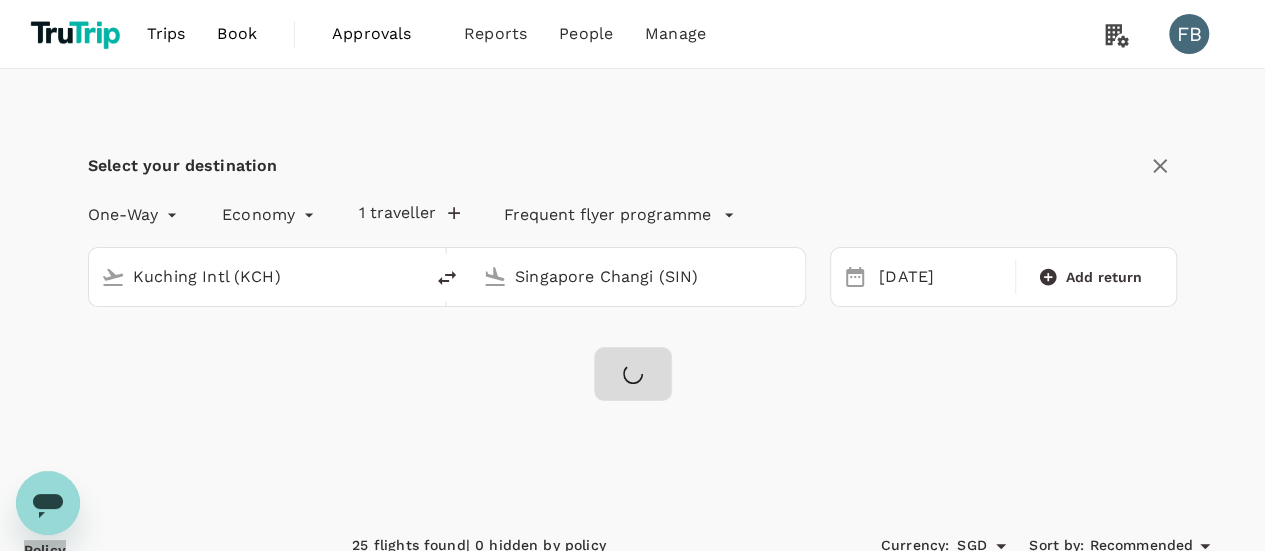 checkbox on "false" 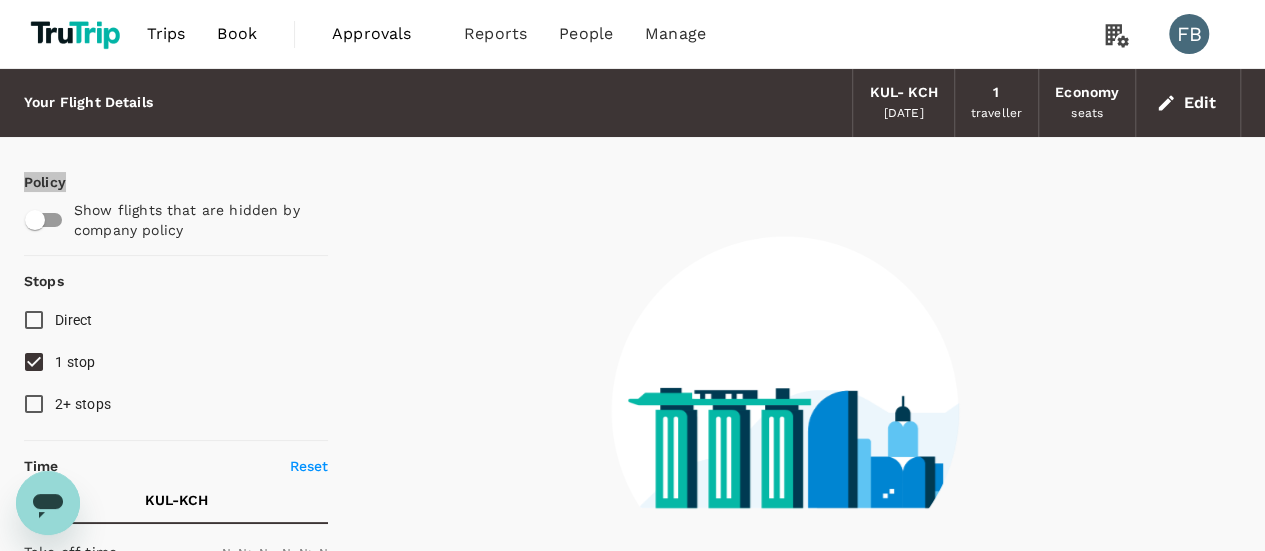 type on "1440" 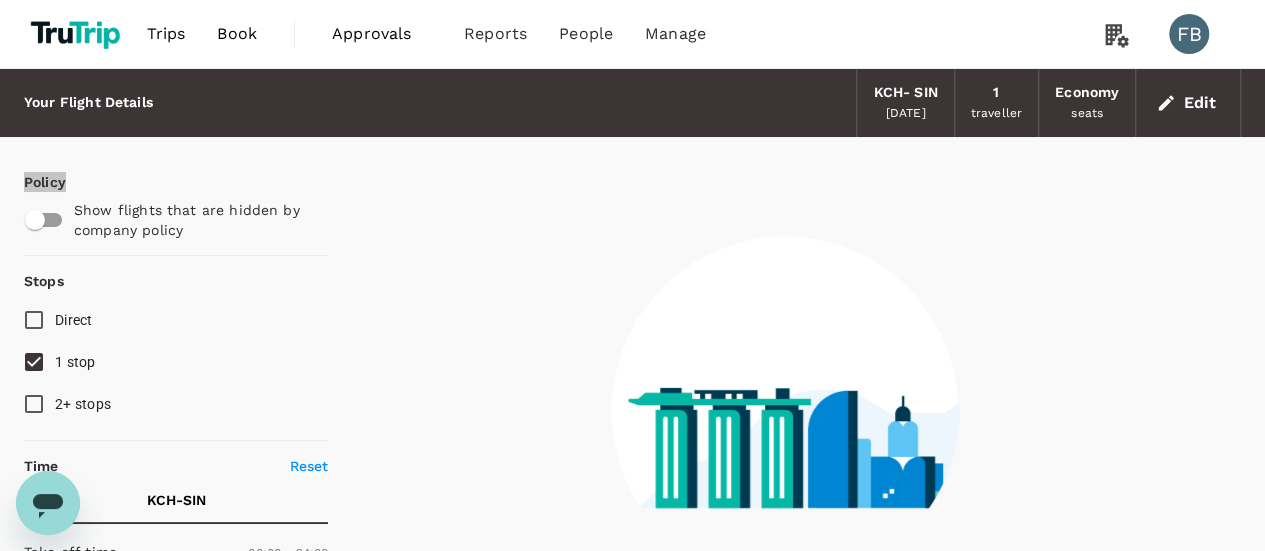 type on "1165" 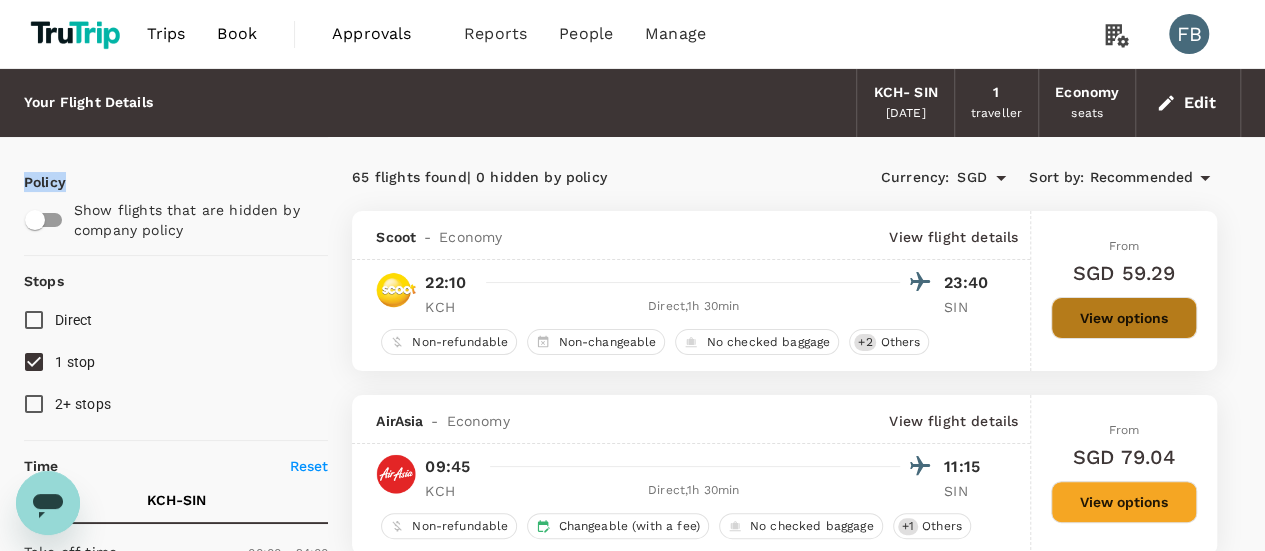 click on "View options" at bounding box center [1124, 318] 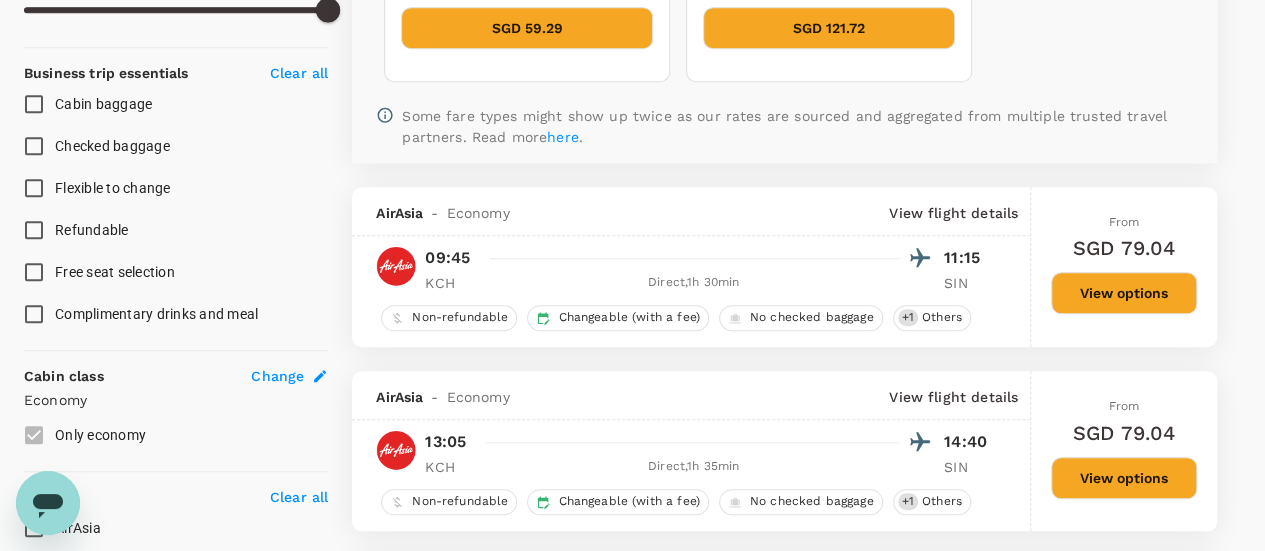 scroll, scrollTop: 810, scrollLeft: 0, axis: vertical 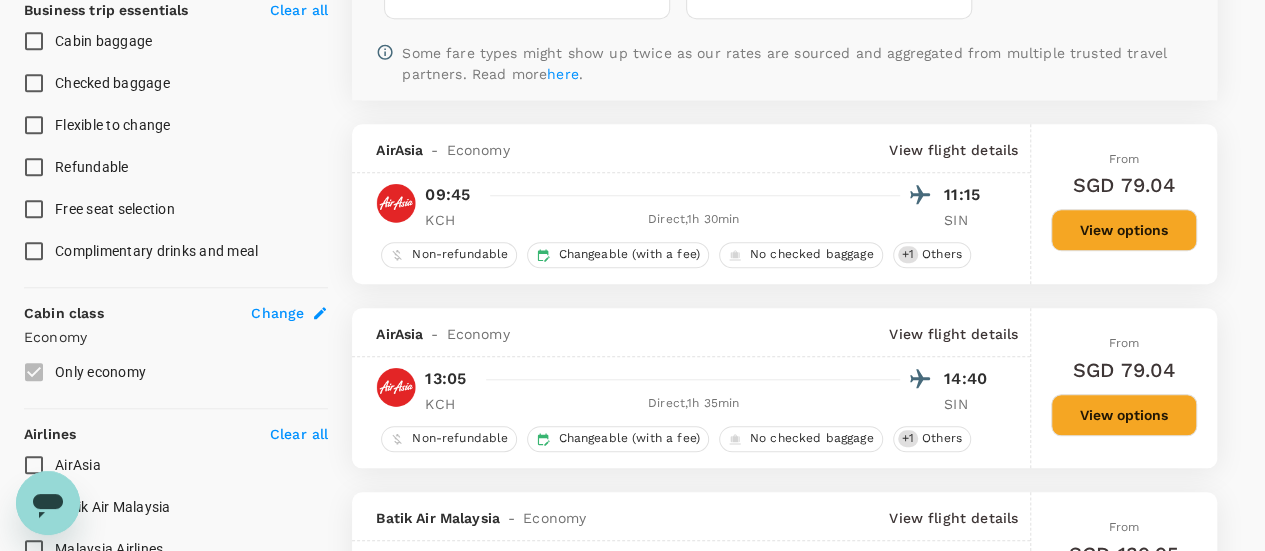 click on "View options" at bounding box center [1124, 230] 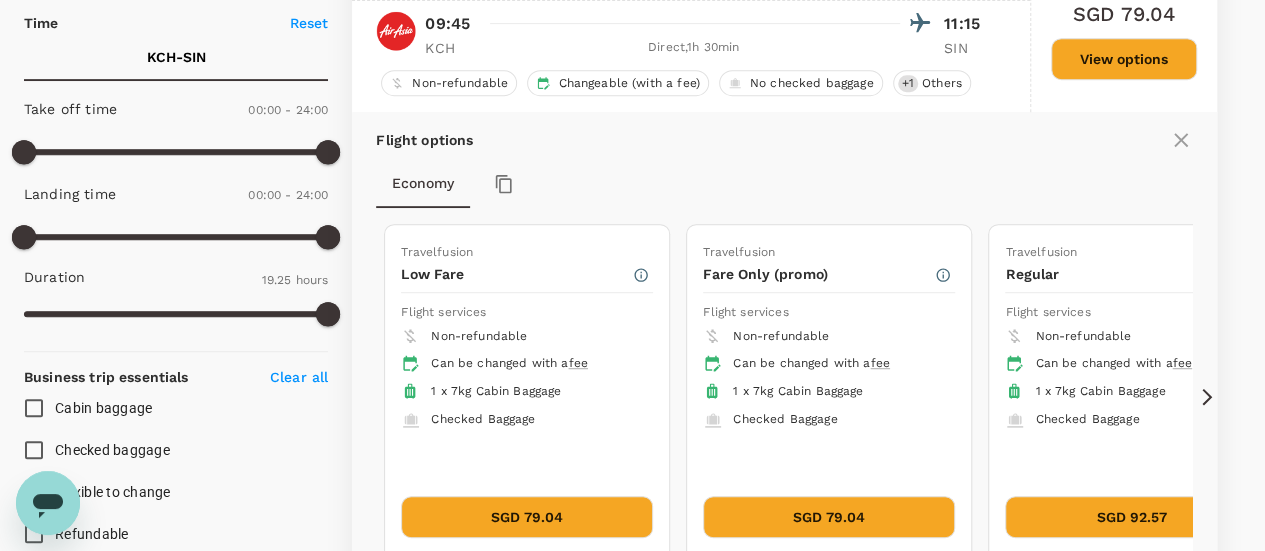 scroll, scrollTop: 394, scrollLeft: 0, axis: vertical 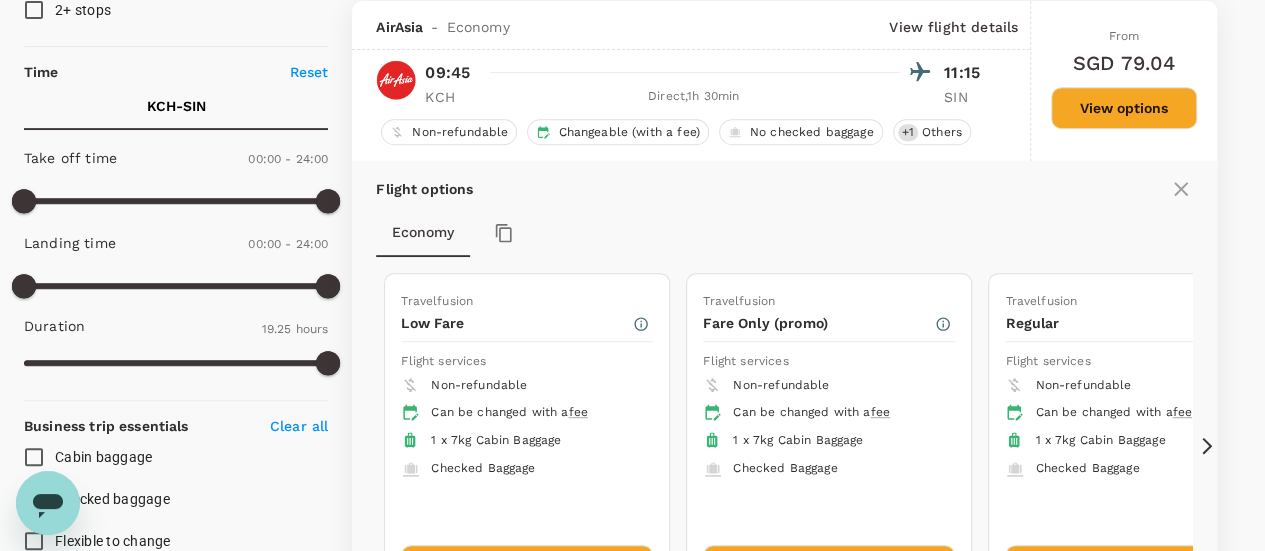 drag, startPoint x: 1194, startPoint y: 368, endPoint x: 1194, endPoint y: 381, distance: 13 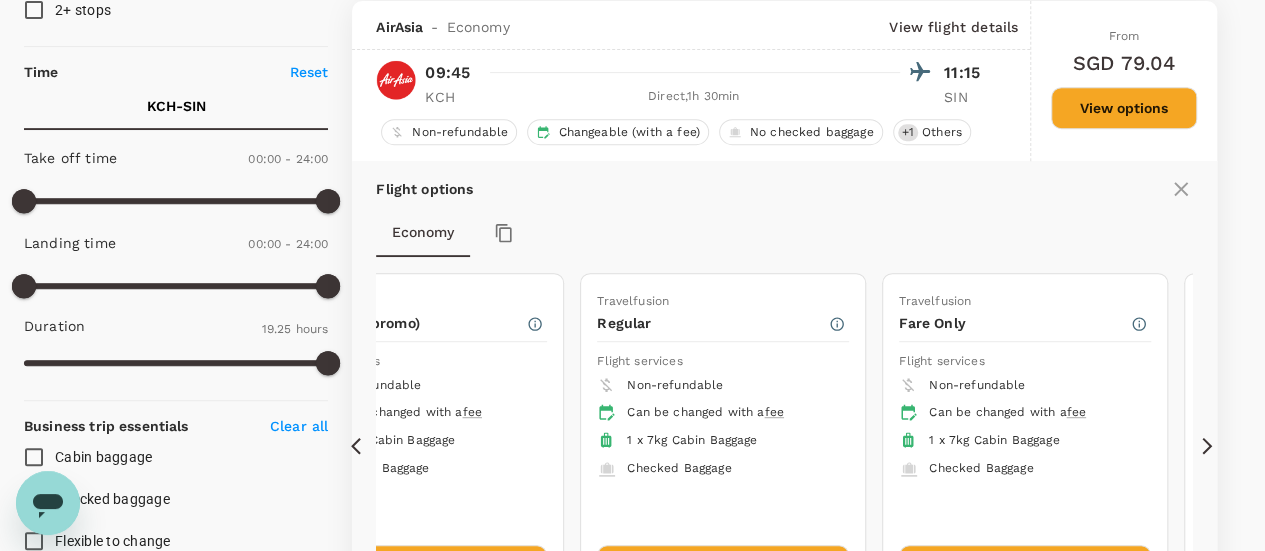 click 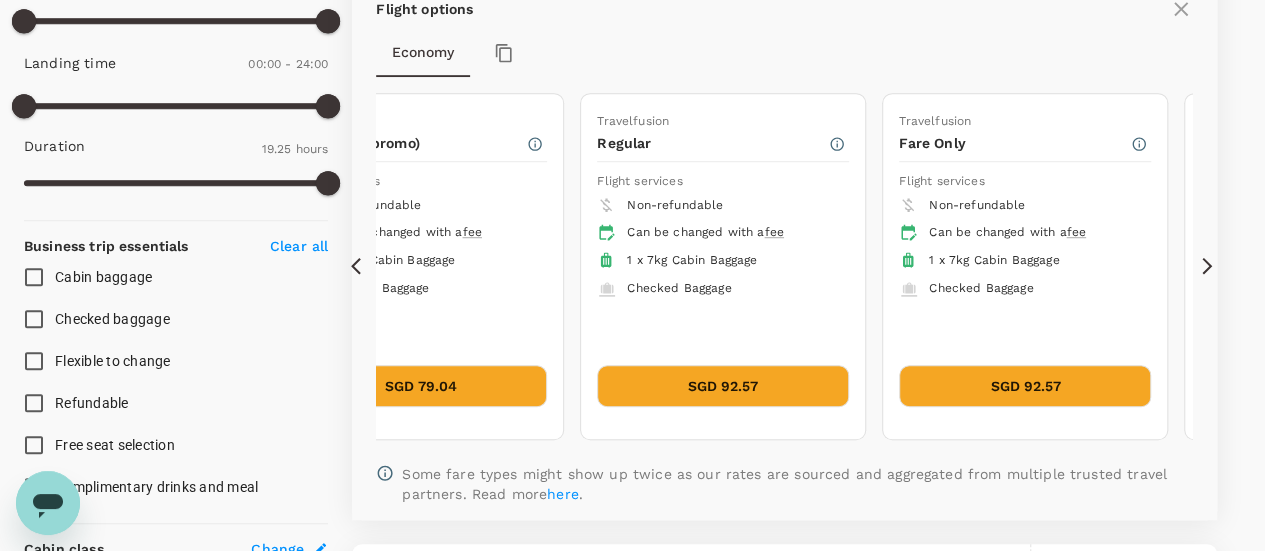scroll, scrollTop: 594, scrollLeft: 0, axis: vertical 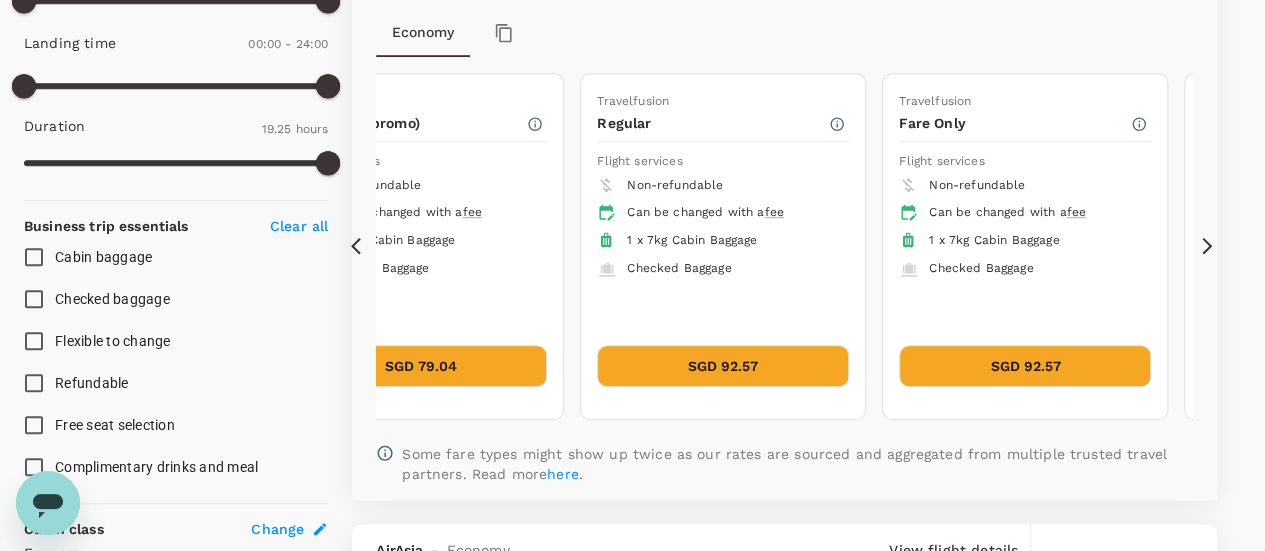 click on "Travelfusion Fare Only Flight services Non-refundable Can be changed with a  fee 1 x 7kg Cabin Baggage Checked Baggage SGD 92.57" at bounding box center [1025, 246] 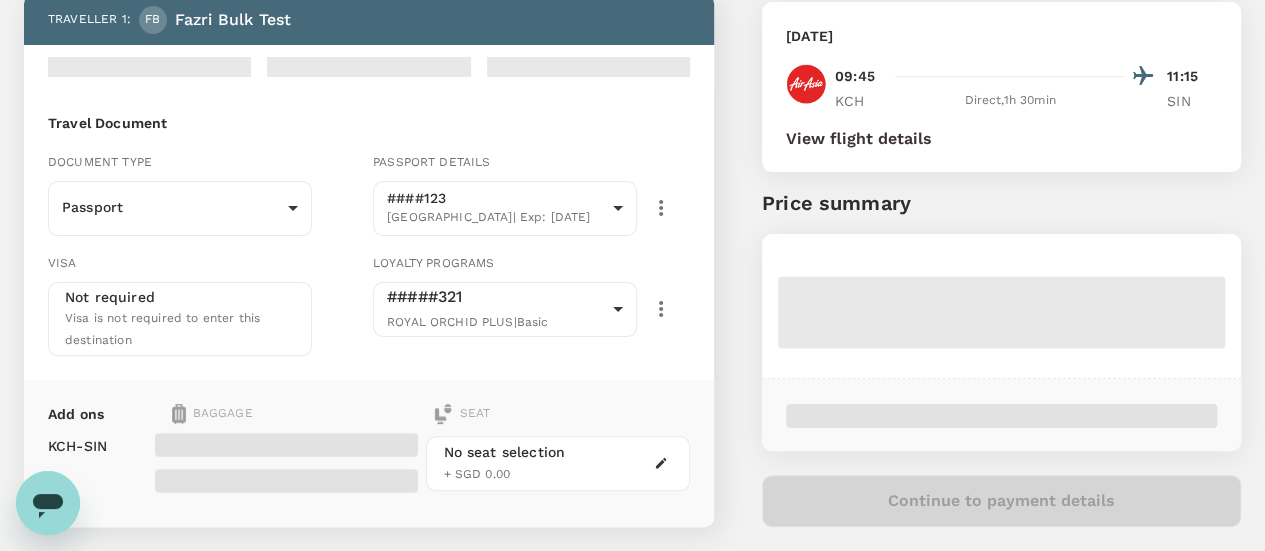 scroll, scrollTop: 200, scrollLeft: 0, axis: vertical 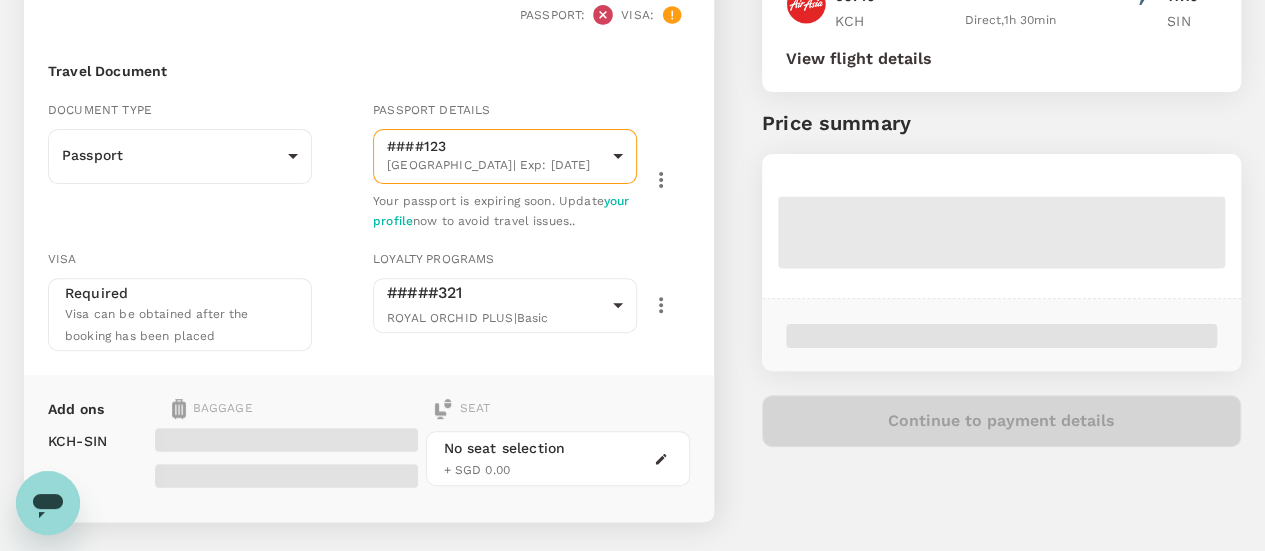 drag, startPoint x: 522, startPoint y: 181, endPoint x: 682, endPoint y: 183, distance: 160.0125 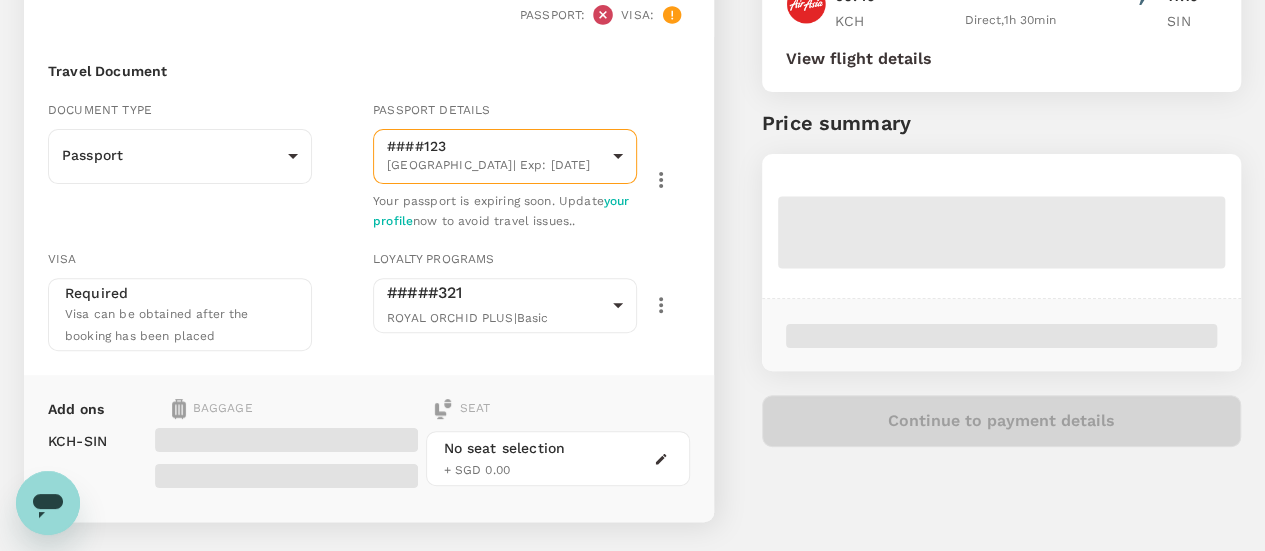 click on "Your passport is expiring soon. Update  your profile  now to avoid travel issues.." at bounding box center [505, 212] 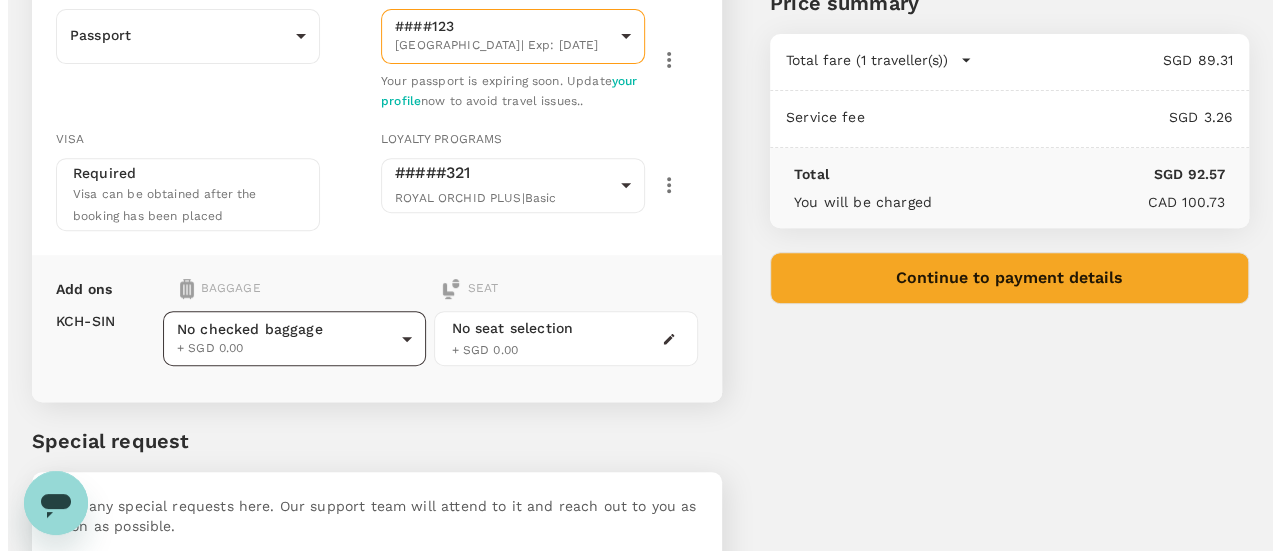 scroll, scrollTop: 391, scrollLeft: 0, axis: vertical 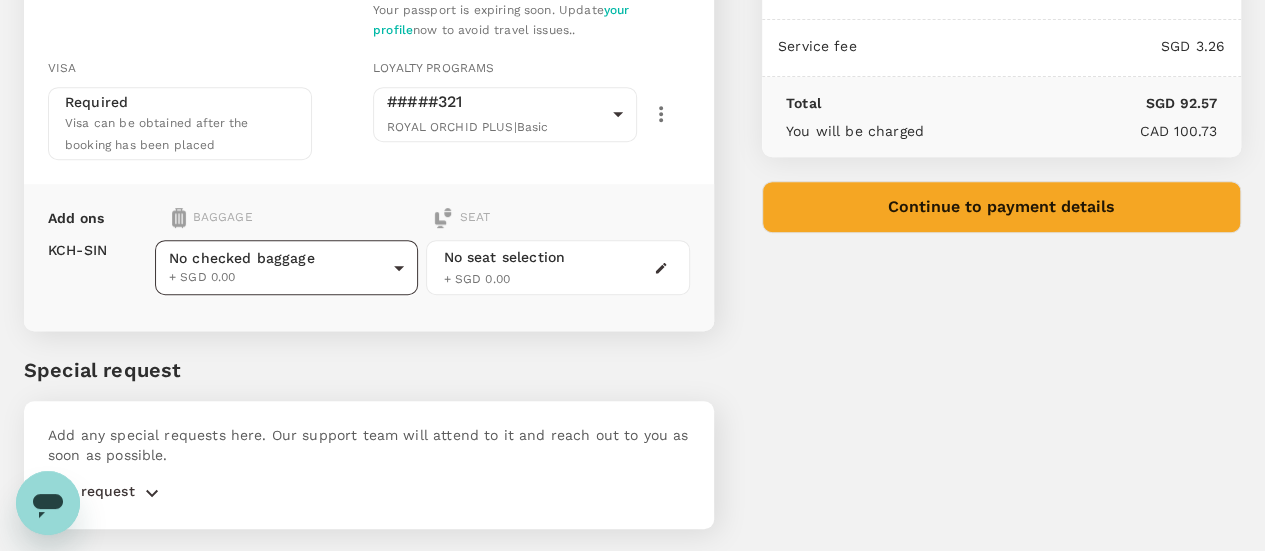 click on "Back to flight results Flight review Traveller(s) Traveller   1 : FB Fazri   Bulk test Passport is expired or invalid Passport : Visa : Travel Document Document type Passport Passport ​ Passport details ####123 Indonesia  | Exp:   11 Nov 2025 0c86ee2a-52e2-4672-bc01-bdc6821e82d4 ​ Your passport is expiring soon. Update  your profile  now to avoid travel issues.. Visa Required Visa can be obtained after the booking has been placed Loyalty programs #####321 ROYAL ORCHID PLUS |  Basic 4b3647b6-3dc6-47fb-bc69-46dcabfca165 ​ Add ons Baggage Seat KCH  -  SIN No checked baggage + SGD 0.00 ​ No seat selection + SGD 0.00 Special request Add any special requests here. Our support team will attend to it and reach out to you as soon as possible. Add request You've selected Thursday, 24 Jul 2025 09:45 11:15 KCH Direct ,  1h 30min SIN View flight details Price summary Total fare (1 traveller(s)) SGD 89.31 Air fare SGD 89.31 Baggage fee SGD 0.00 Seat fee SGD 0.00 Service fee SGD 3.26 Total SGD 92.57 CAD 100.73 Edit" at bounding box center (632, 108) 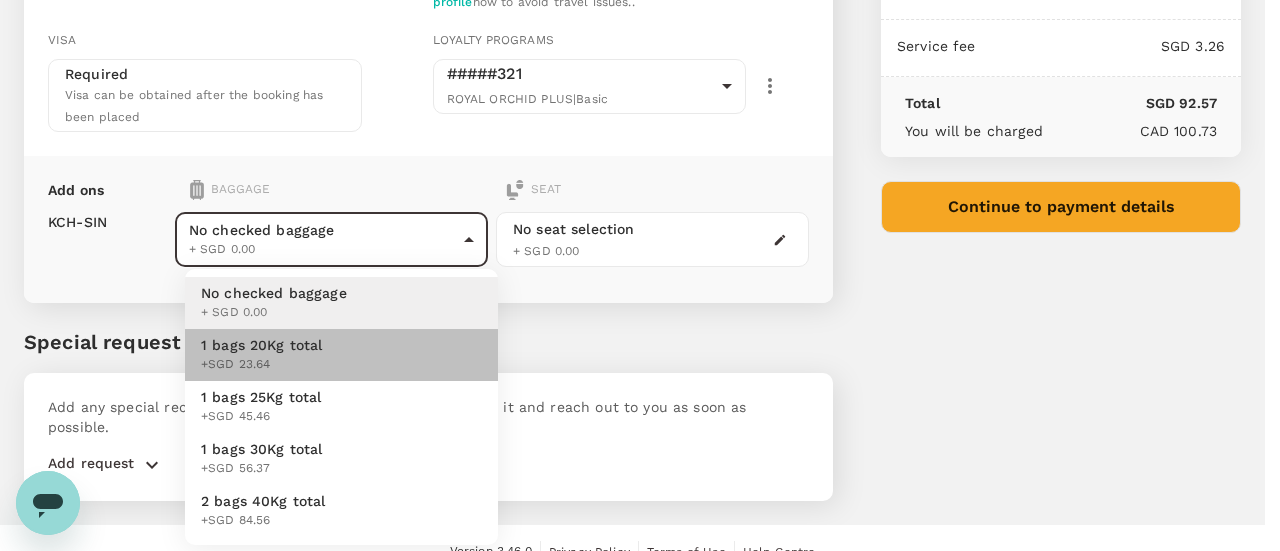 click on "1 bags 20Kg total +SGD 23.64" at bounding box center (341, 355) 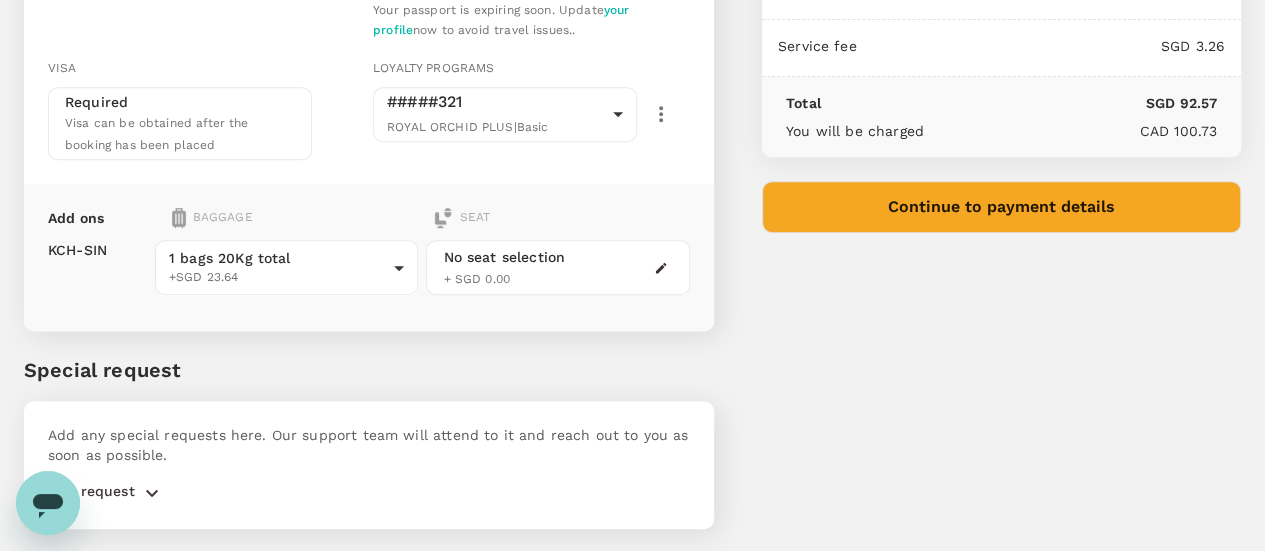 click on "No seat selection + SGD 0.00" at bounding box center (557, 267) 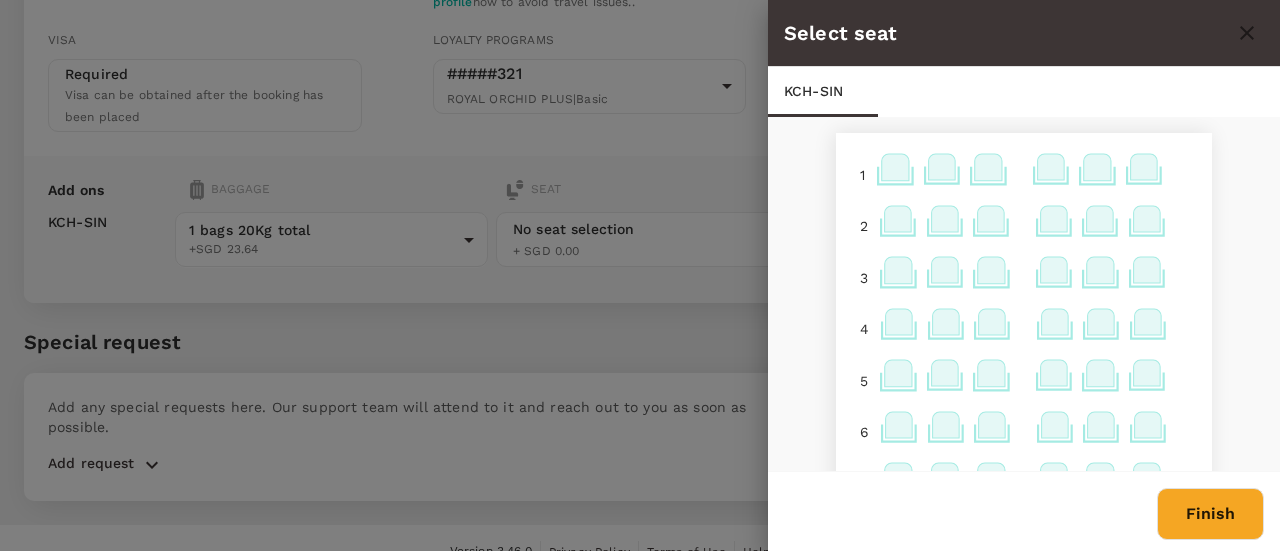 click 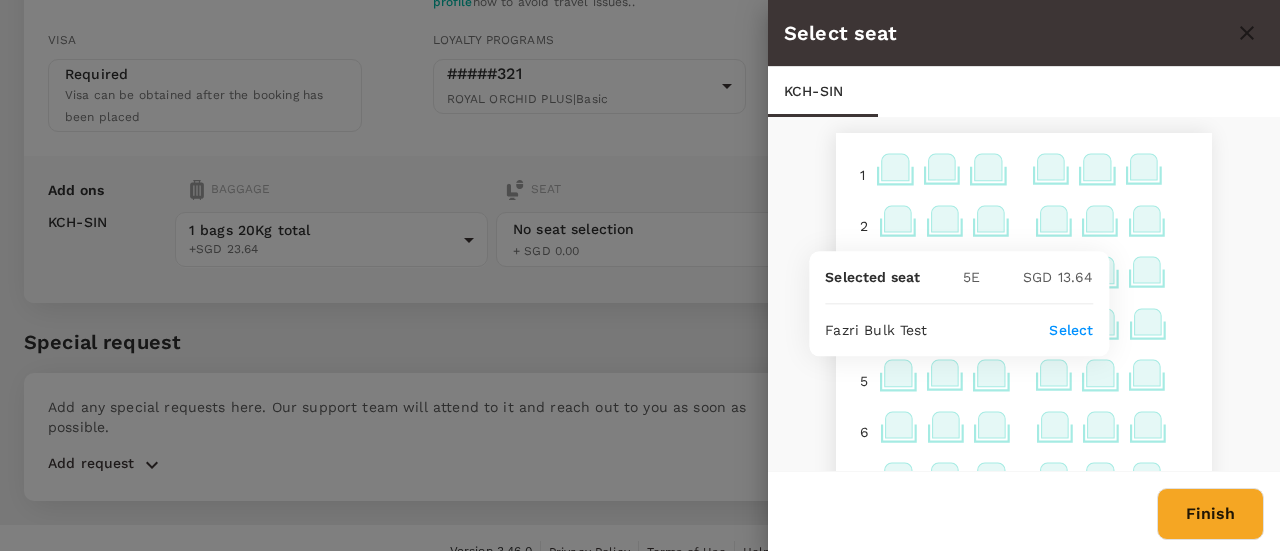 click on "Select" at bounding box center (1071, 330) 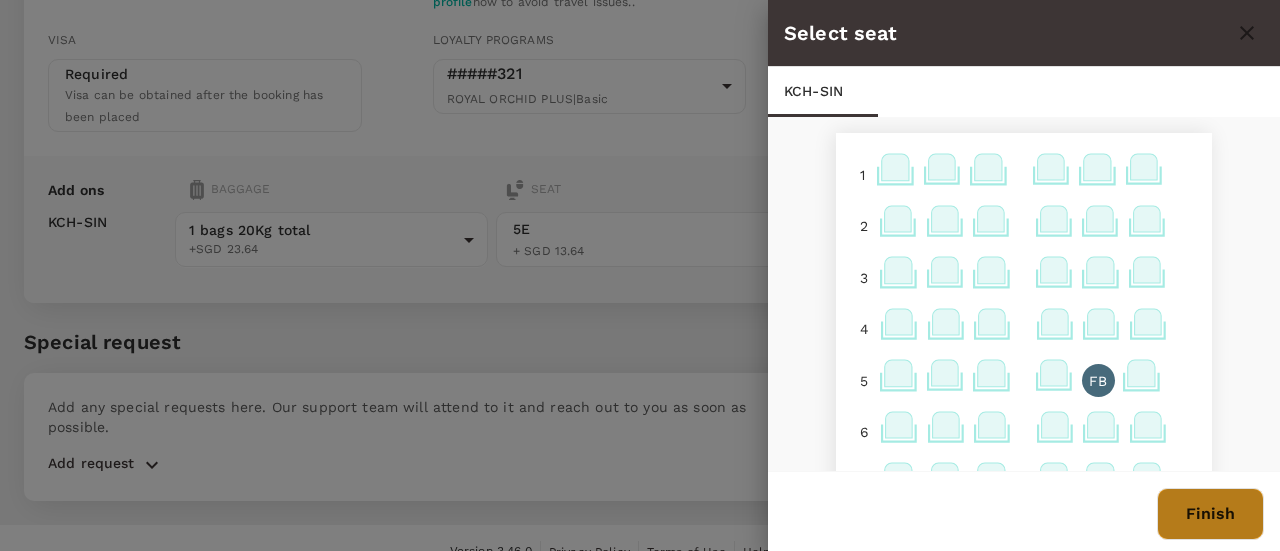 click on "Finish" at bounding box center (1210, 514) 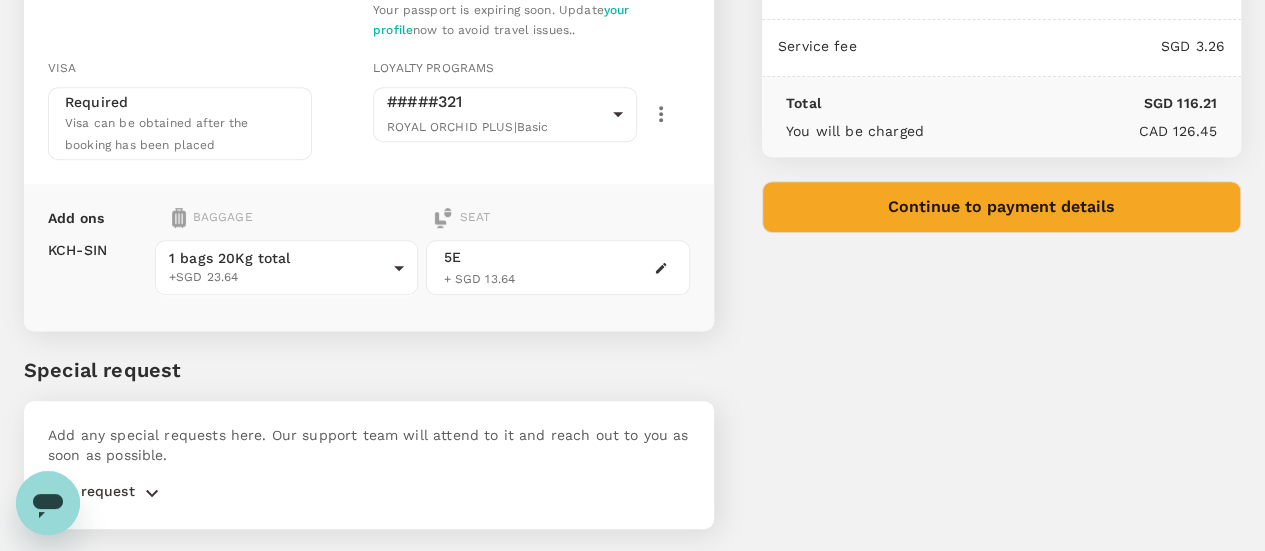 click on "You've selected Thursday, 24 Jul 2025 09:45 11:15 KCH Direct ,  1h 30min SIN View flight details Price summary Total fare (1 traveller(s)) SGD 112.95 Air fare SGD 89.31 Baggage fee SGD 23.64 Seat fee SGD 0.00 Service fee SGD 3.26 Total SGD 116.21 You will be charged CAD 126.45 Continue to payment details" at bounding box center [977, 95] 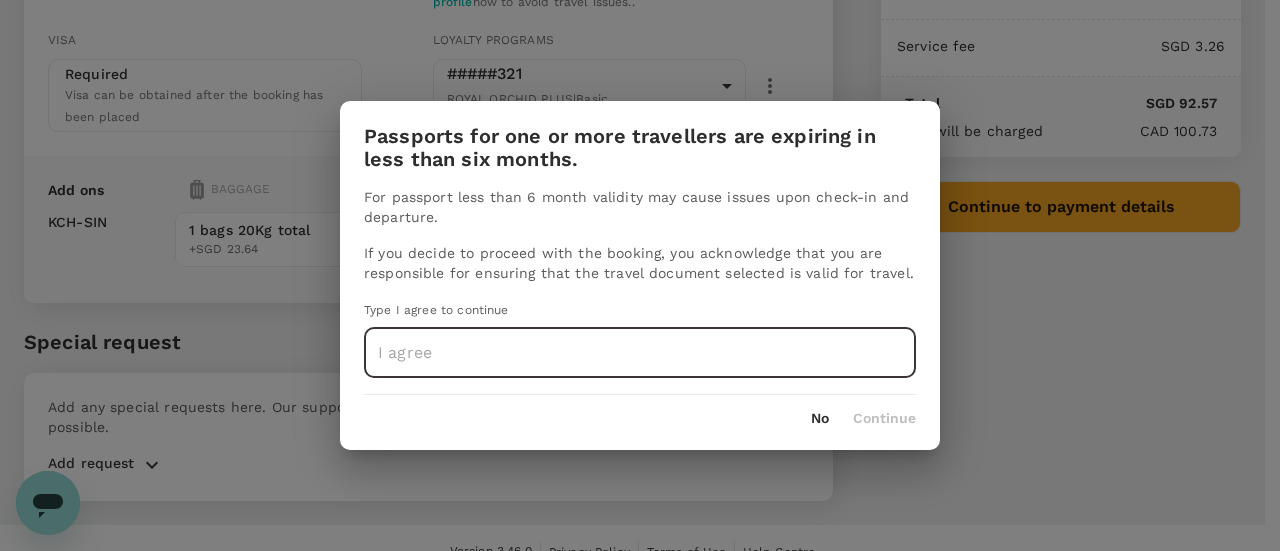 click at bounding box center (640, 353) 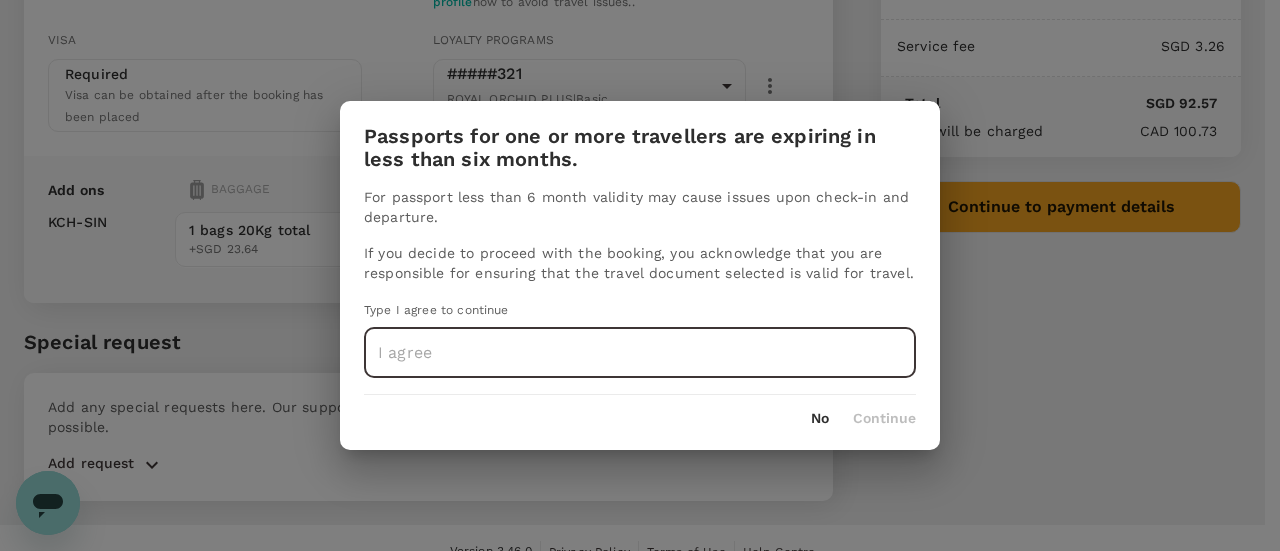 type on "i agree" 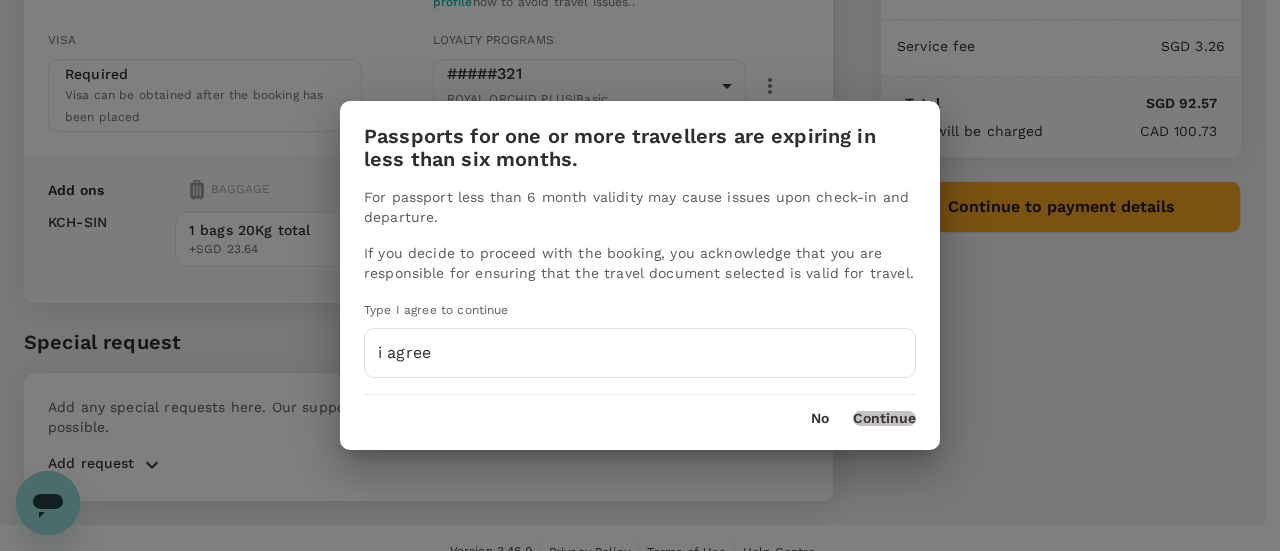 click on "Continue" at bounding box center (884, 419) 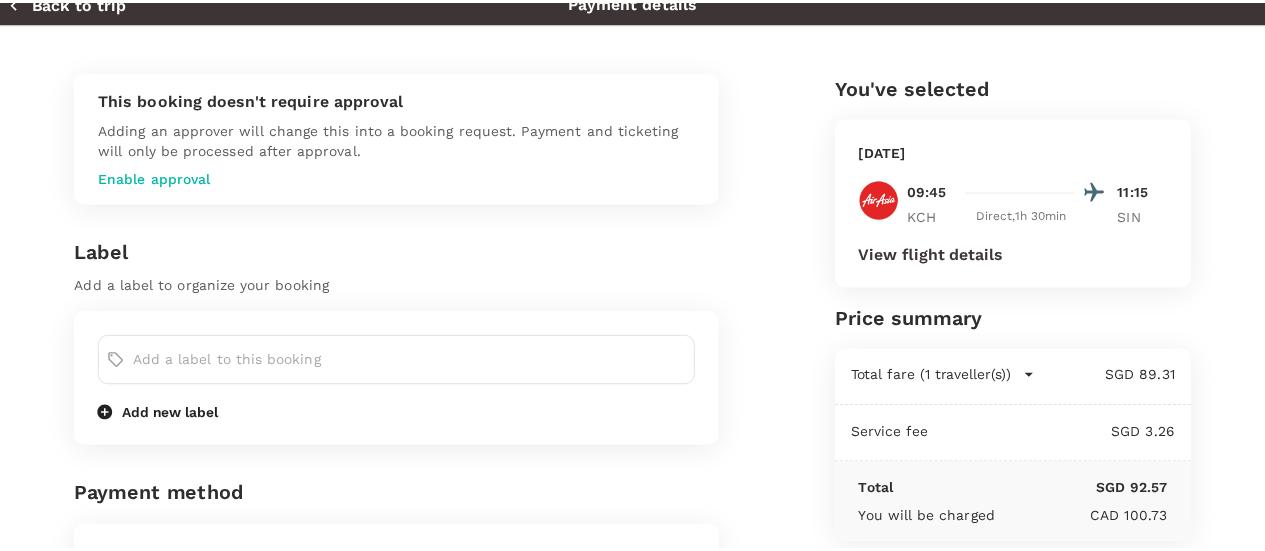 scroll, scrollTop: 0, scrollLeft: 0, axis: both 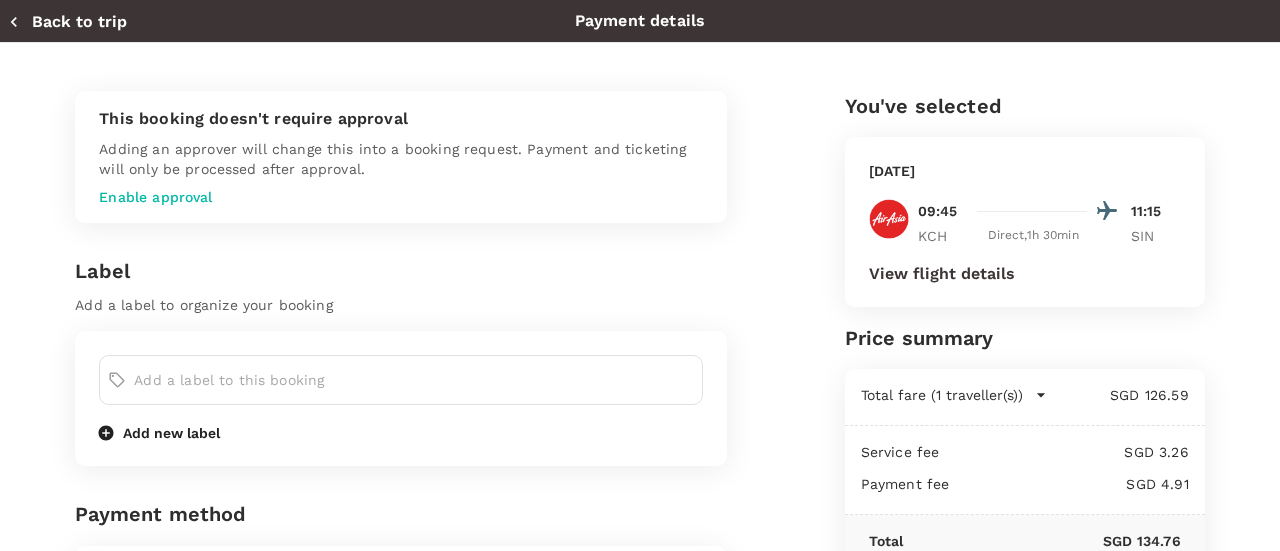 click on "Back to trip" at bounding box center [67, 22] 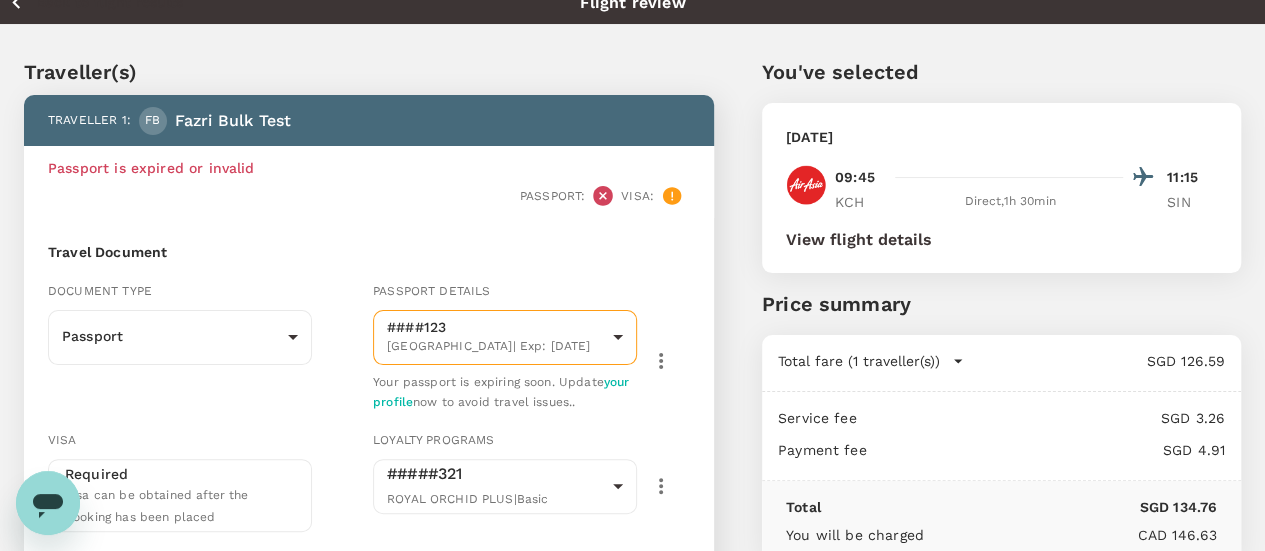 scroll, scrollTop: 0, scrollLeft: 0, axis: both 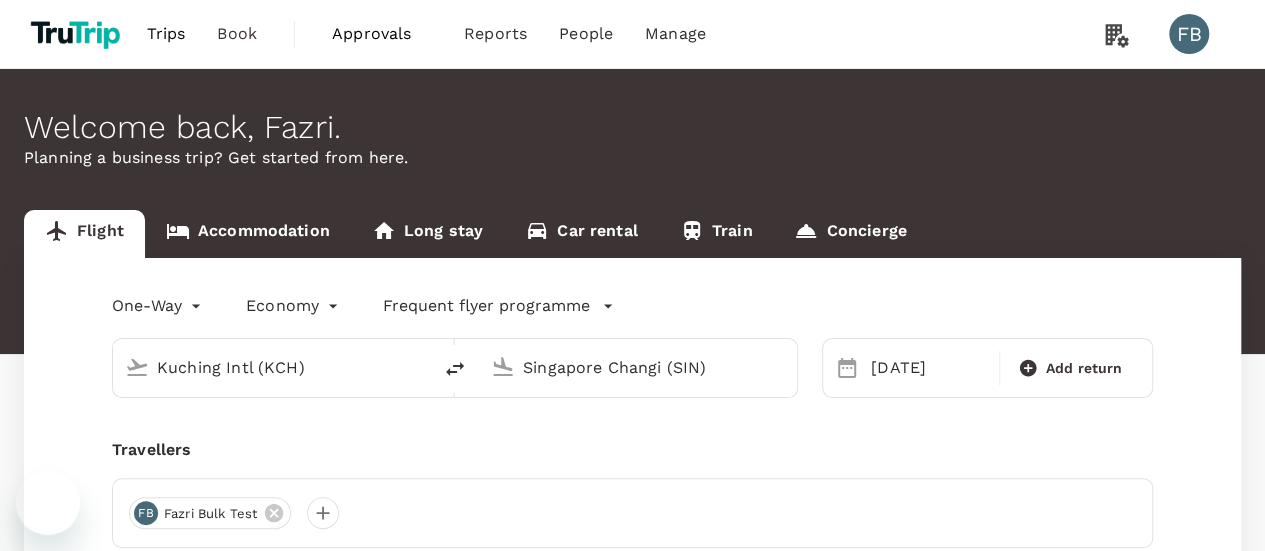 type on "Kuching Intl (KCH)" 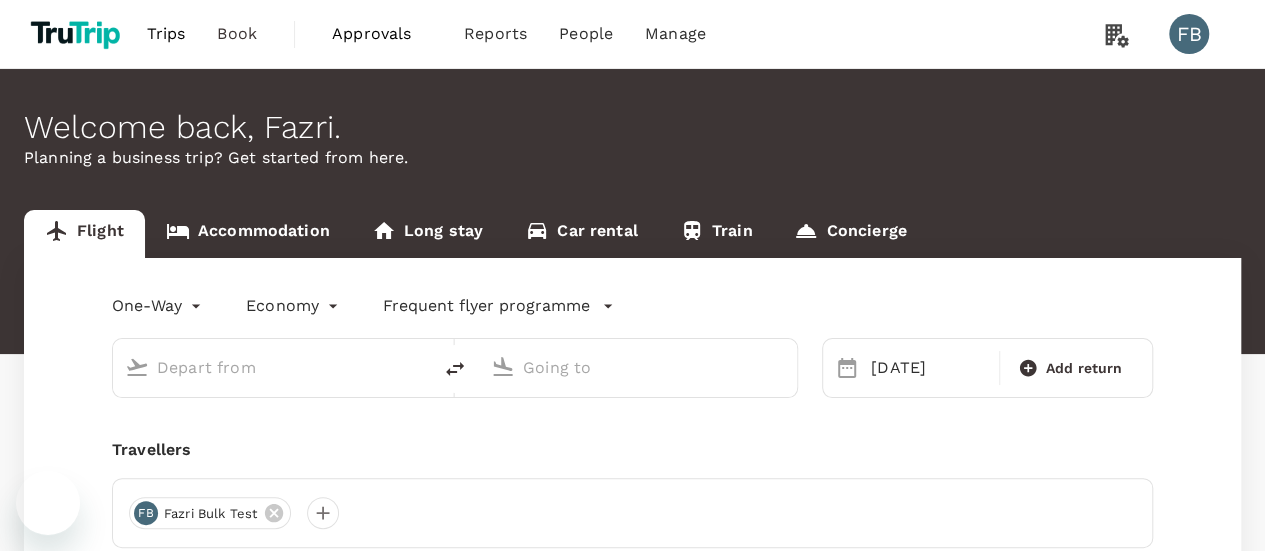 type on "Kuching Intl (KCH)" 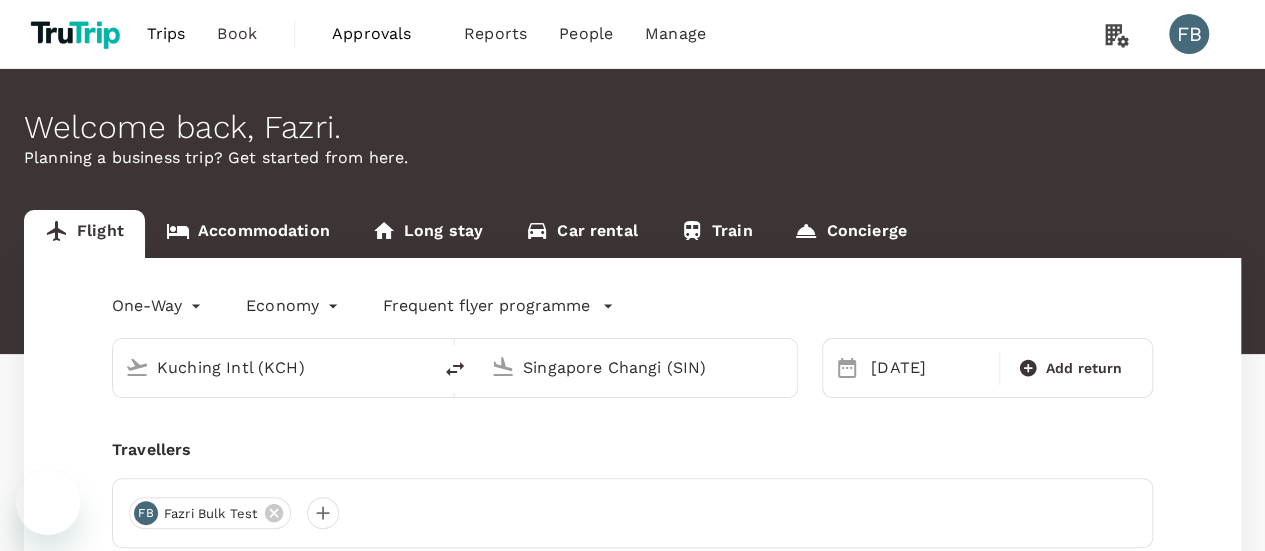 type 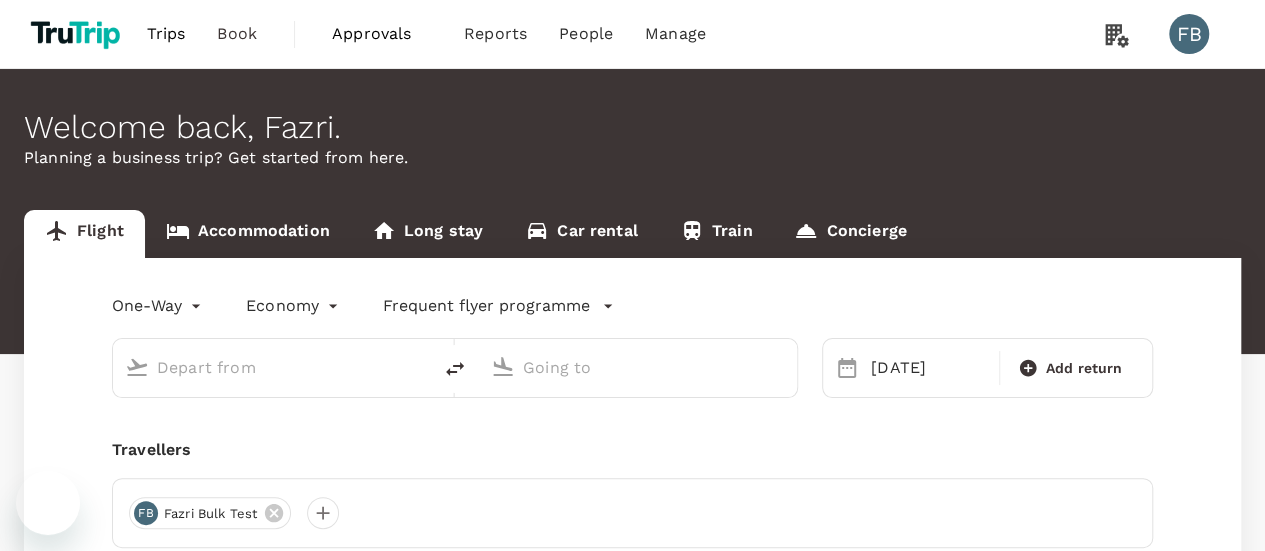 type on "Kuching Intl (KCH)" 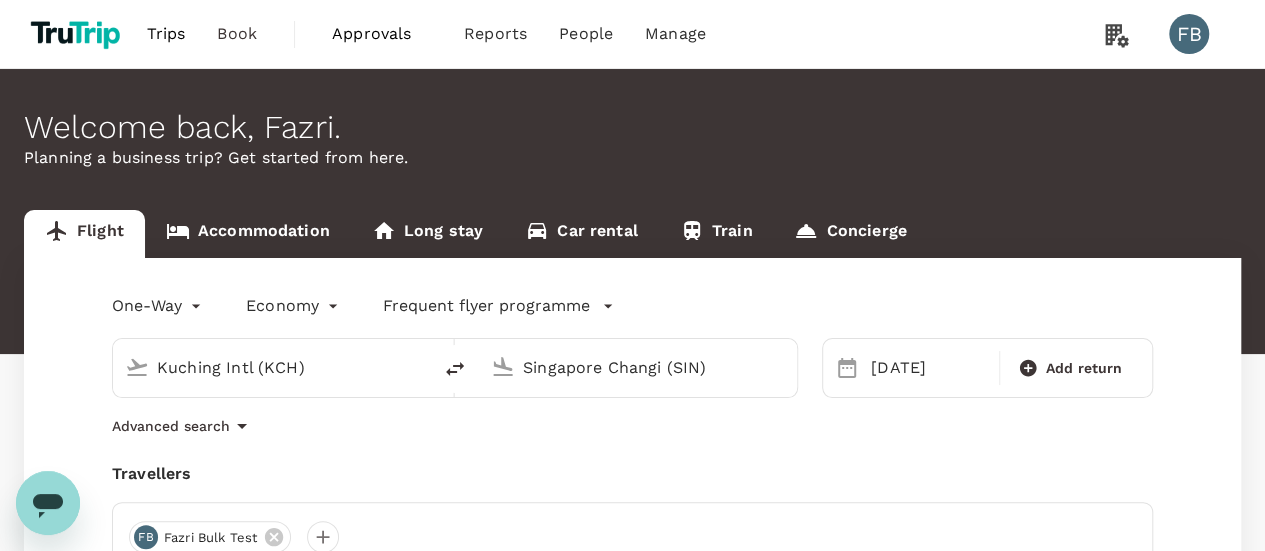 scroll, scrollTop: 0, scrollLeft: 0, axis: both 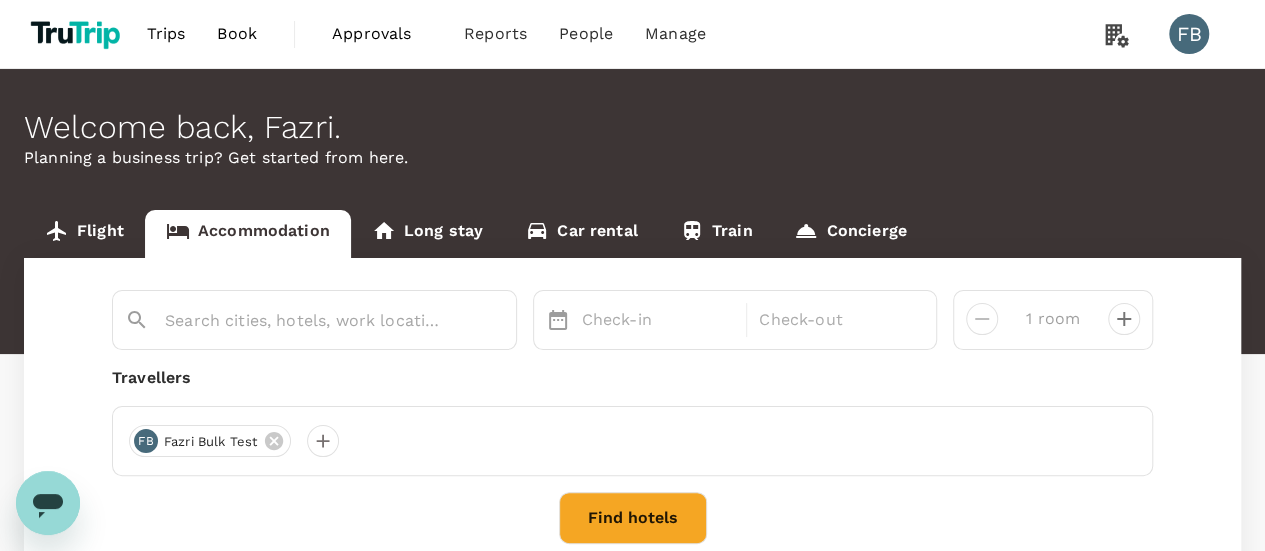 drag, startPoint x: 280, startPoint y: 349, endPoint x: 289, endPoint y: 326, distance: 24.698177 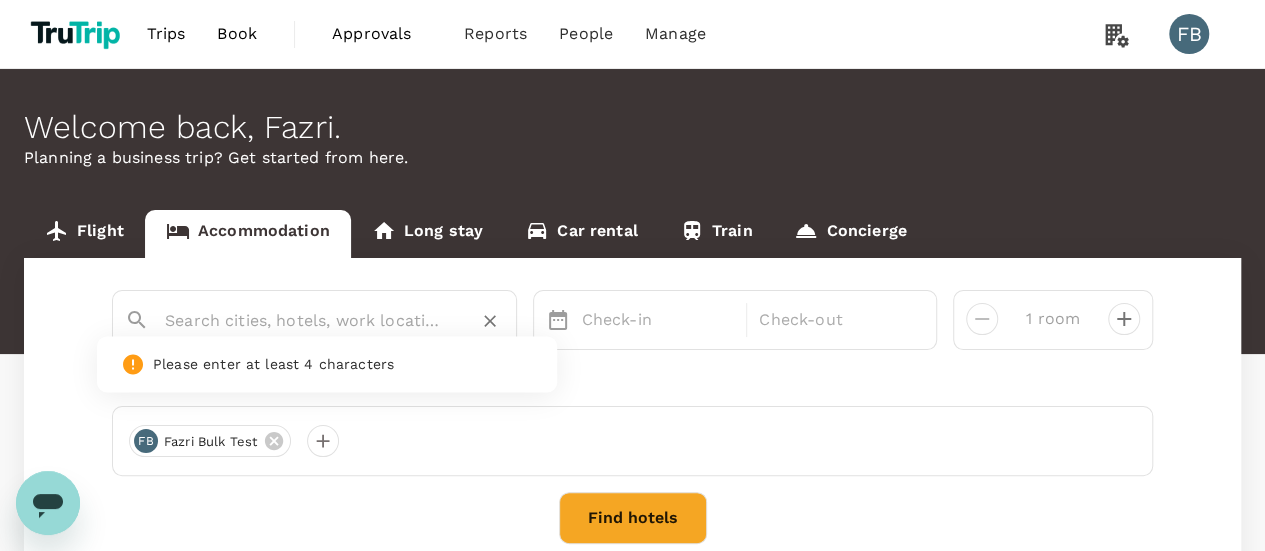 click at bounding box center [306, 320] 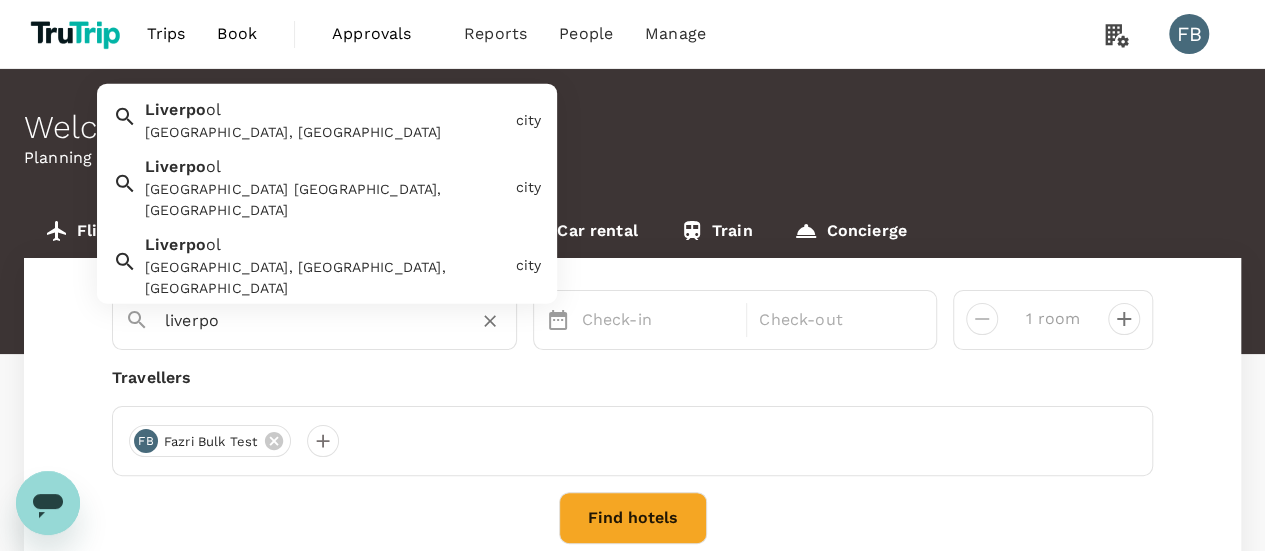 click on "Liverpool, UK" at bounding box center (326, 132) 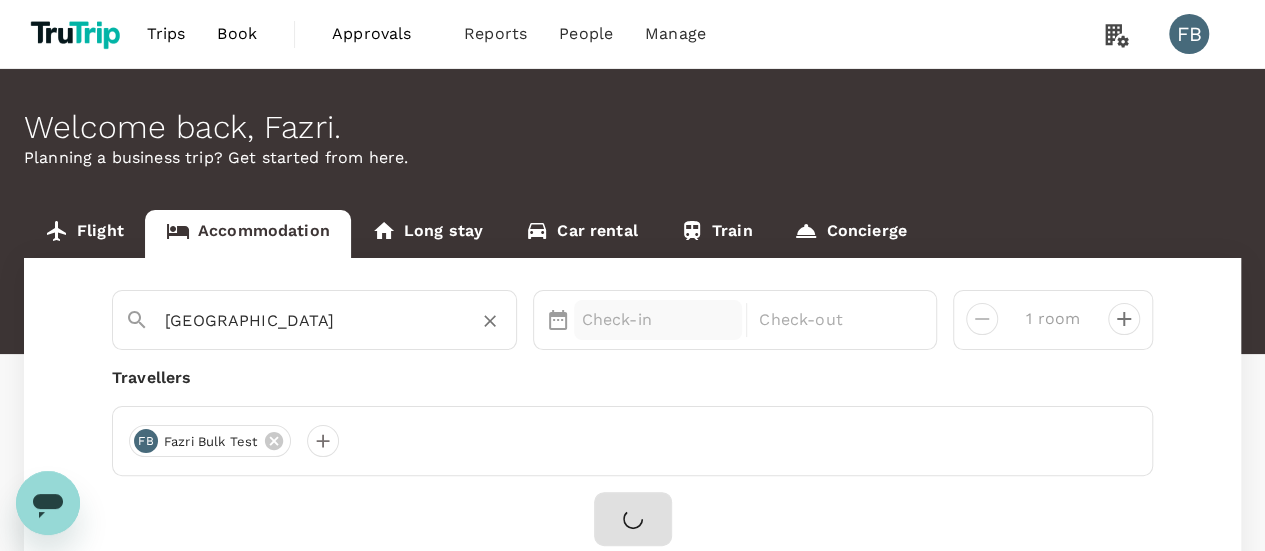 type on "Liverpool" 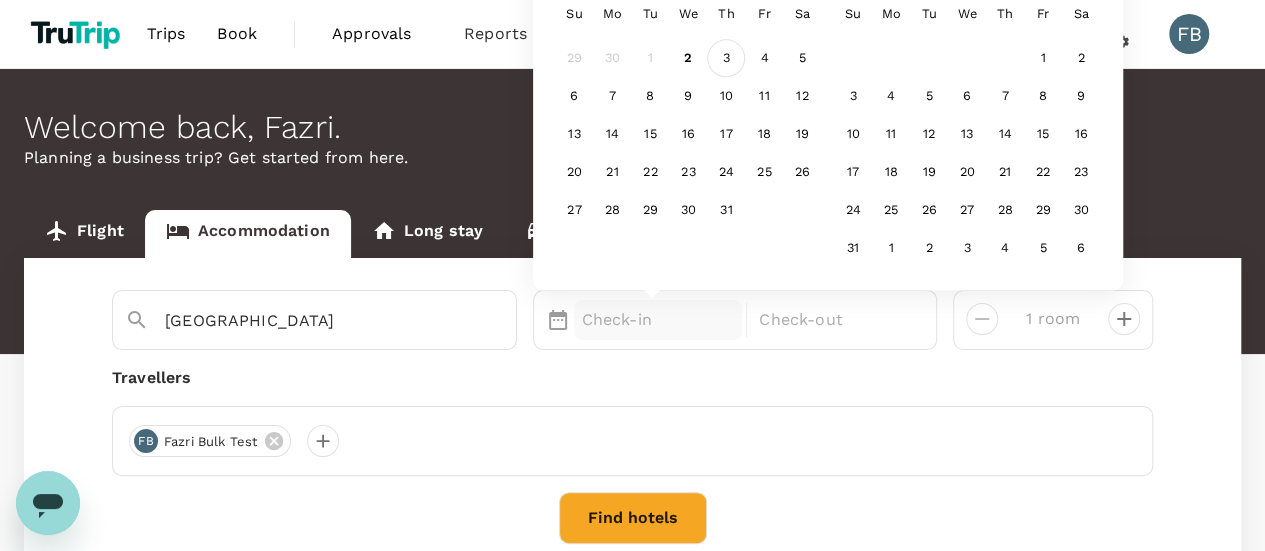 click on "3" at bounding box center [726, 59] 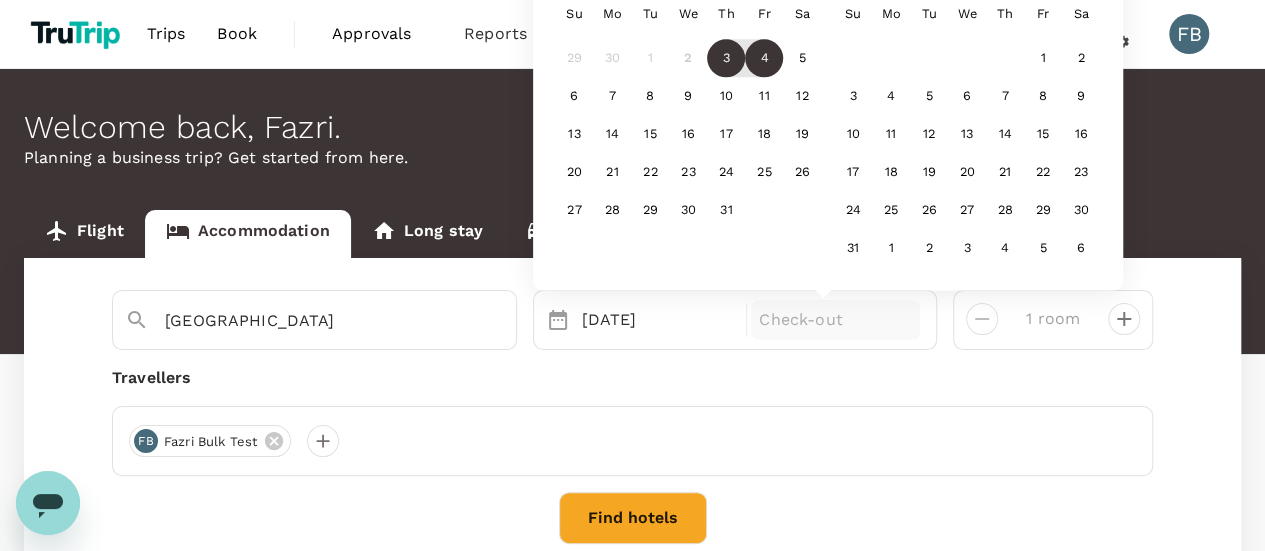 click on "4" at bounding box center (764, 59) 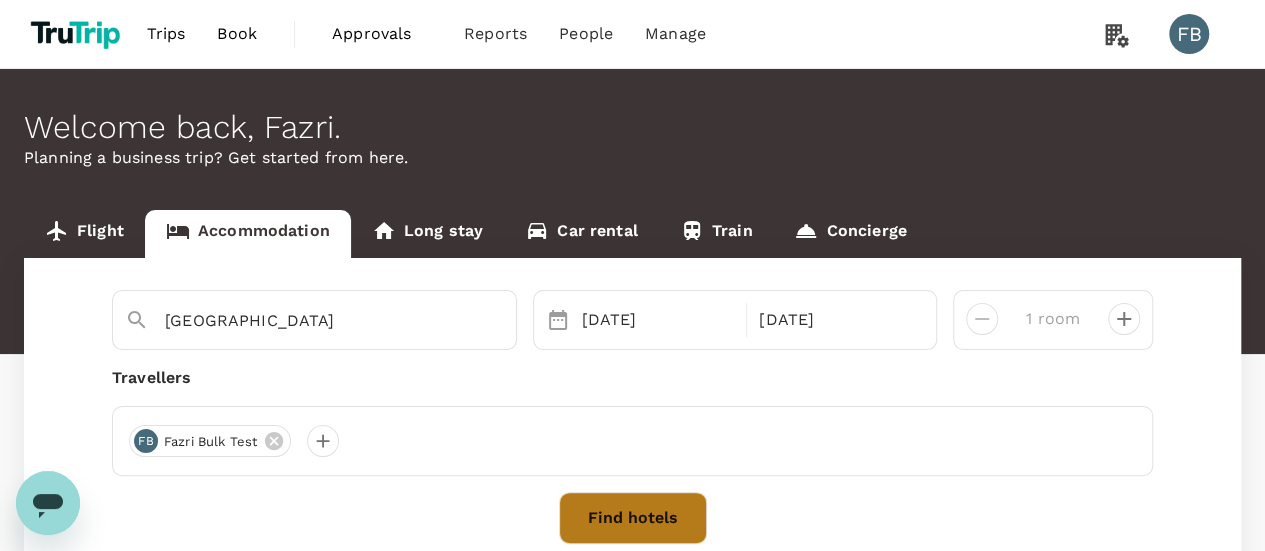 click on "Find hotels" at bounding box center [633, 518] 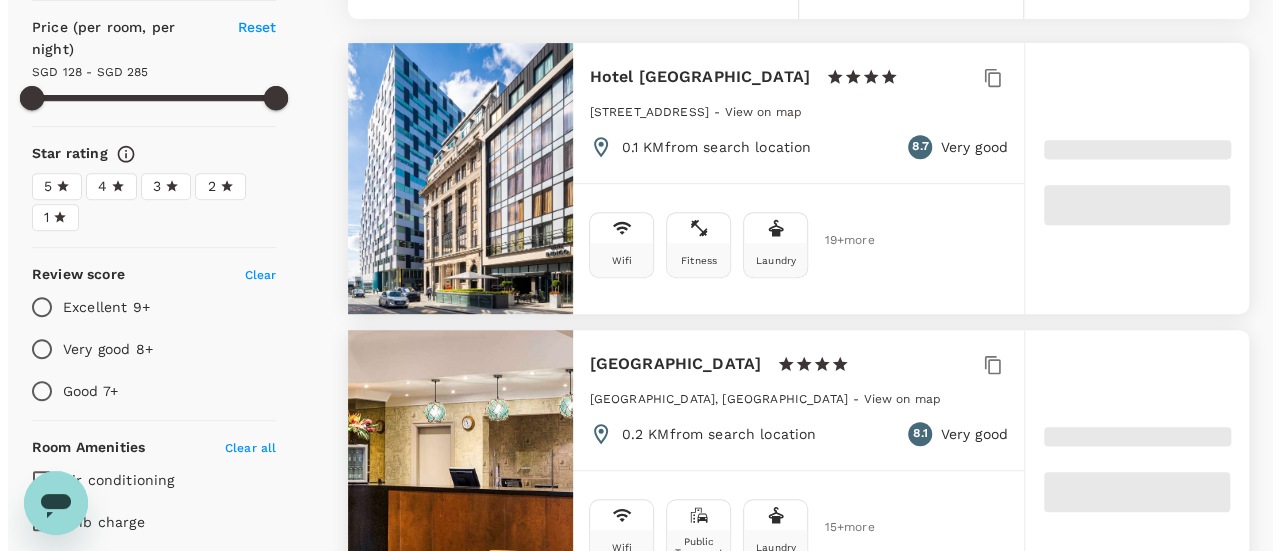 scroll, scrollTop: 0, scrollLeft: 0, axis: both 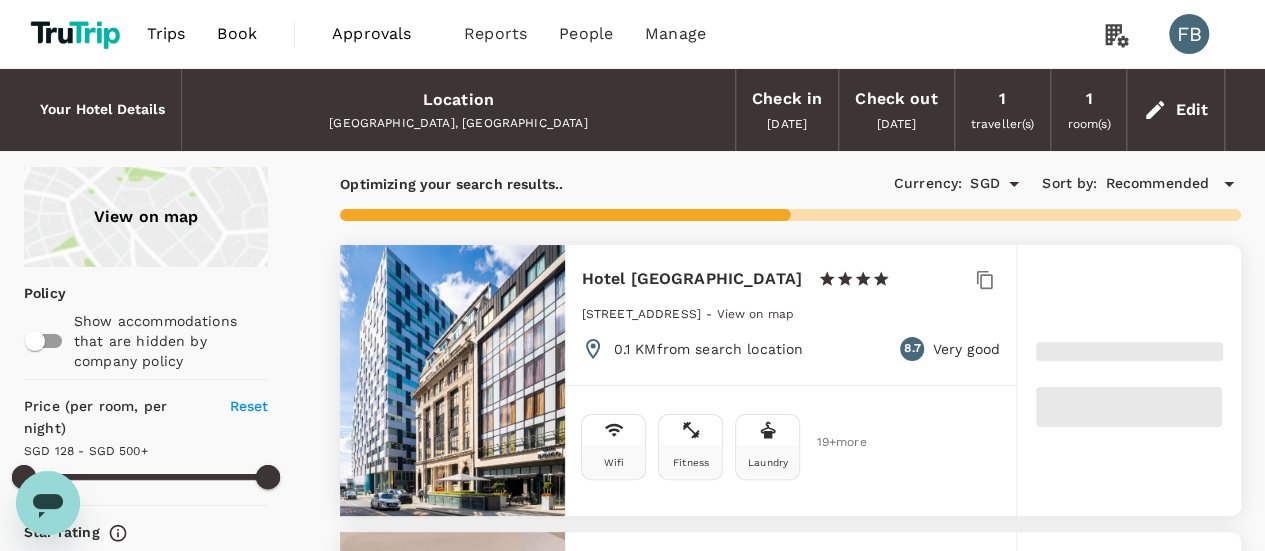 type on "544.04" 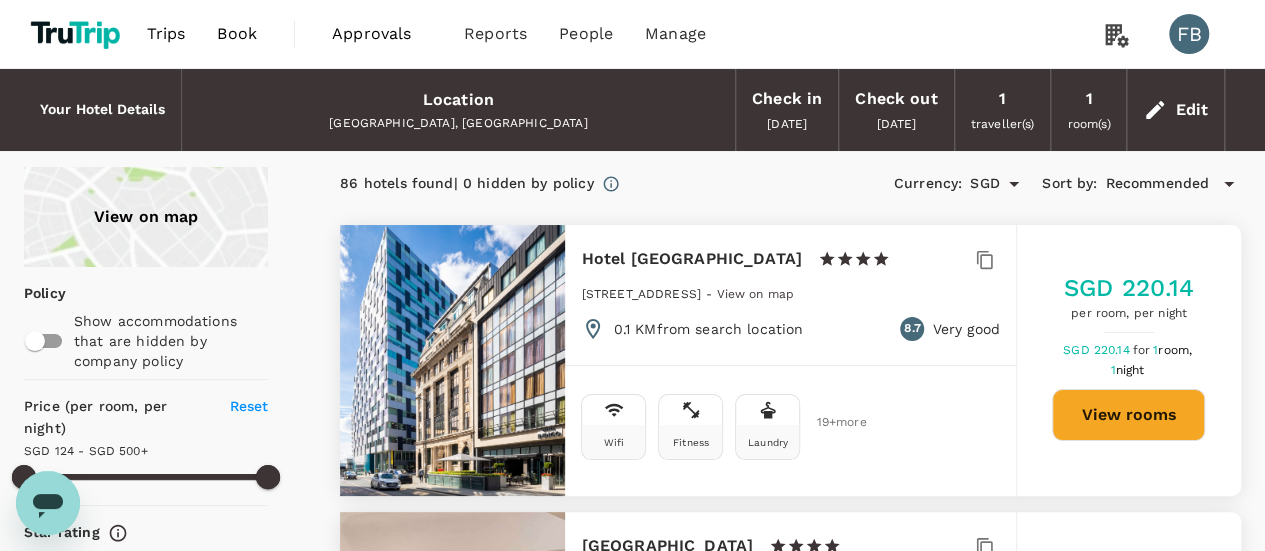 click on "Edit" at bounding box center (1175, 110) 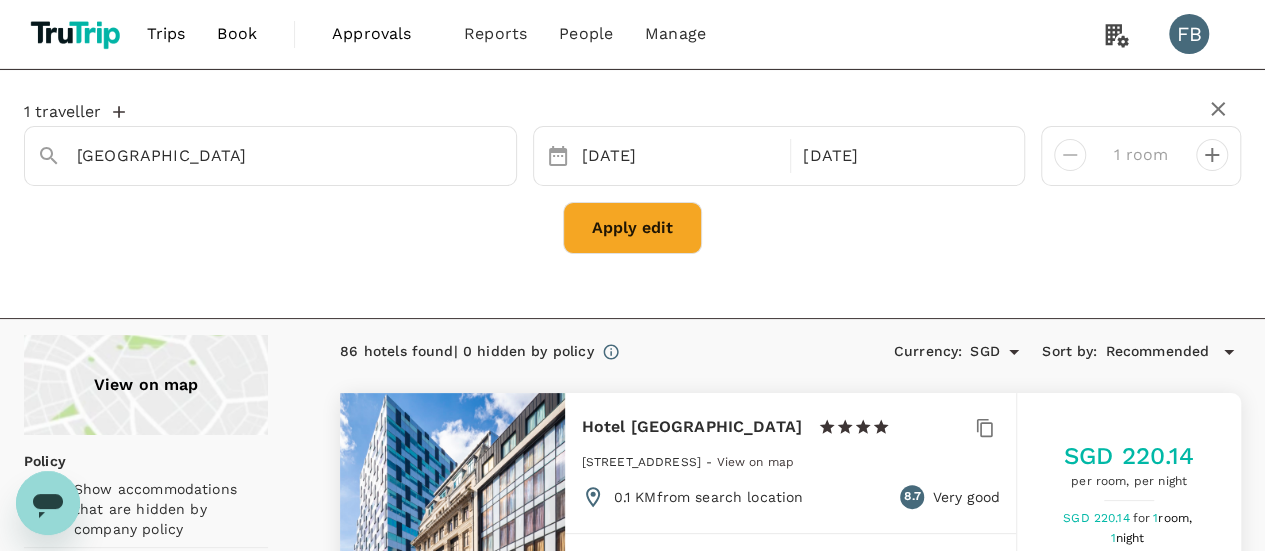 drag, startPoint x: 182, startPoint y: 192, endPoint x: 182, endPoint y: 181, distance: 11 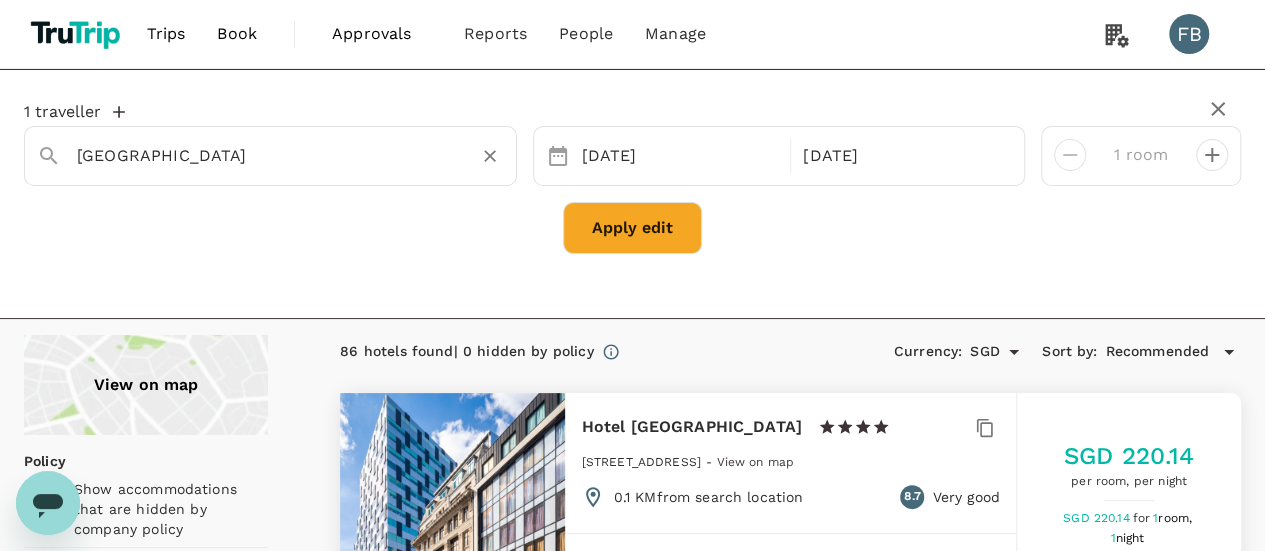 click on "Liverpool" at bounding box center (262, 155) 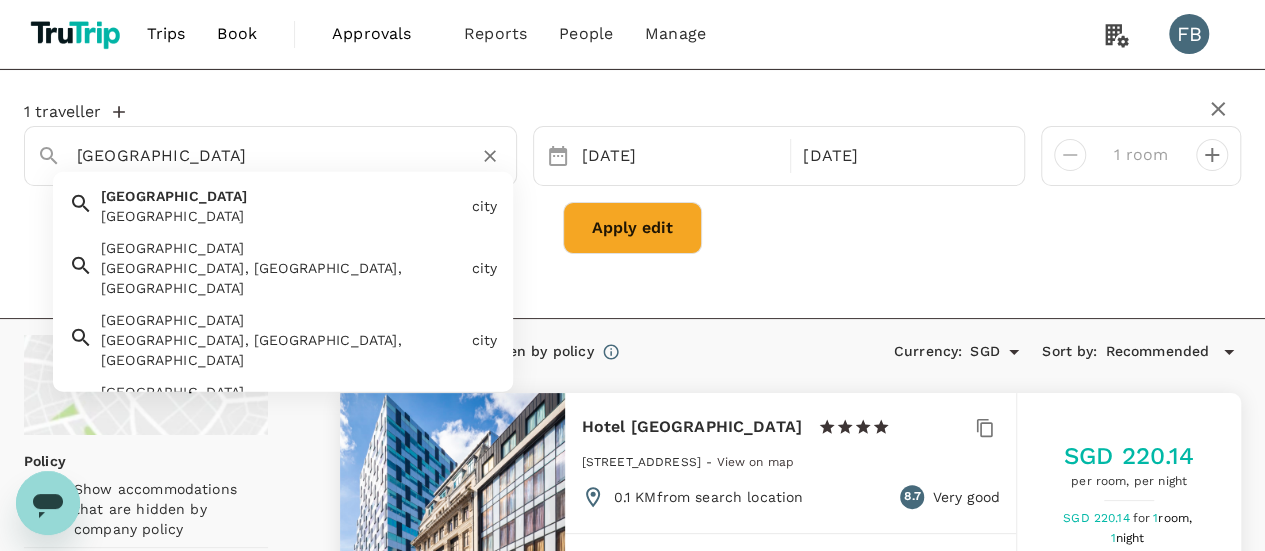 drag, startPoint x: 236, startPoint y: 193, endPoint x: 302, endPoint y: 197, distance: 66.1211 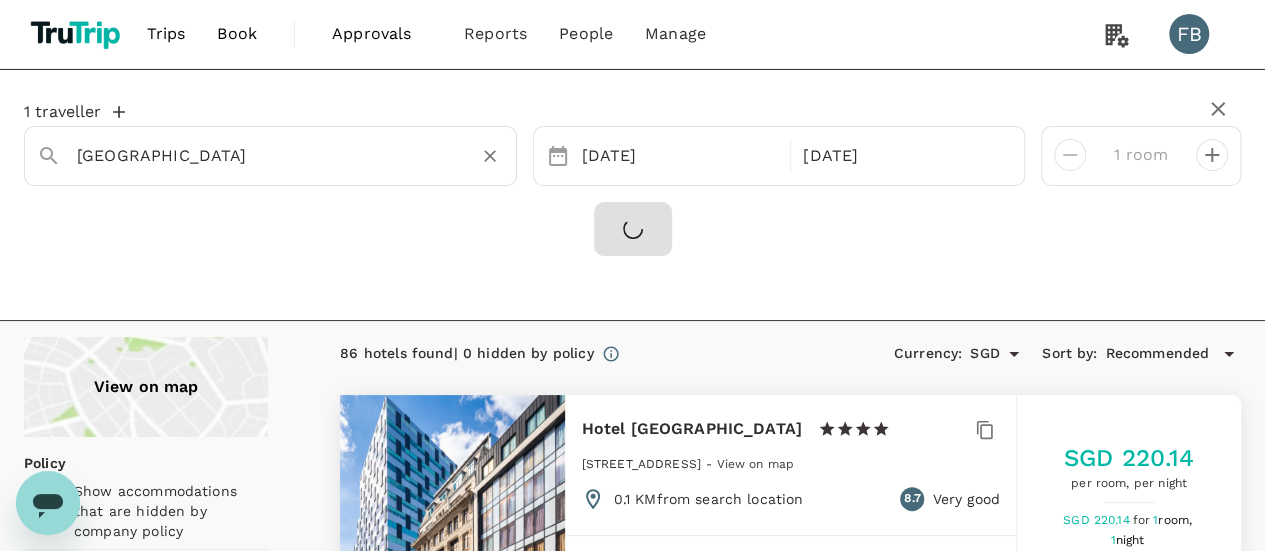 type on "Singapore" 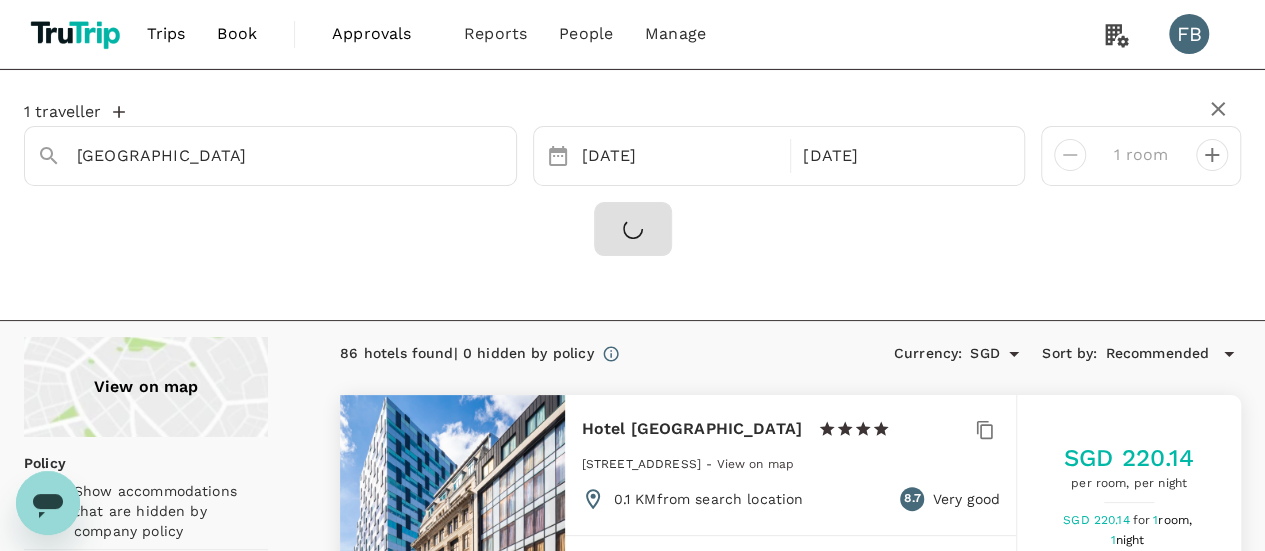 click at bounding box center (632, 229) 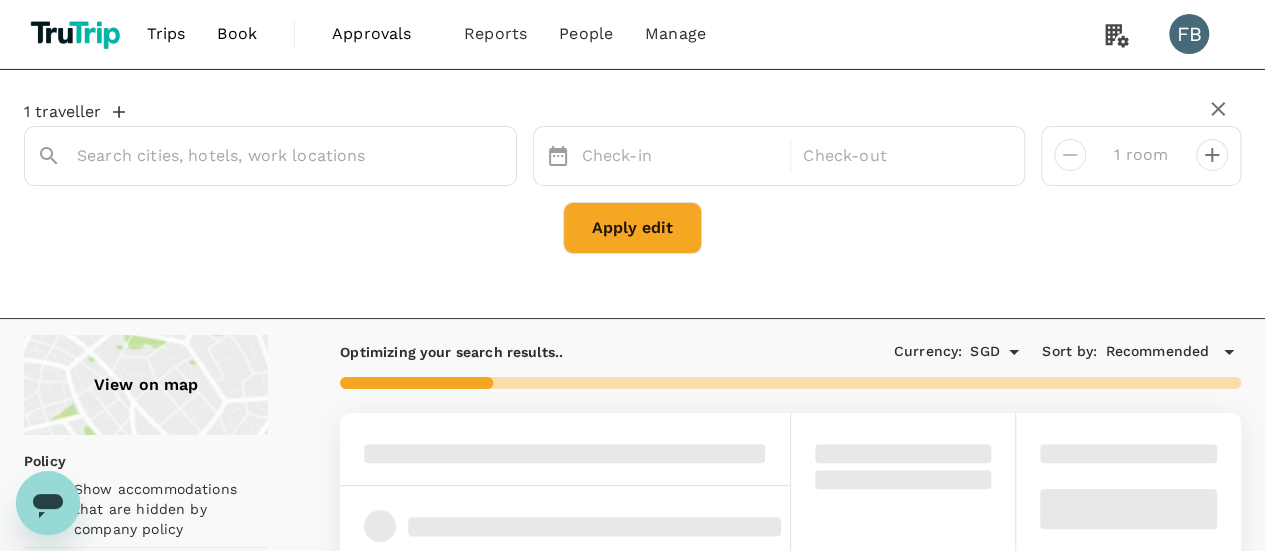 type on "Singapore" 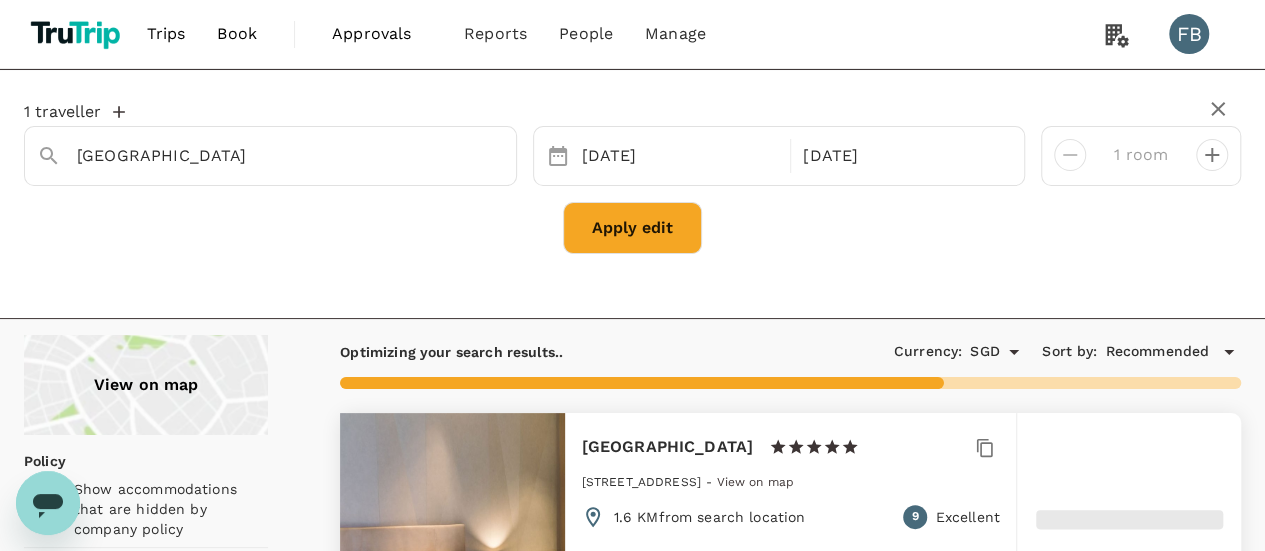 click on "1   traveller Singapore 03 Jul 04 Jul 1 room Apply edit" at bounding box center (632, 194) 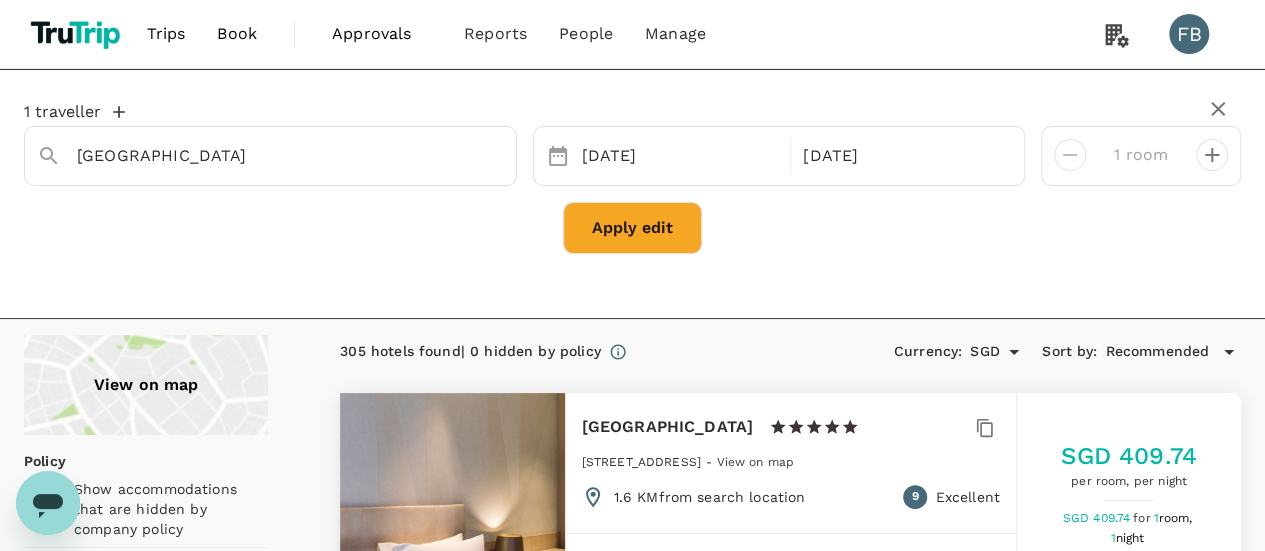 type on "544.01" 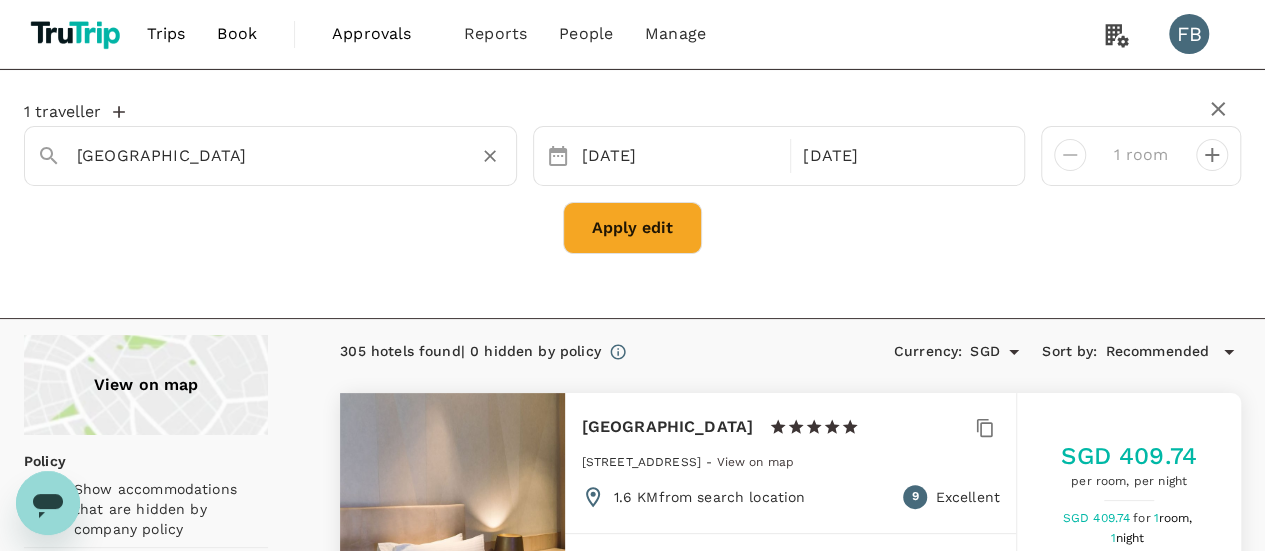 click on "Singapore" at bounding box center (262, 155) 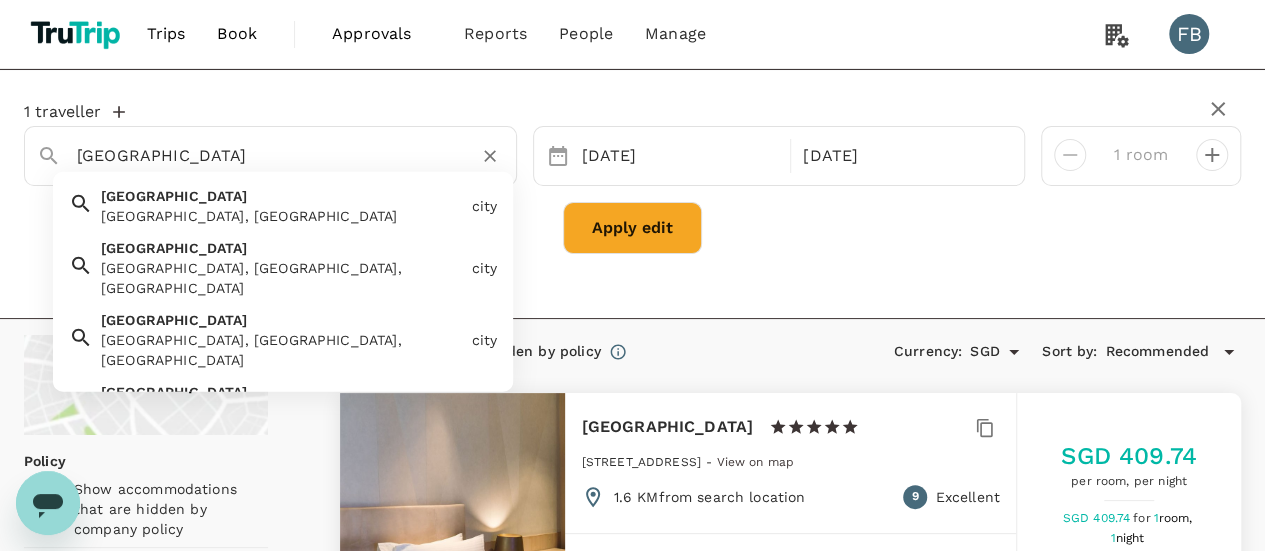 click on "Paris Paris, France" at bounding box center [278, 202] 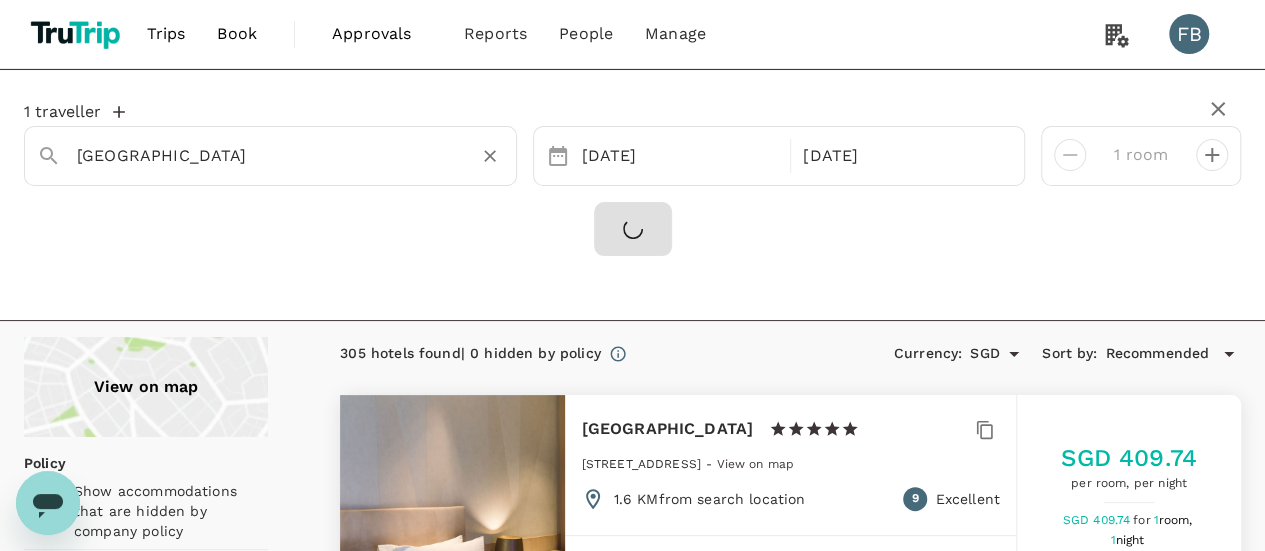 click on "[GEOGRAPHIC_DATA]" at bounding box center [282, 148] 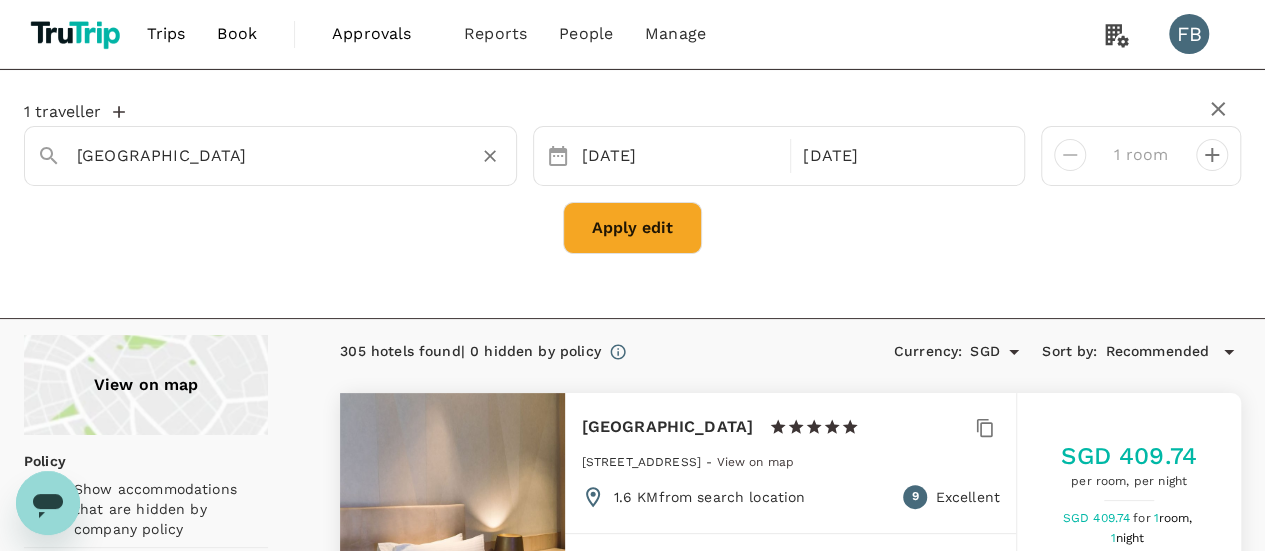 type on "[GEOGRAPHIC_DATA]" 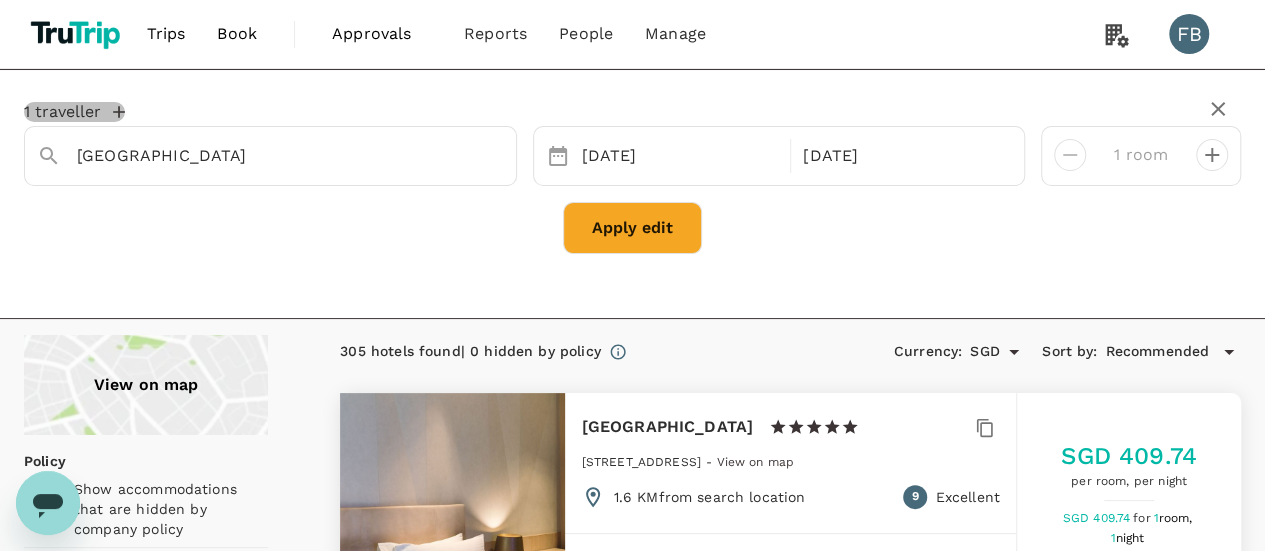click 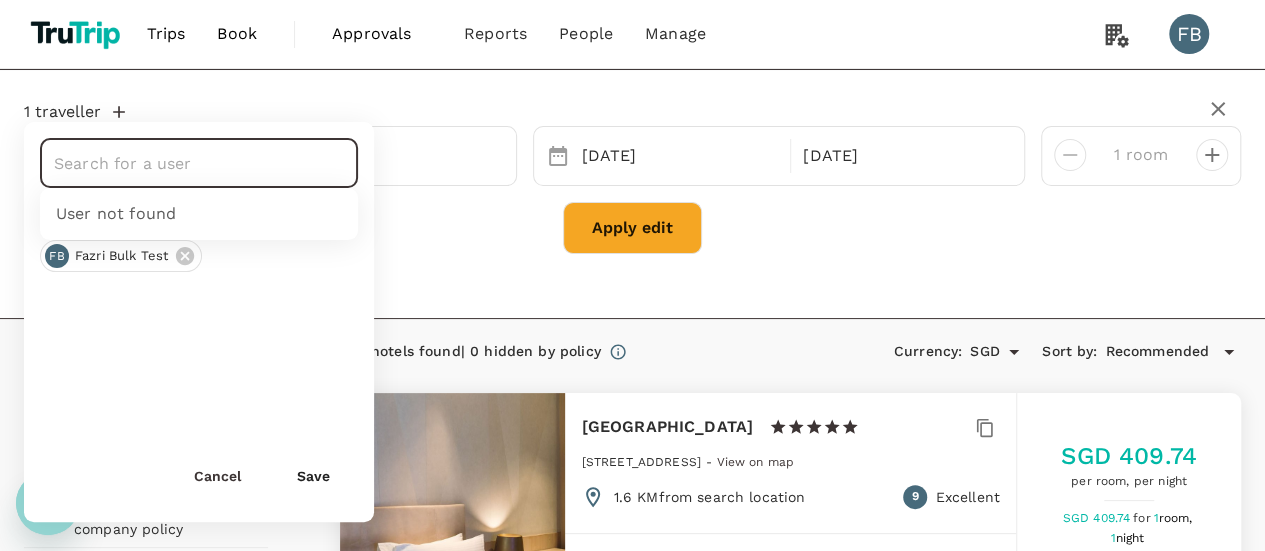 click at bounding box center [184, 163] 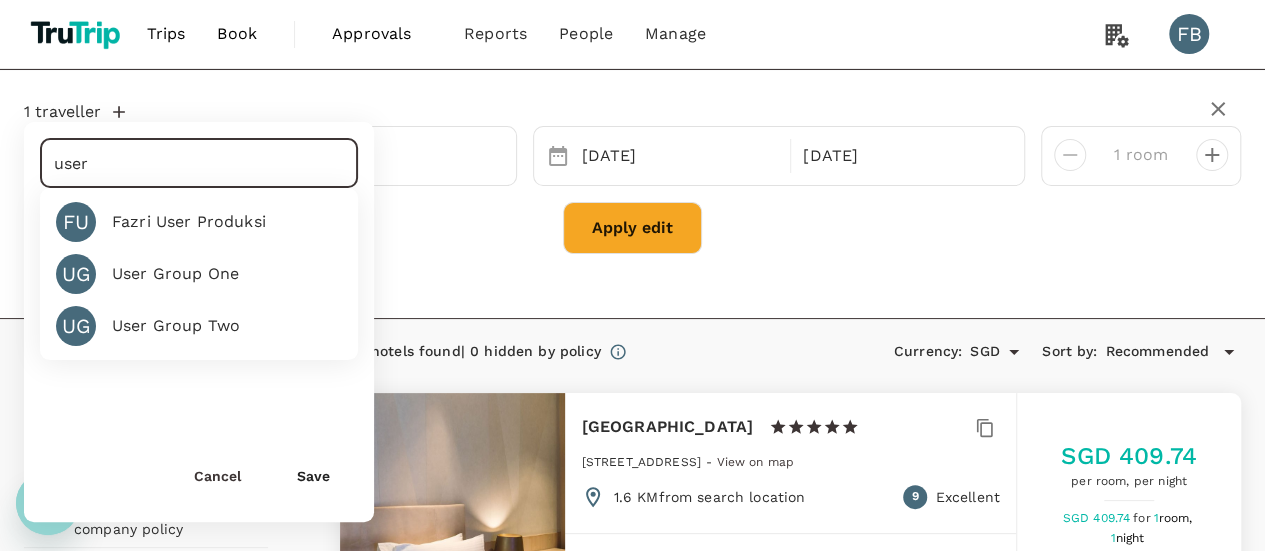 click on "fazri user produksi" at bounding box center [189, 222] 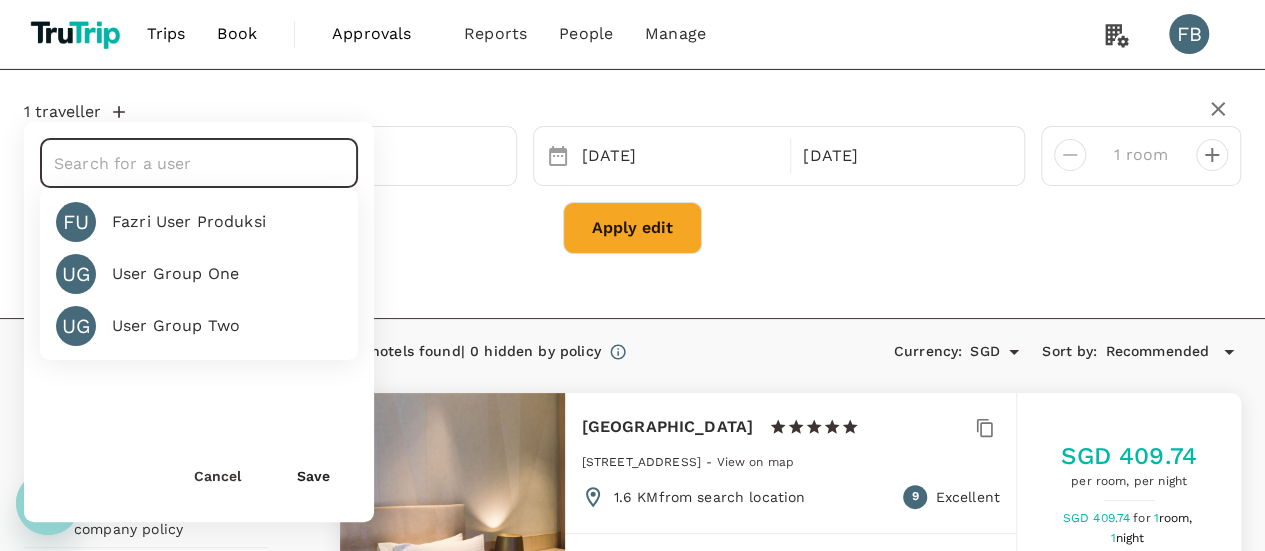 type on "fazri user produksi" 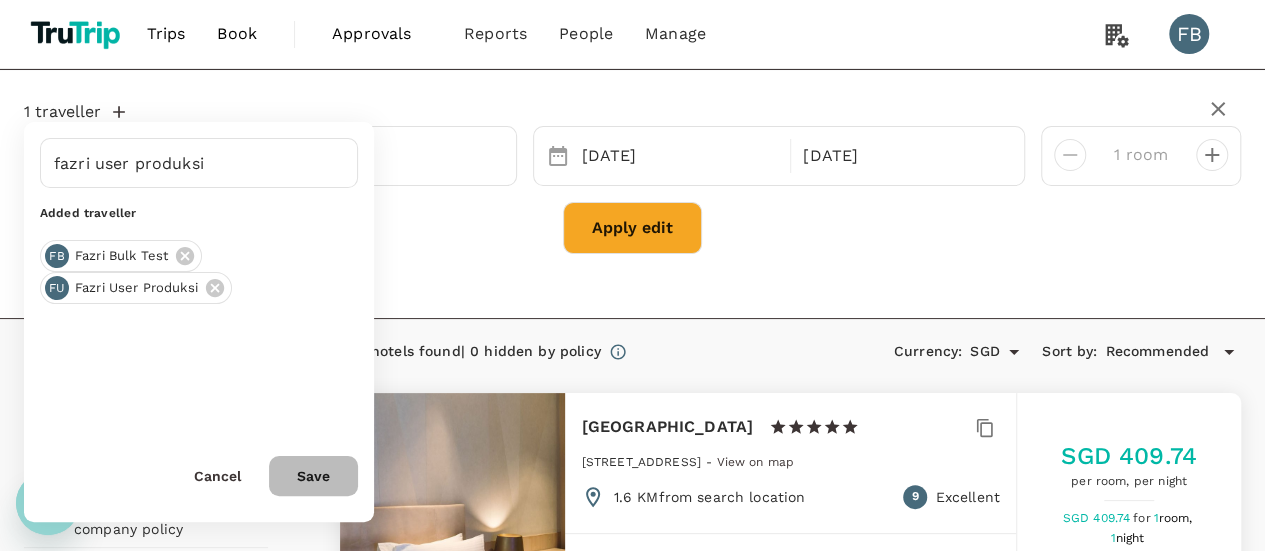 click on "Save" at bounding box center [313, 476] 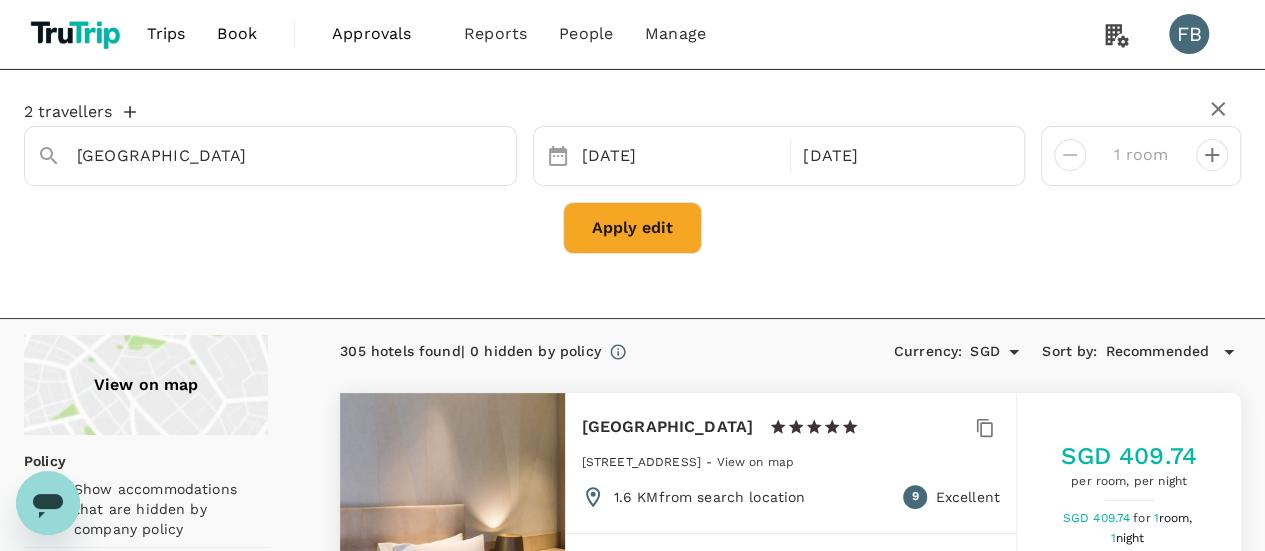 click 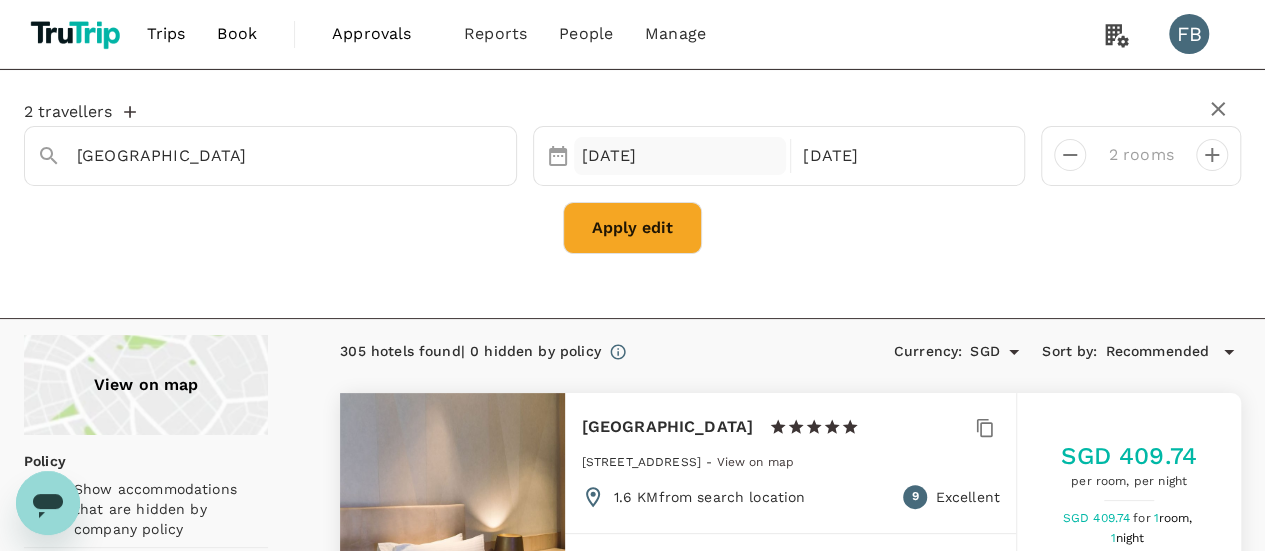 click on "03 Jul" at bounding box center (680, 156) 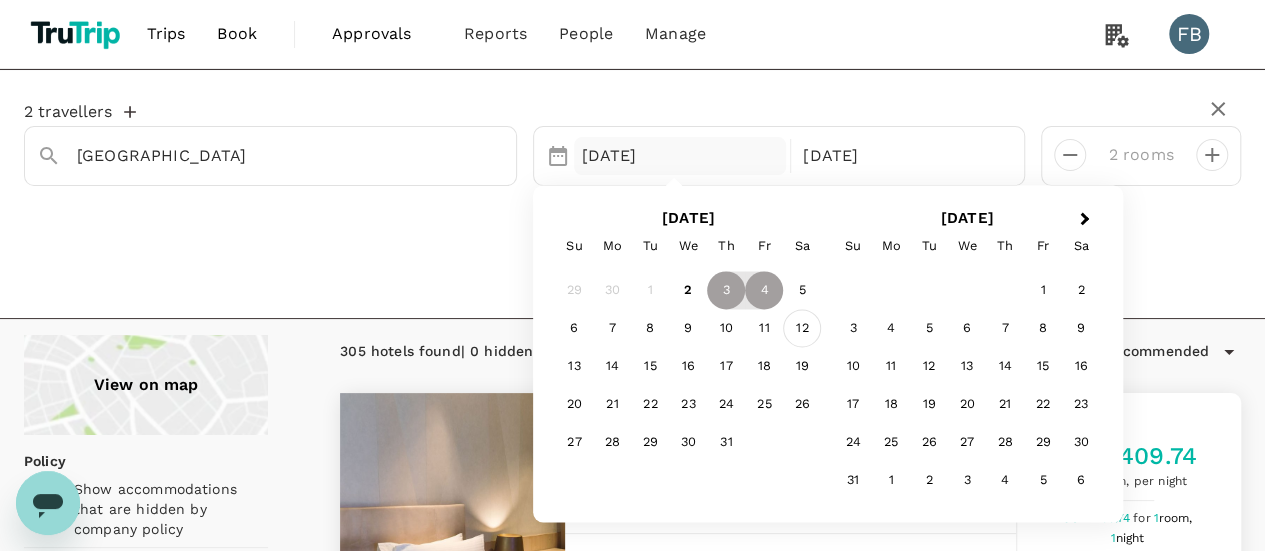 click on "12" at bounding box center [802, 329] 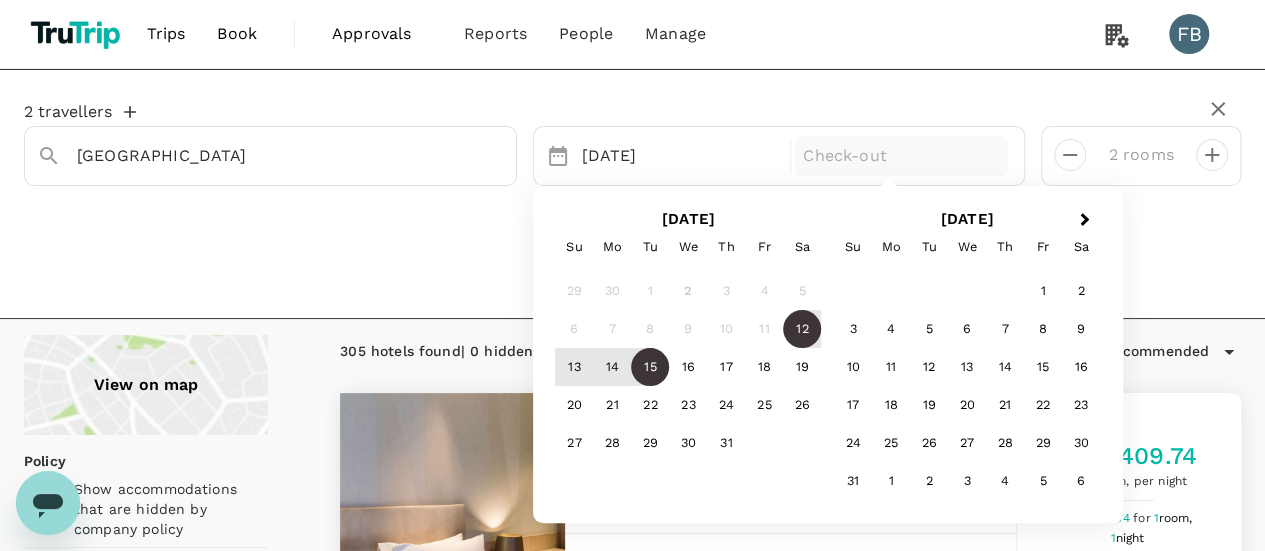 click on "15" at bounding box center (650, 367) 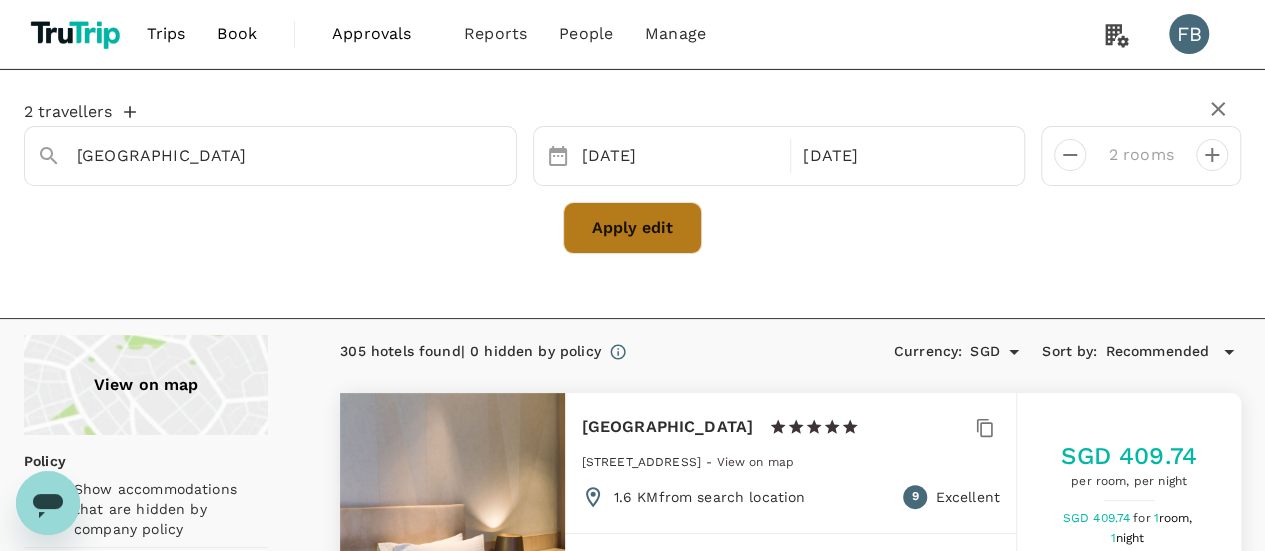 click on "Apply edit" at bounding box center [632, 228] 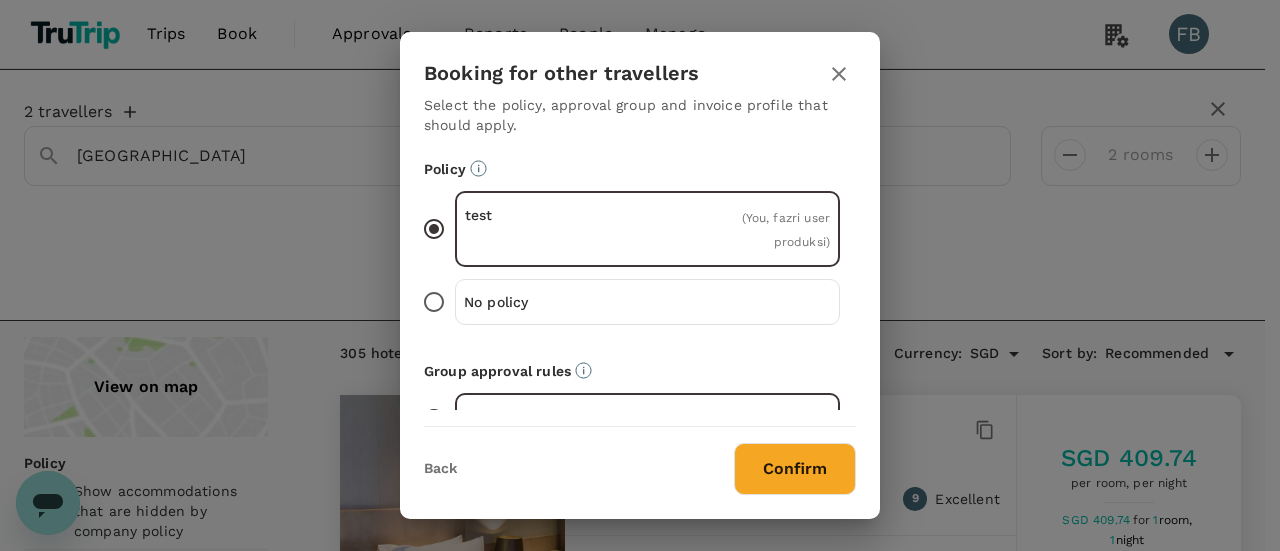 click on "Booking for other travellers Select the policy, approval group and invoice profile that should apply. Policy   test ( You, fazri user produksi ) No policy Group approval rules   group 2 ( fazri user produksi ) No group Invoice profile   prod fazri testing for more than 50 new validation for 17 apr 2024 for sure yeah (CAD) Back Confirm" at bounding box center [640, 275] 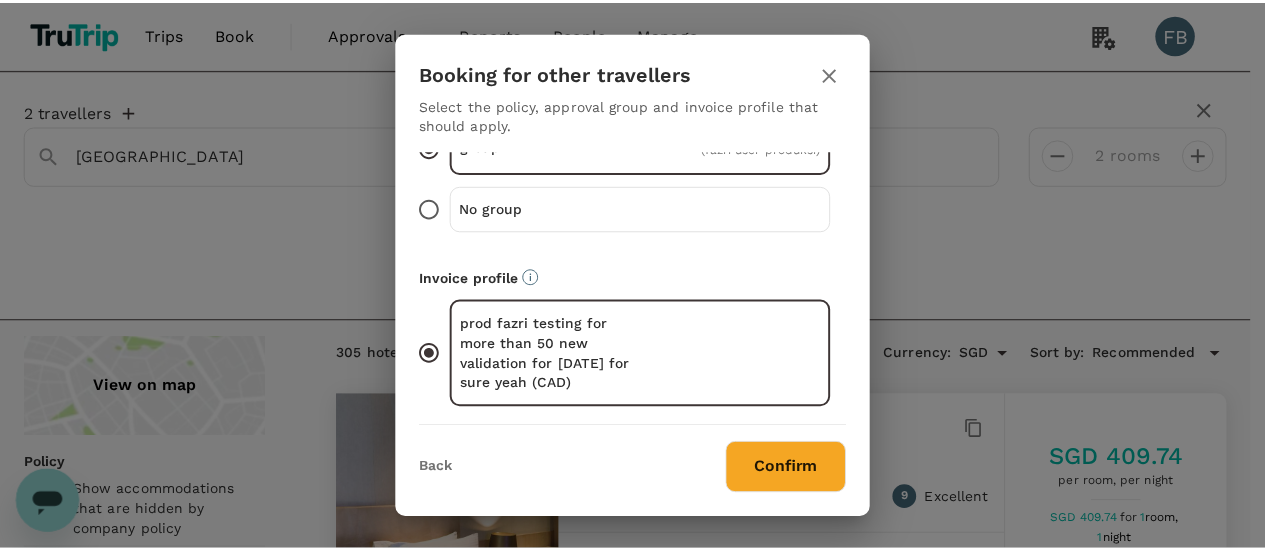 scroll, scrollTop: 302, scrollLeft: 0, axis: vertical 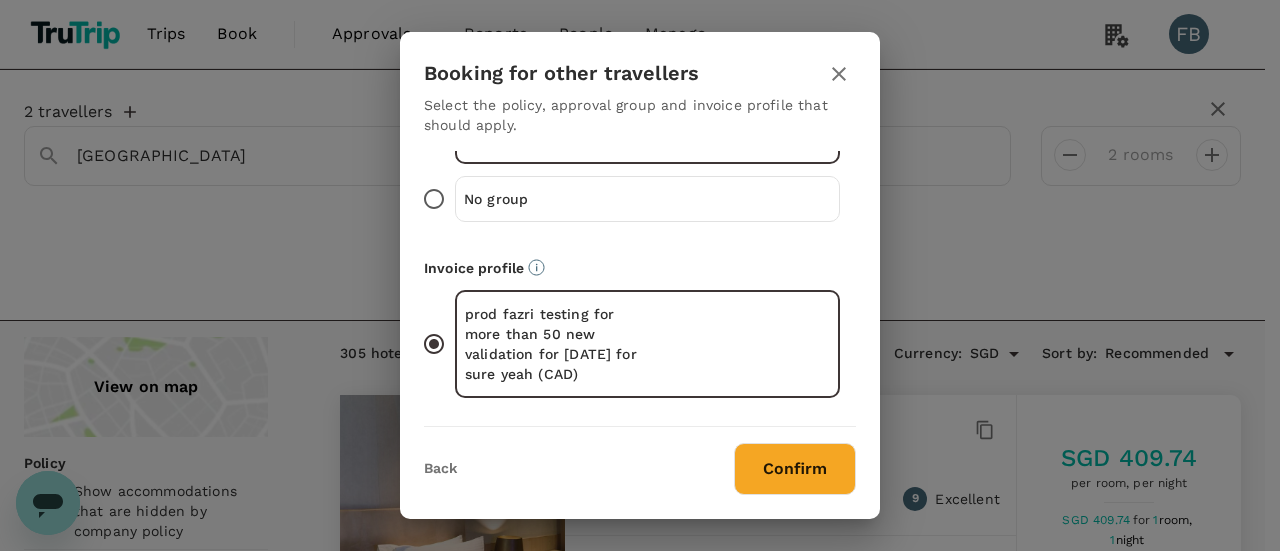 click on "Confirm" at bounding box center (795, 469) 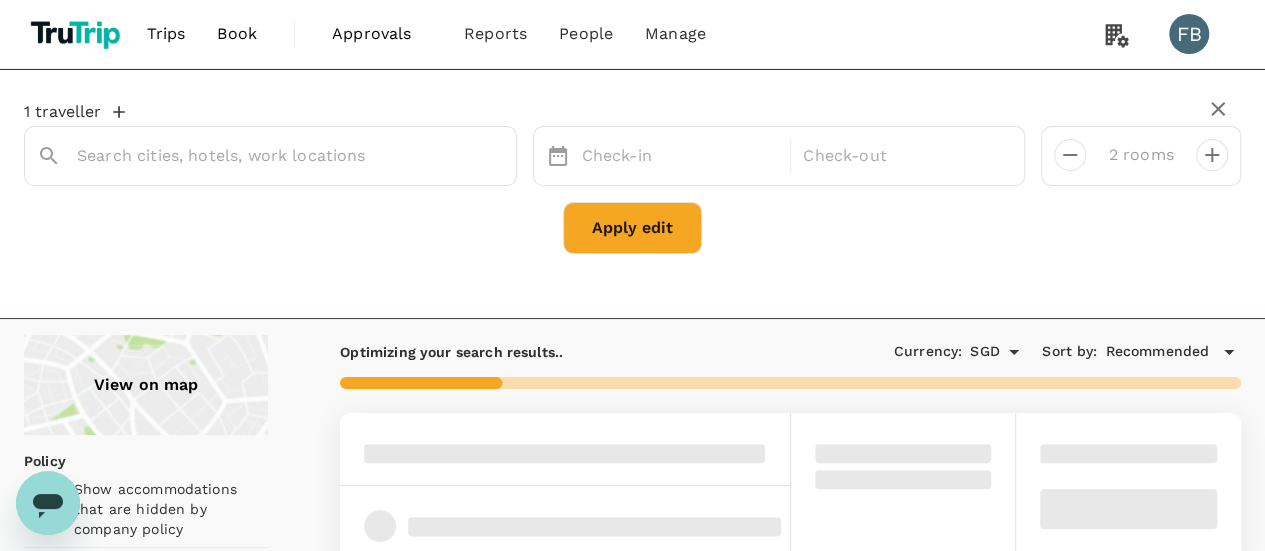 type on "Paris" 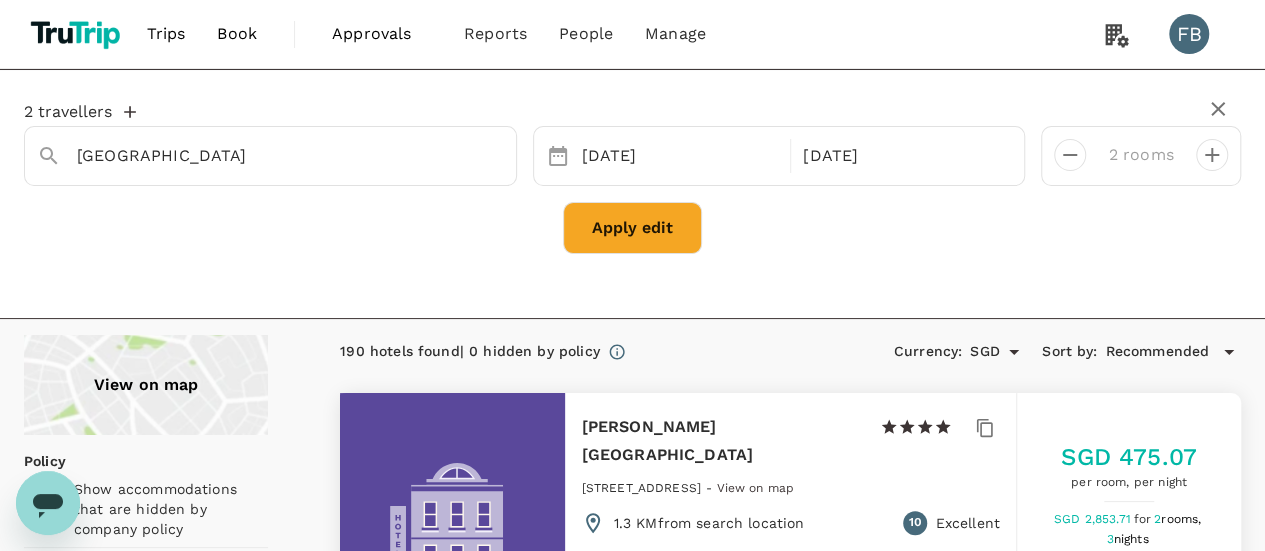 click 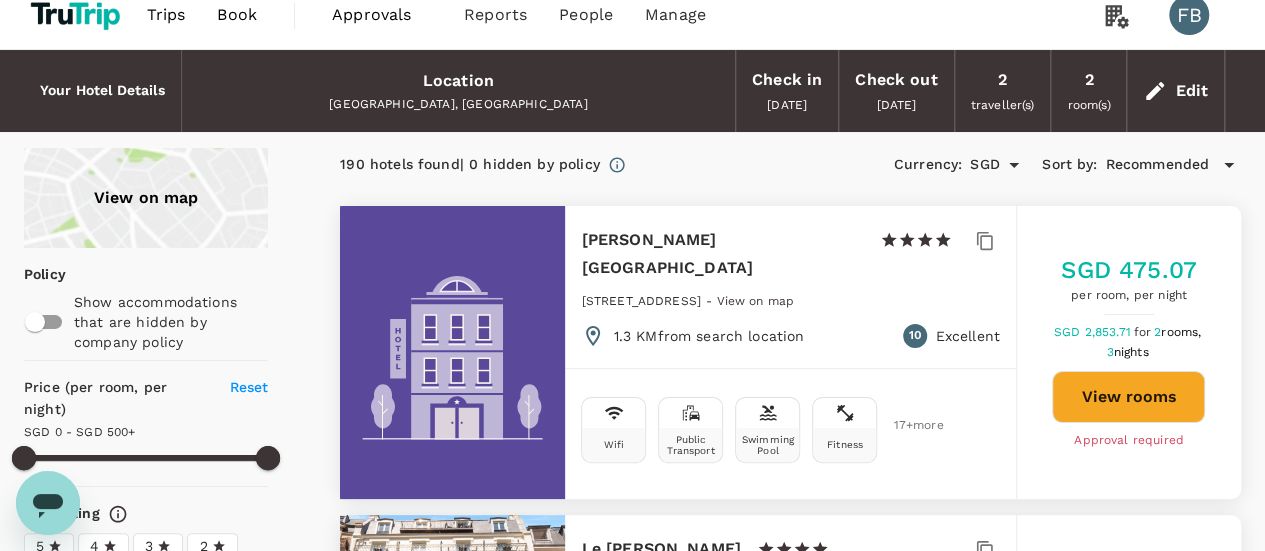 scroll, scrollTop: 0, scrollLeft: 0, axis: both 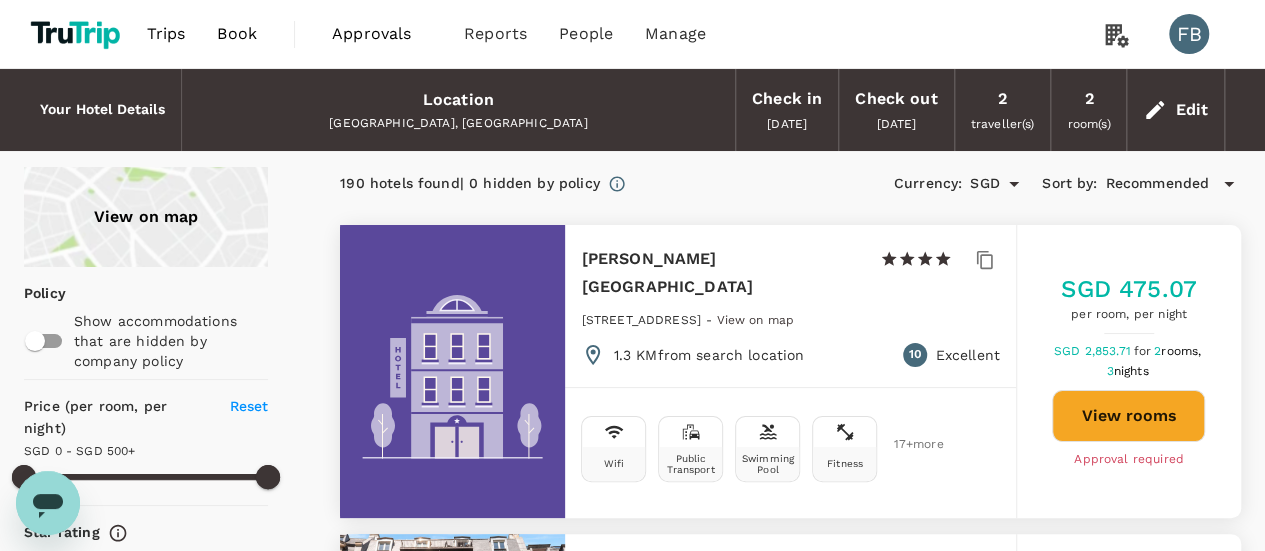 click on "View on map" at bounding box center (146, 217) 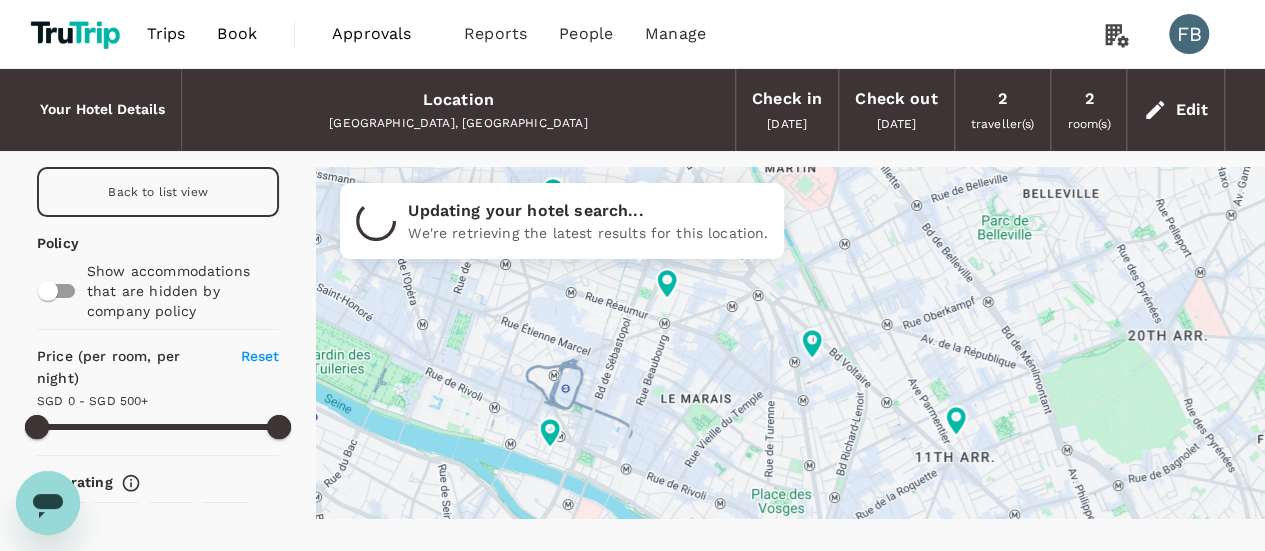 drag, startPoint x: 616, startPoint y: 283, endPoint x: 776, endPoint y: 284, distance: 160.00313 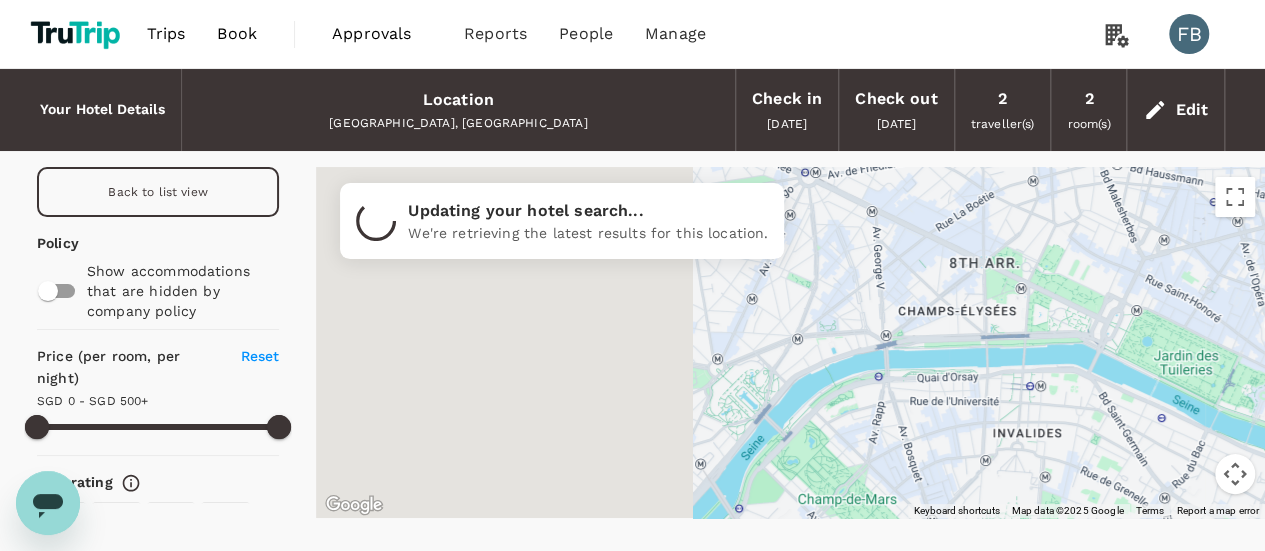 drag, startPoint x: 420, startPoint y: 352, endPoint x: 1279, endPoint y: 336, distance: 859.149 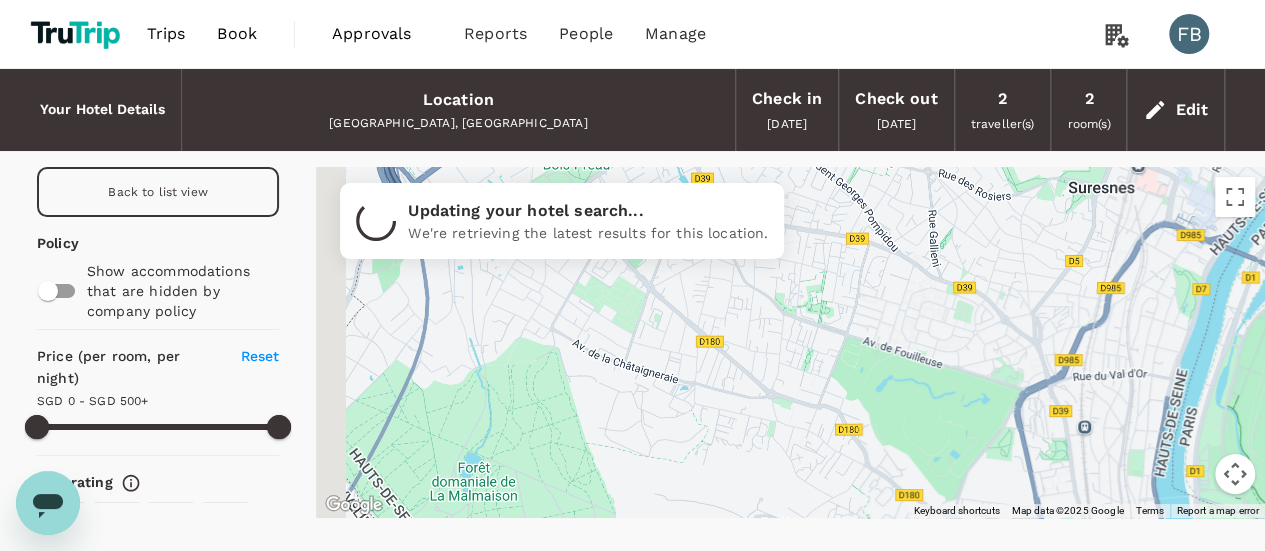 drag, startPoint x: 687, startPoint y: 322, endPoint x: 1279, endPoint y: 321, distance: 592.00085 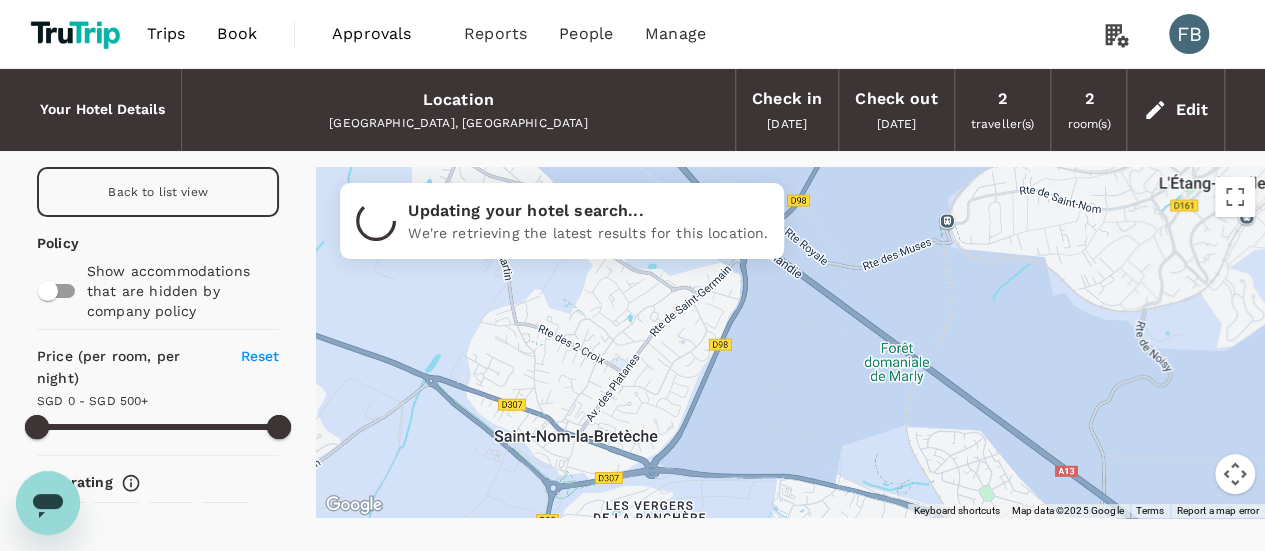 drag, startPoint x: 1200, startPoint y: 281, endPoint x: 1254, endPoint y: 293, distance: 55.31727 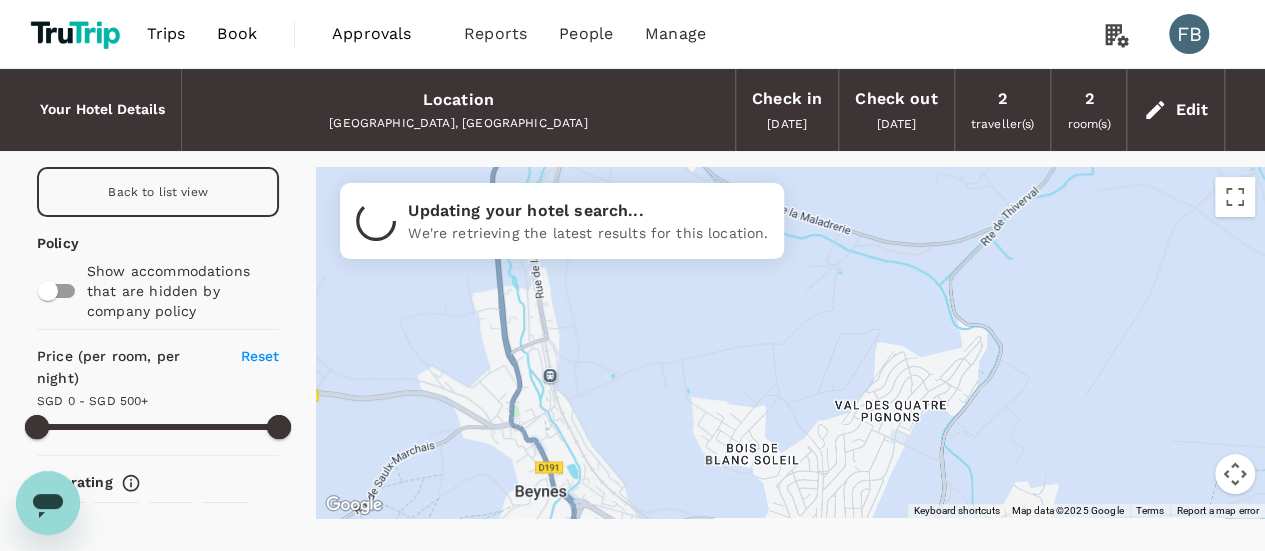 click on "To navigate, press the arrow keys." at bounding box center [790, 342] 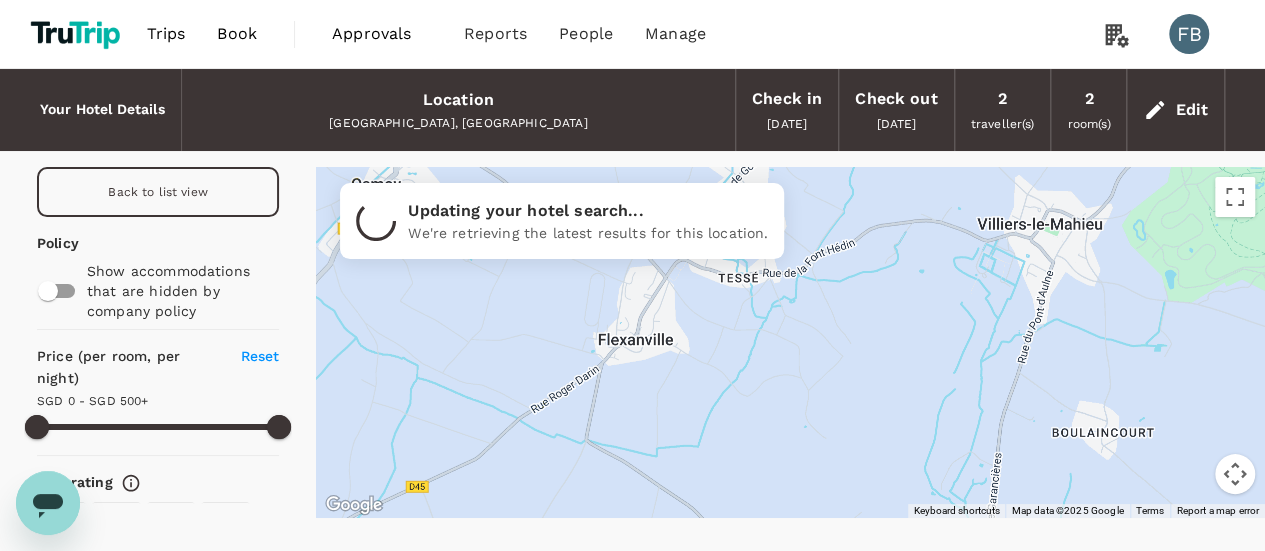 click on "Back to list view" at bounding box center (158, 192) 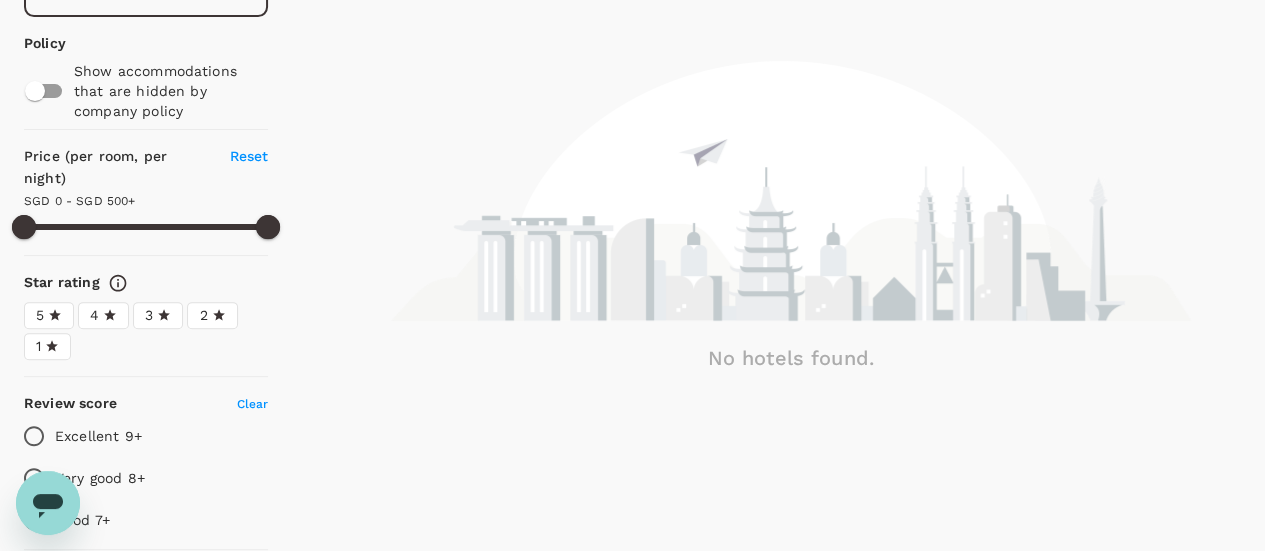 scroll, scrollTop: 148, scrollLeft: 0, axis: vertical 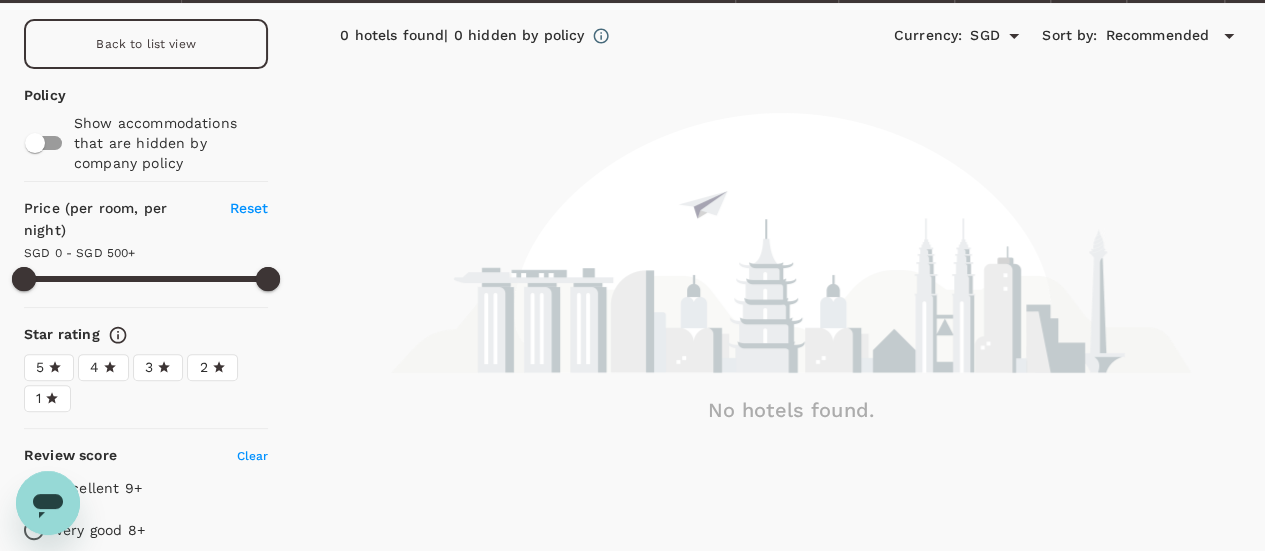 type on "544" 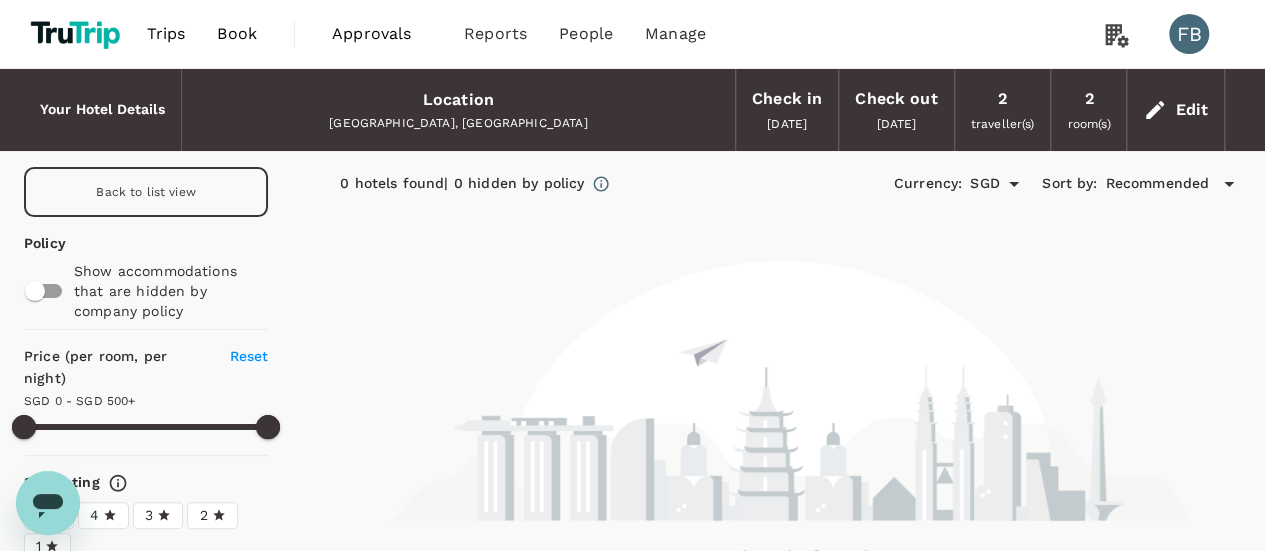 click on "Edit" at bounding box center [1191, 110] 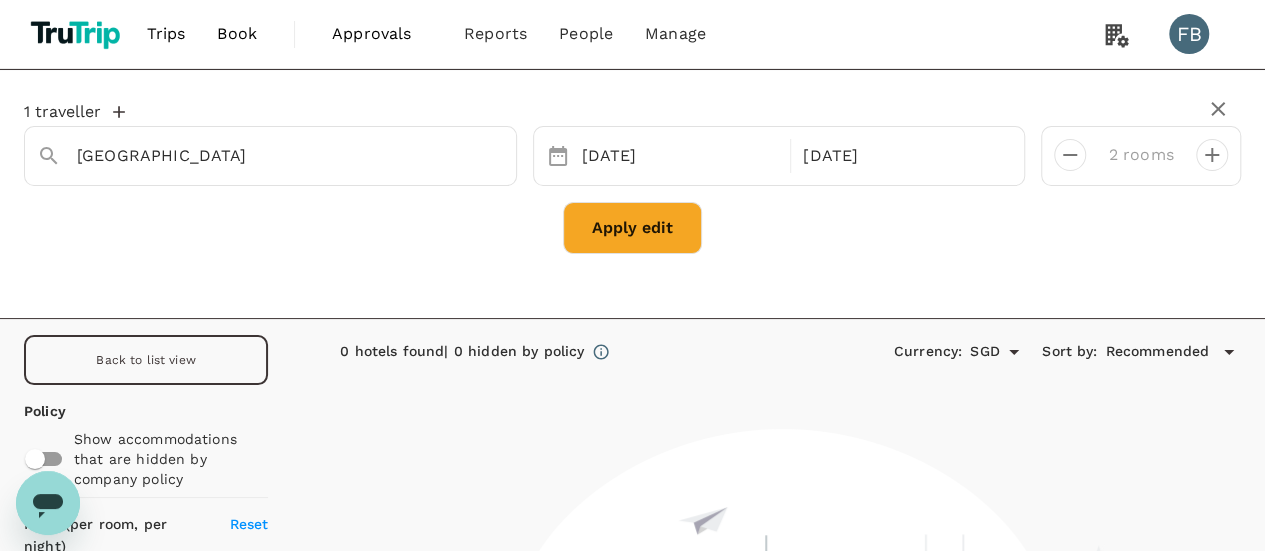 click on "Apply edit" at bounding box center [632, 228] 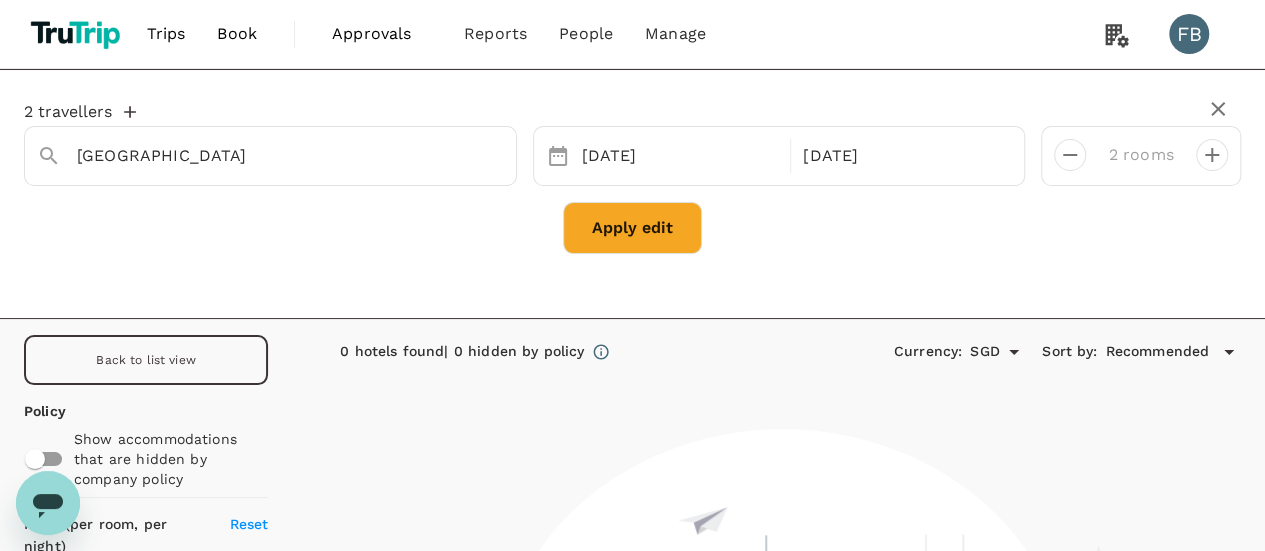 click on "Apply edit" at bounding box center (632, 228) 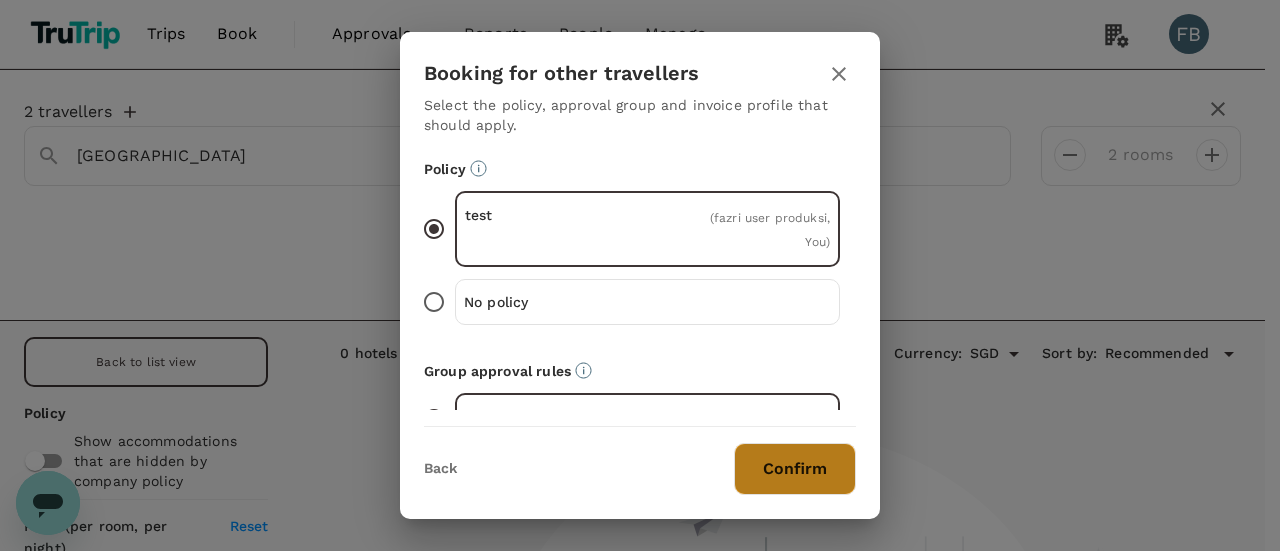 click on "Confirm" at bounding box center [795, 469] 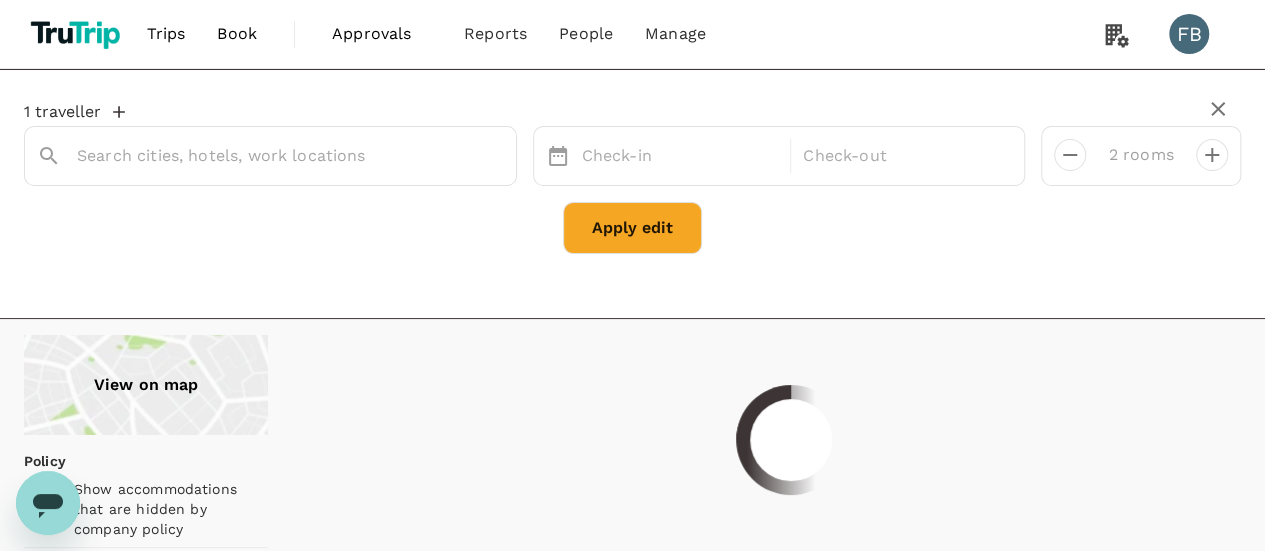 type on "Paris" 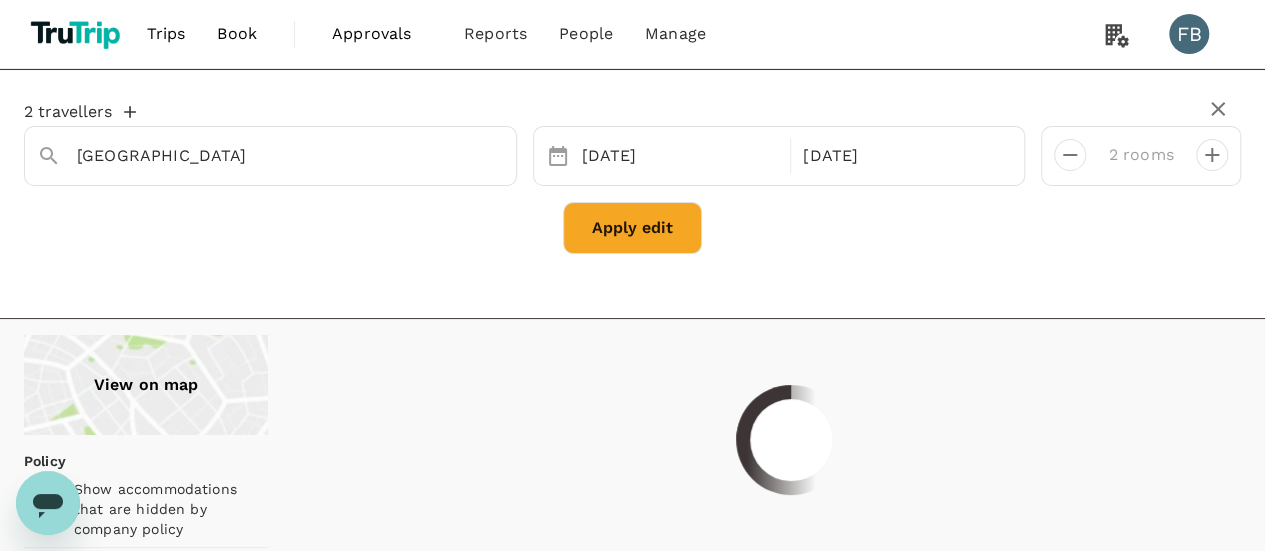 click 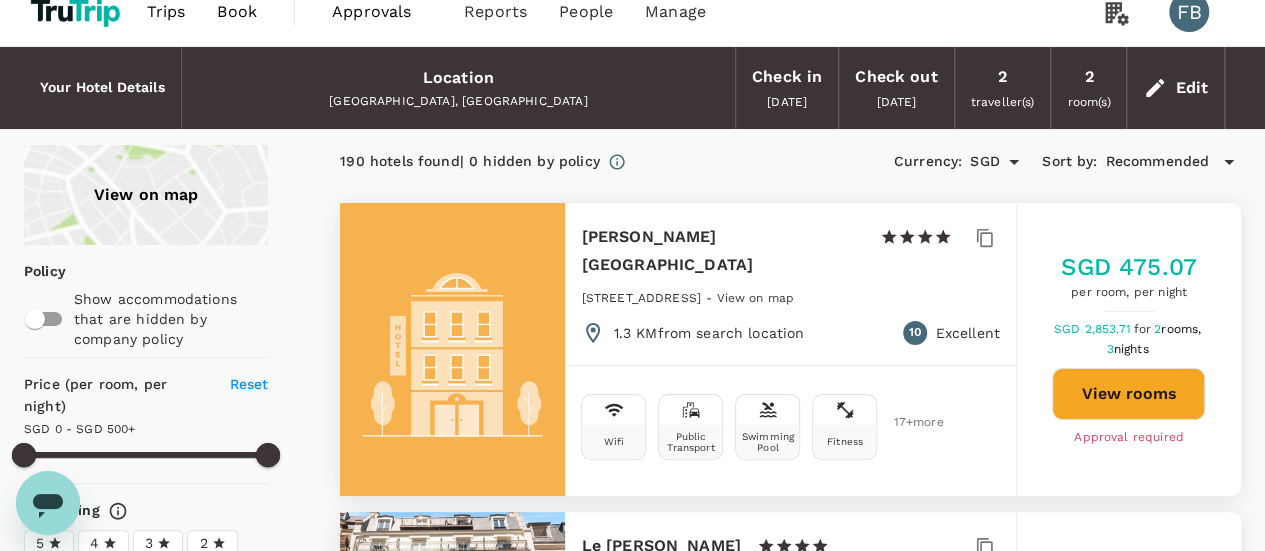 scroll, scrollTop: 200, scrollLeft: 0, axis: vertical 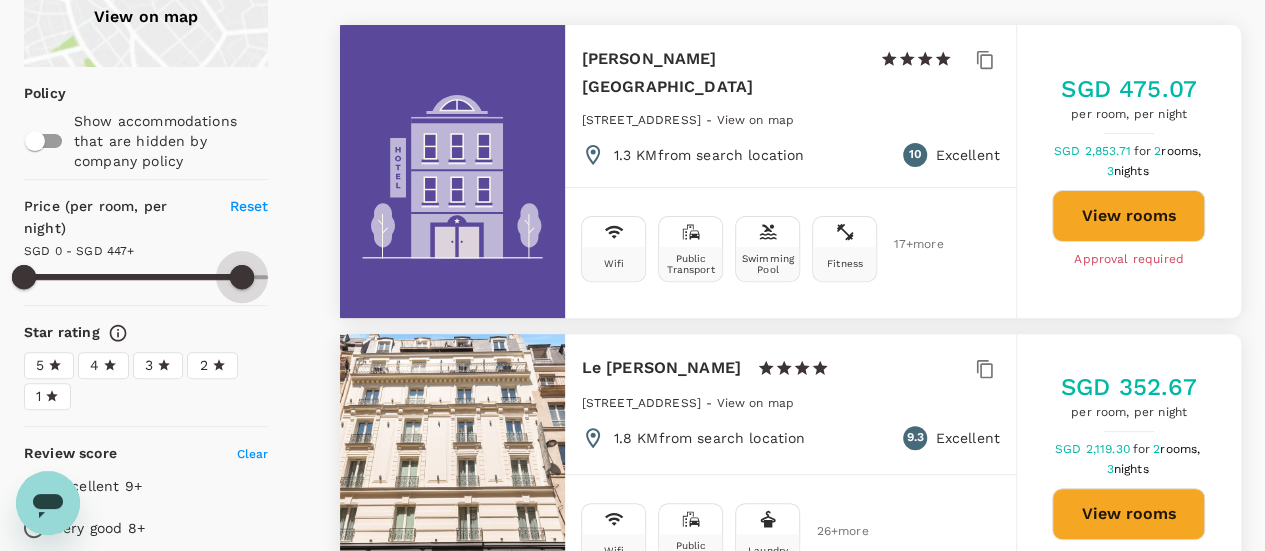 drag, startPoint x: 242, startPoint y: 264, endPoint x: 149, endPoint y: 261, distance: 93.04838 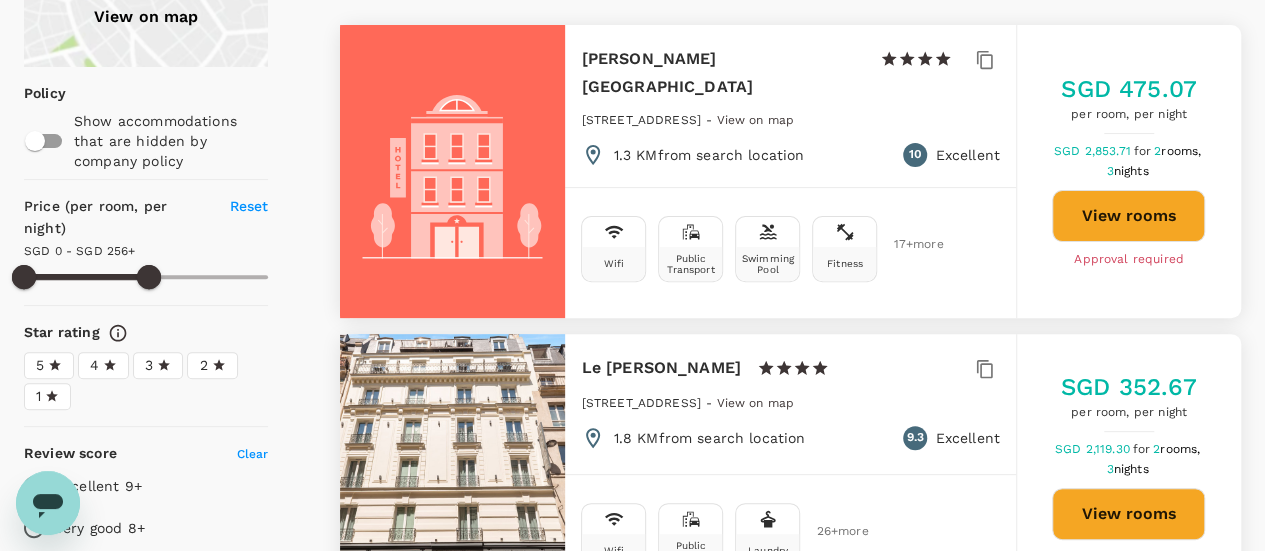 type on "279" 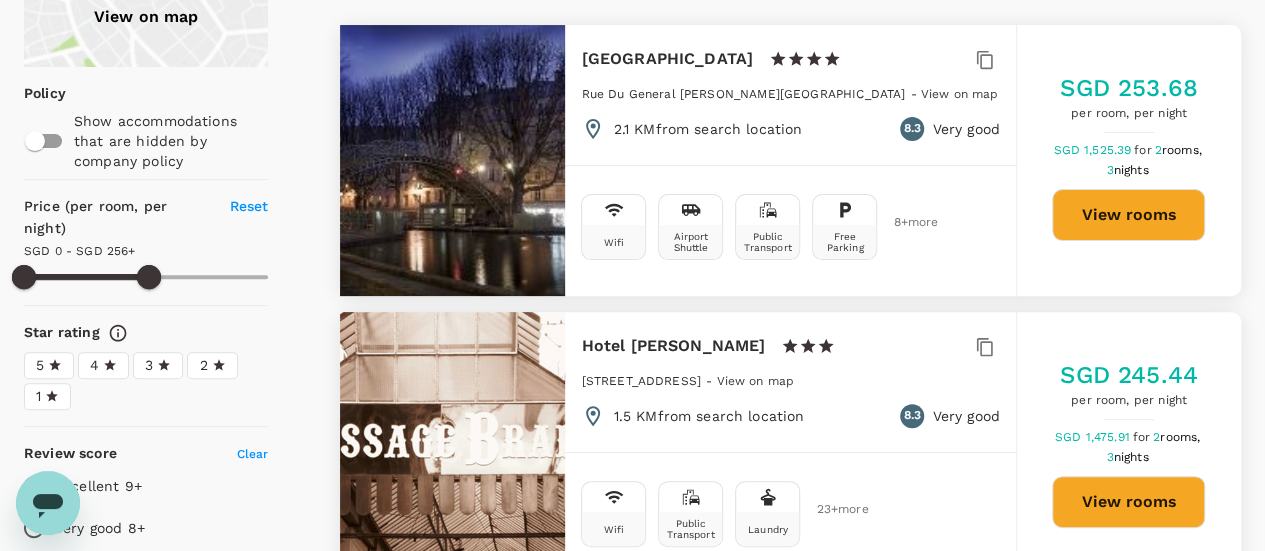 type on "SGD" 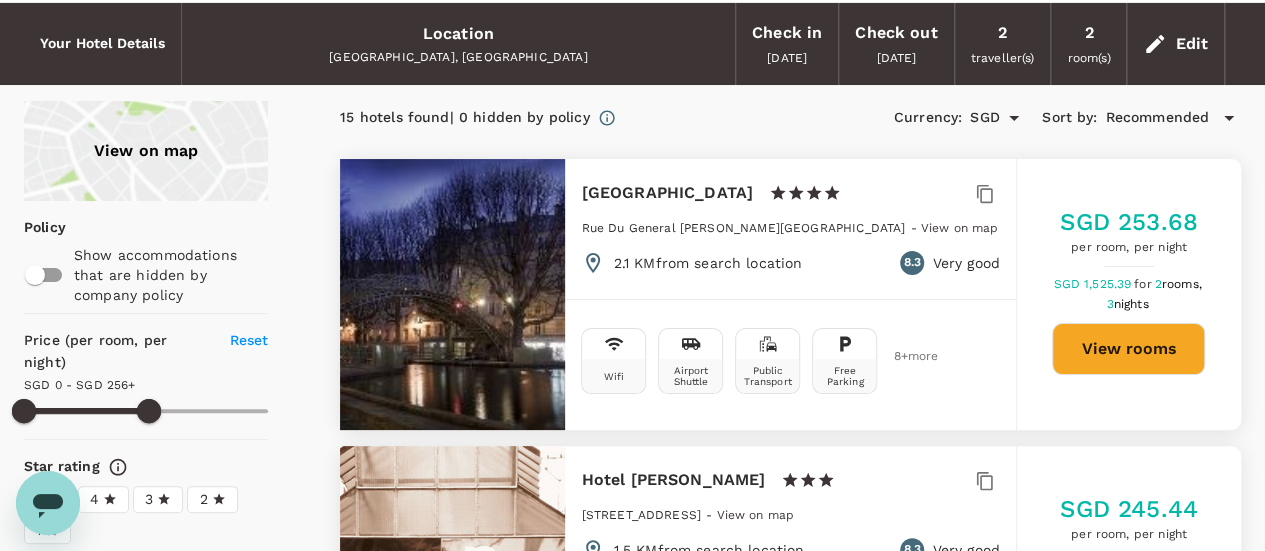 scroll, scrollTop: 0, scrollLeft: 0, axis: both 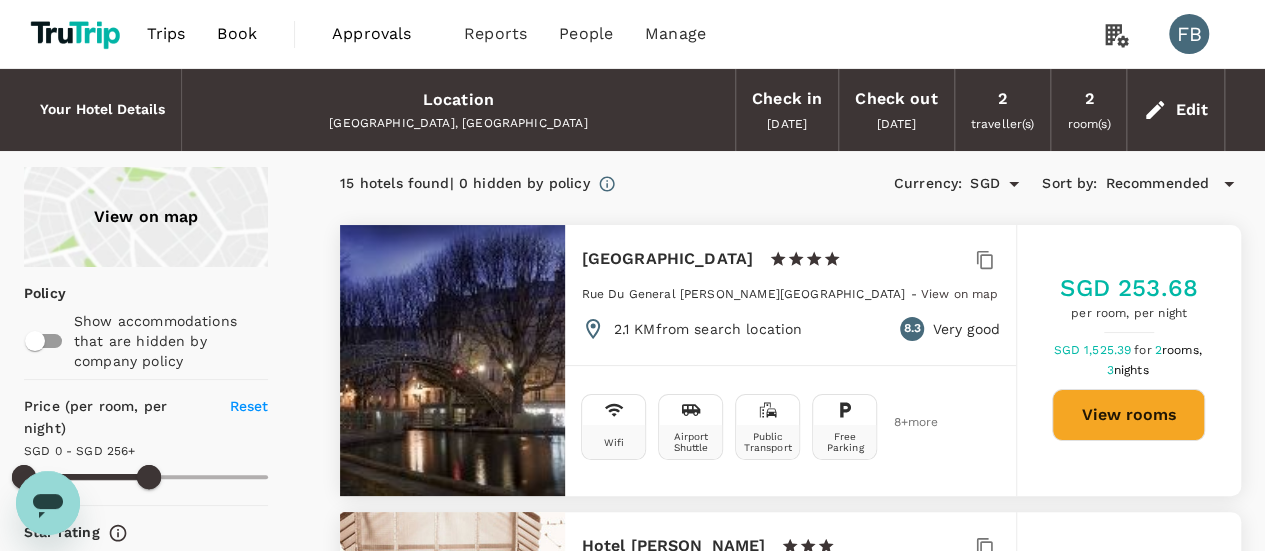 click on "Reset" at bounding box center [249, 406] 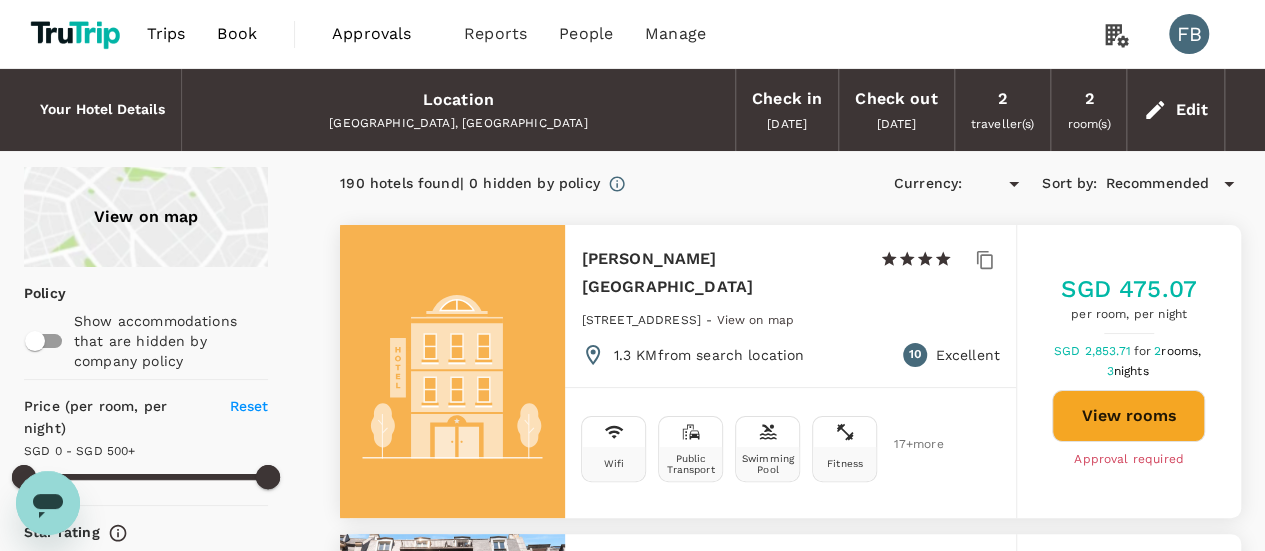 type on "544" 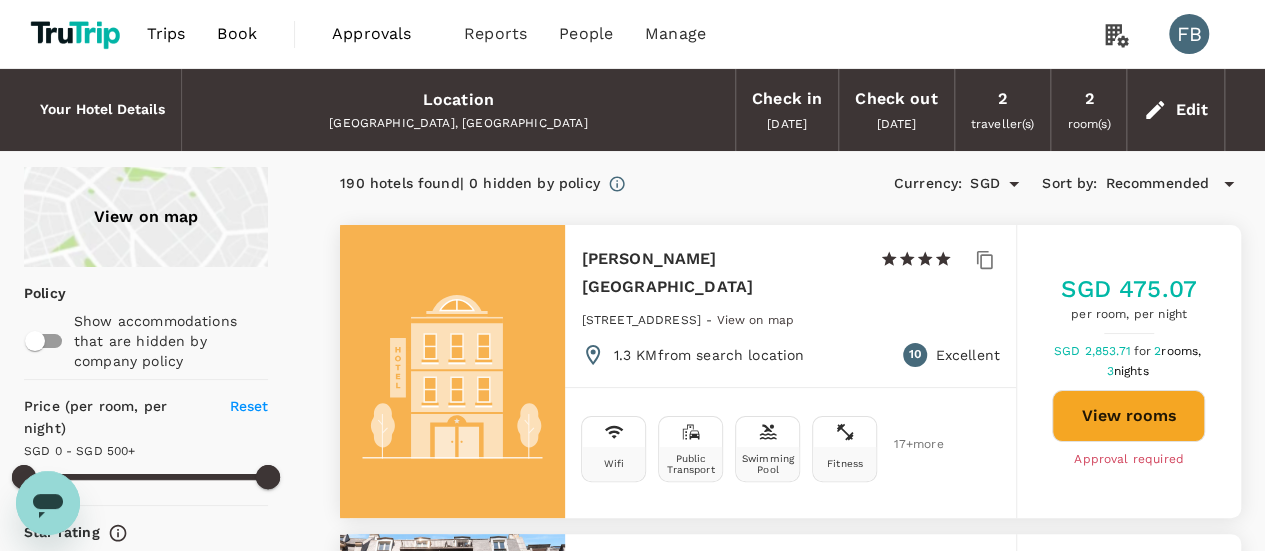 type on "SGD" 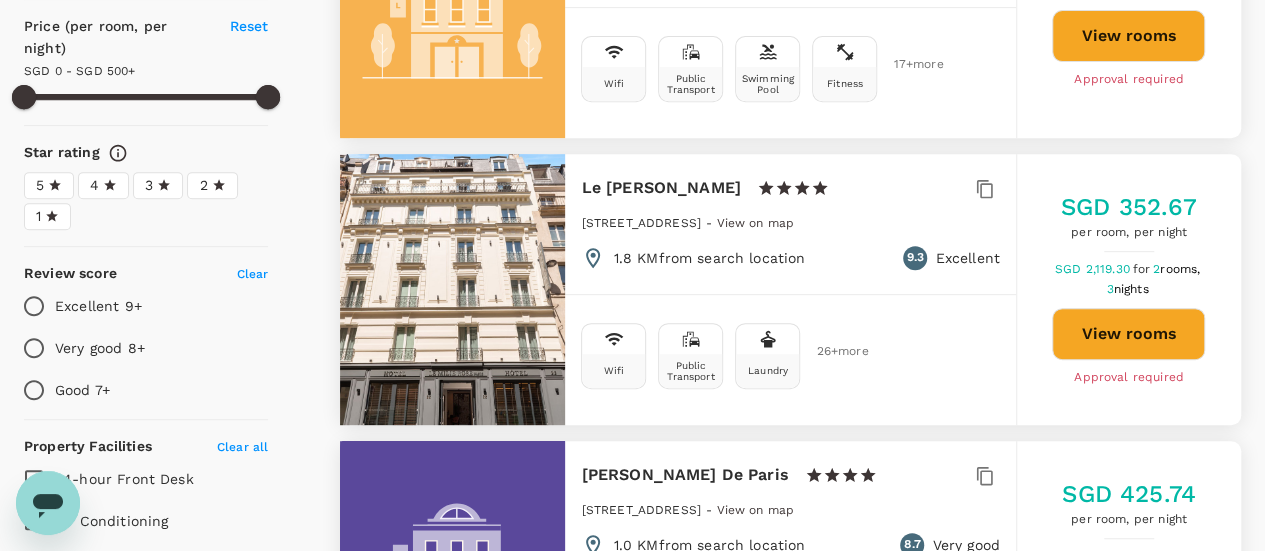 scroll, scrollTop: 400, scrollLeft: 0, axis: vertical 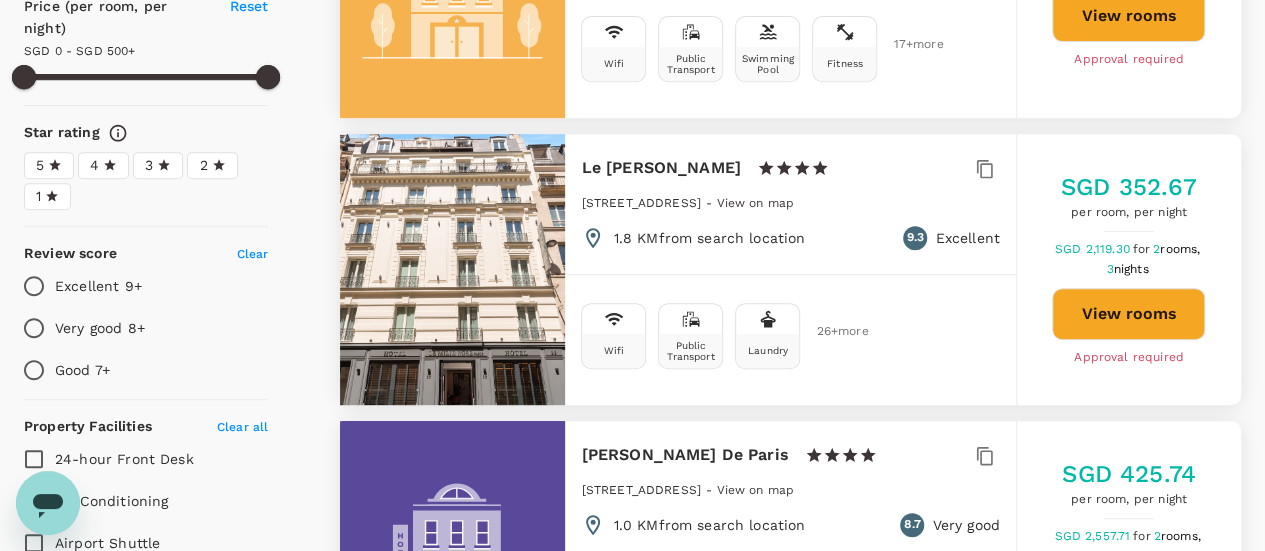 click on "4" at bounding box center (103, 165) 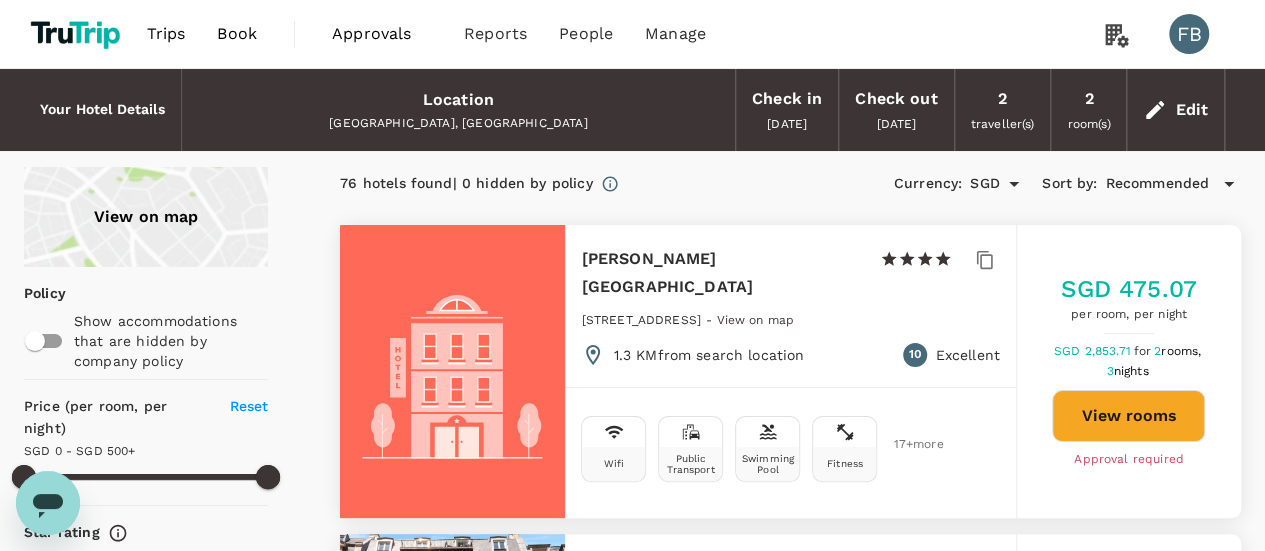 scroll, scrollTop: 200, scrollLeft: 0, axis: vertical 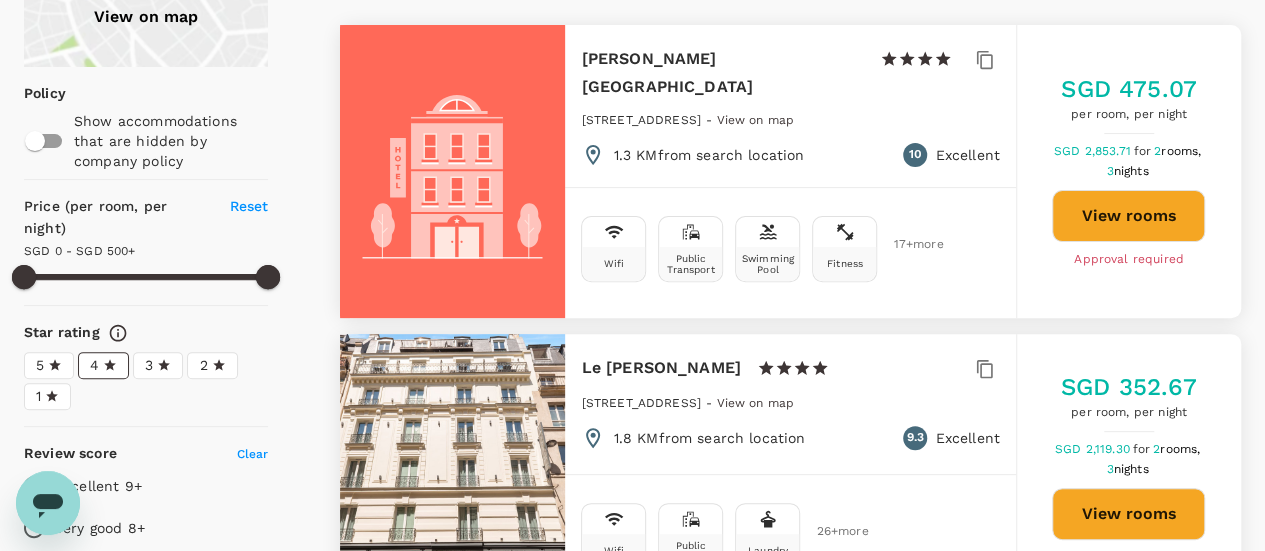 click on "4" at bounding box center [103, 365] 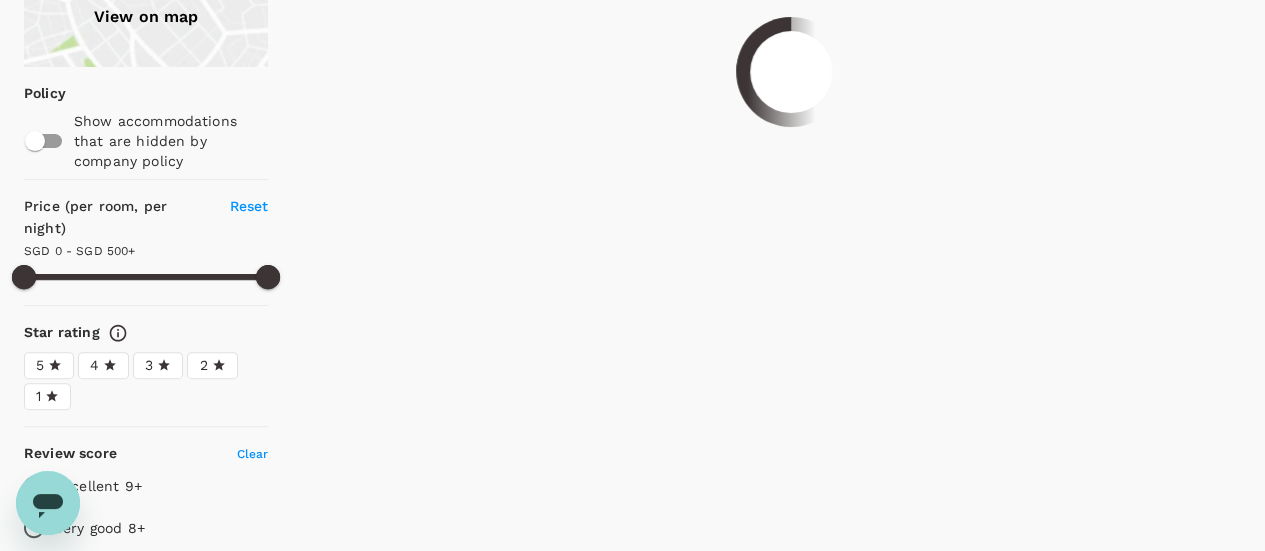 type on "544" 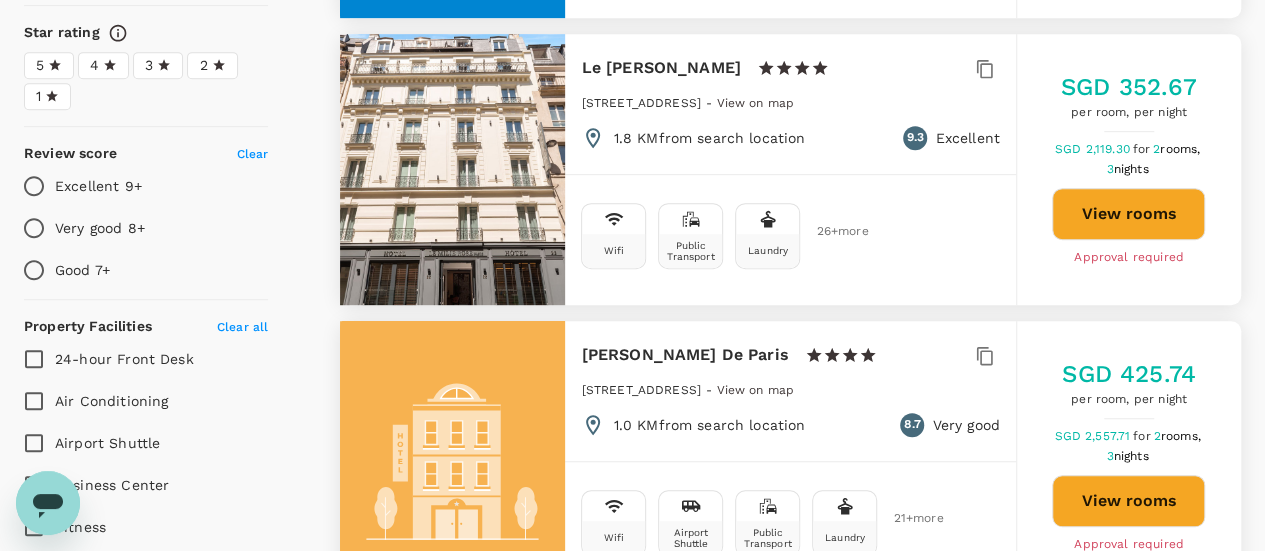 scroll, scrollTop: 600, scrollLeft: 0, axis: vertical 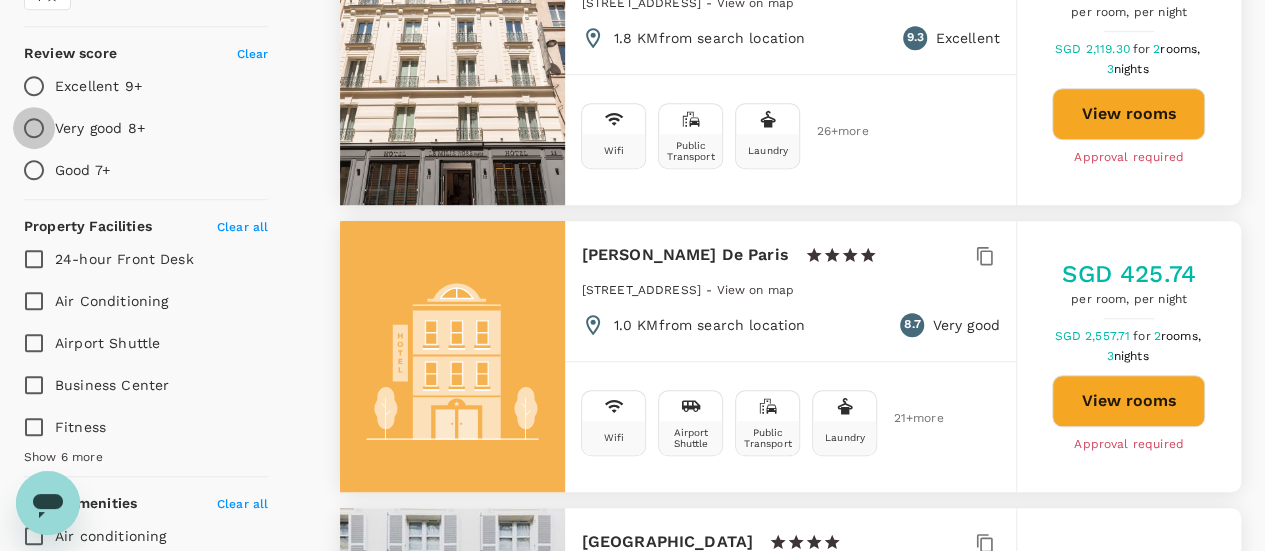 click on "Very good 8+" at bounding box center (34, 128) 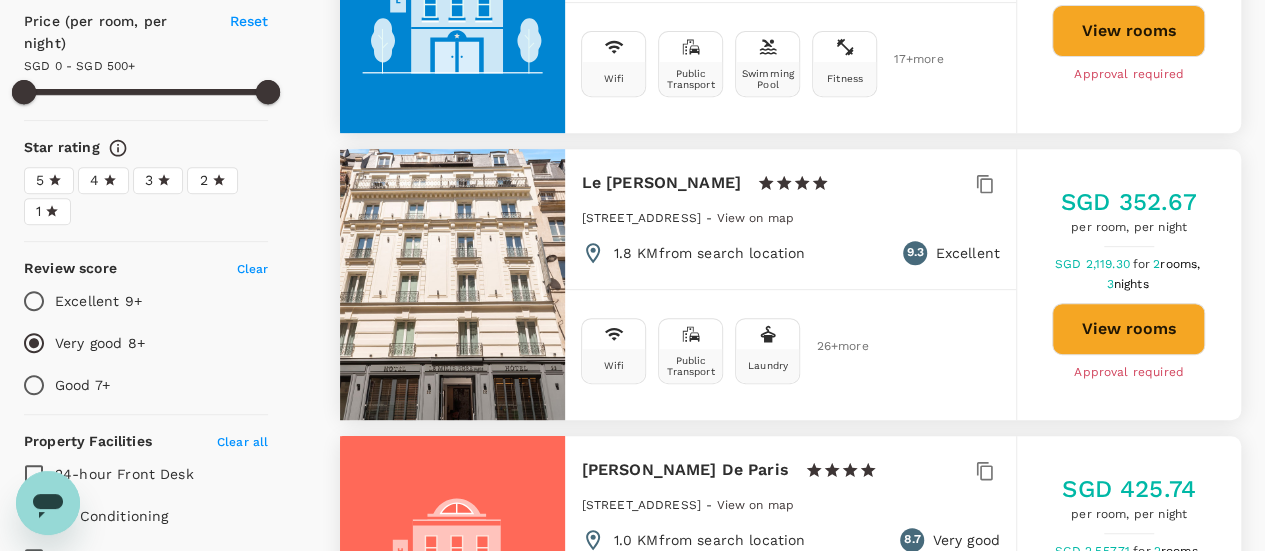 scroll, scrollTop: 400, scrollLeft: 0, axis: vertical 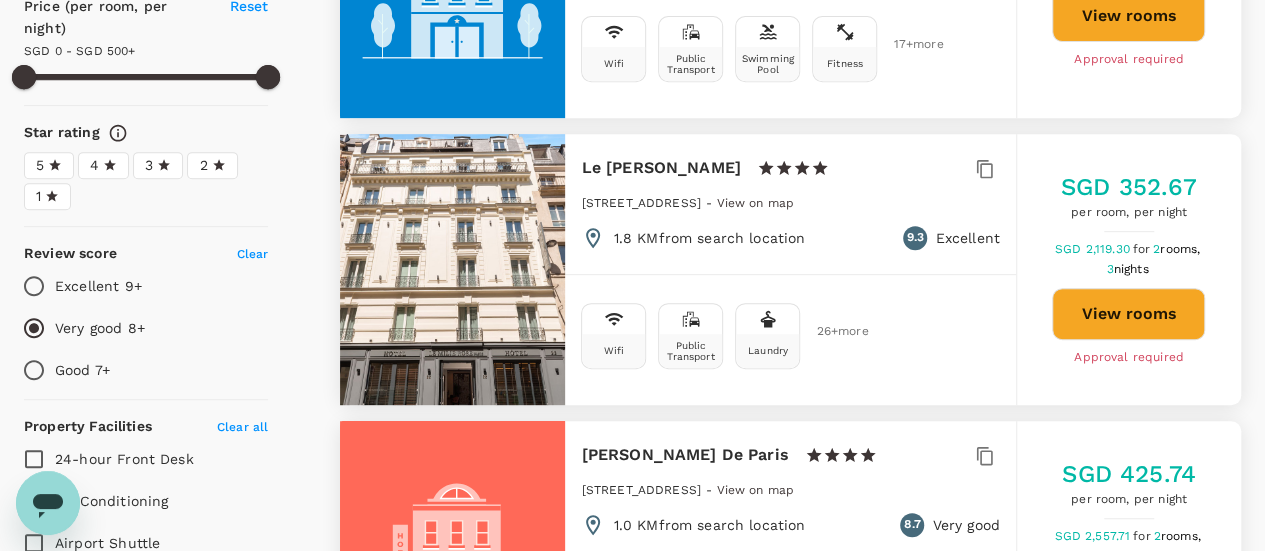 click on "View on map Policy Show accommodations that are hidden by company policy Price (per room, per night) Reset SGD 0 - SGD 500+ Star rating 5 4 3 2 1 Review score Clear Excellent 9+ Very good 8+ Good 7+ Property Facilities Clear all 24-hour Front Desk Air Conditioning Airport Shuttle Business Center Fitness Show 6 more Room Amenities Clear all Air conditioning Crib charge Extra person Family room Heated guest rooms Show 7 more Meals Clear all Coffee shop Coffee/tea Complimentary in-room coffee or tea Kitchenette Lobby coffee service Show 4 more Additional Facilities Clear all Full Service Spa" at bounding box center (146, 541) 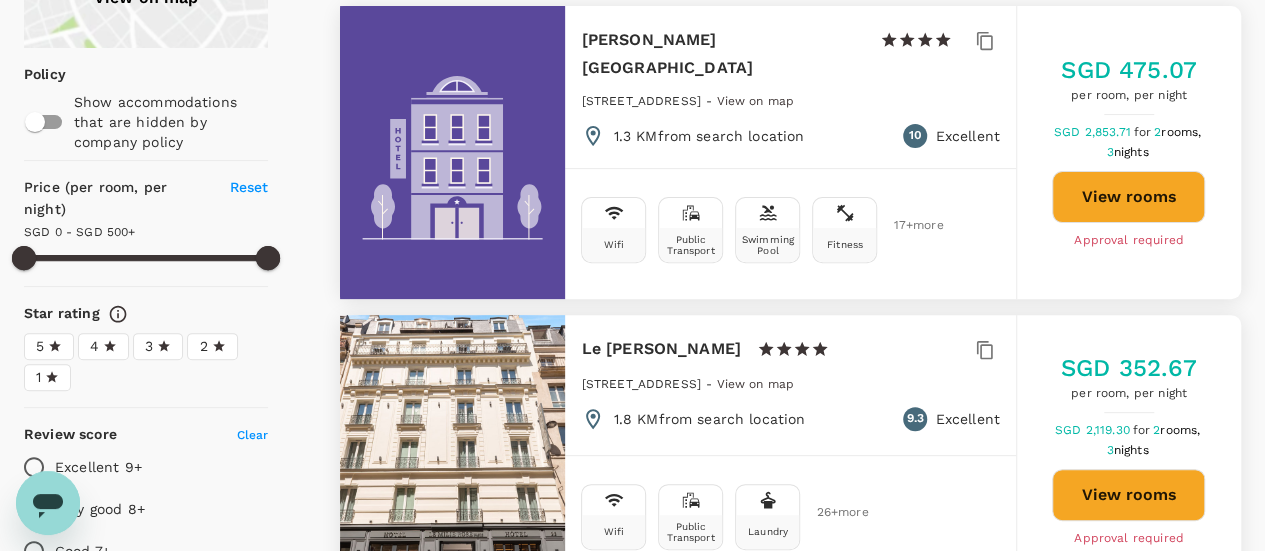 scroll, scrollTop: 200, scrollLeft: 0, axis: vertical 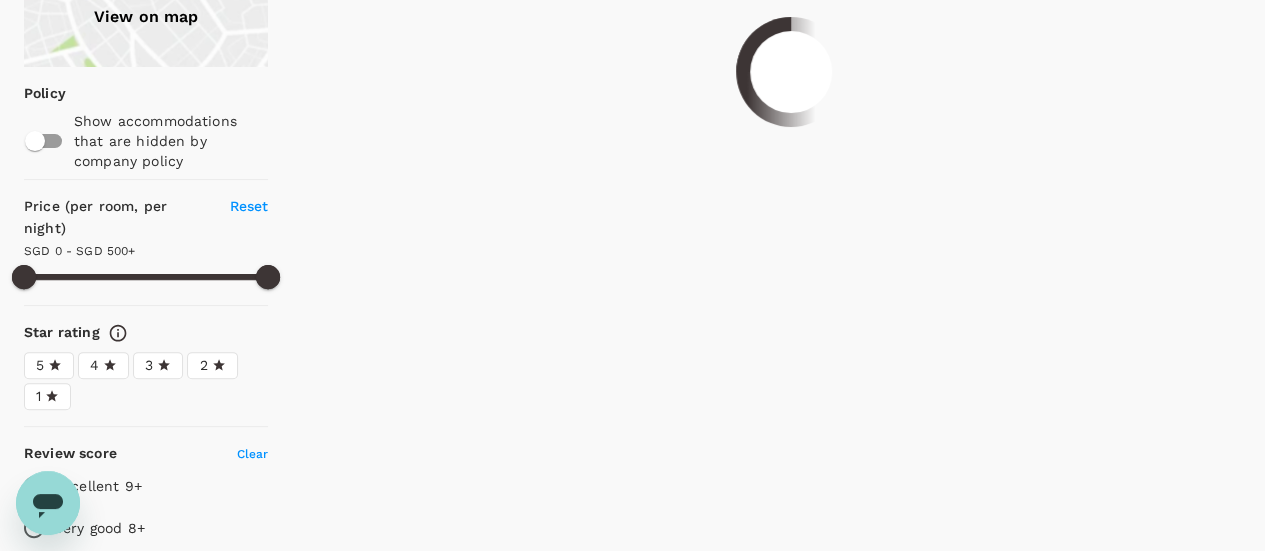 type on "544" 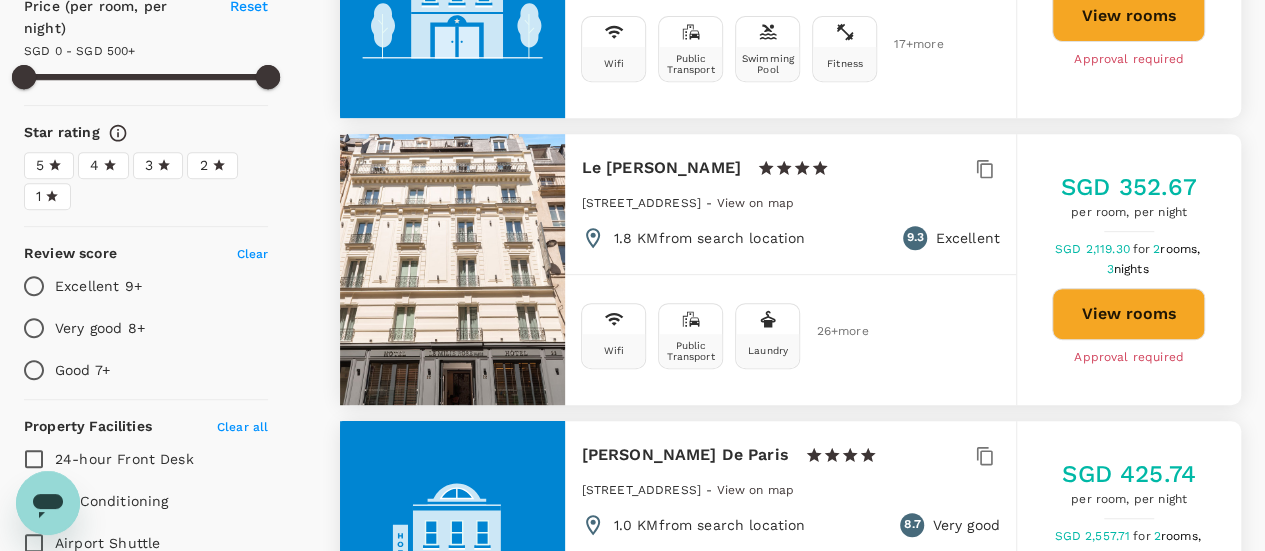 scroll, scrollTop: 600, scrollLeft: 0, axis: vertical 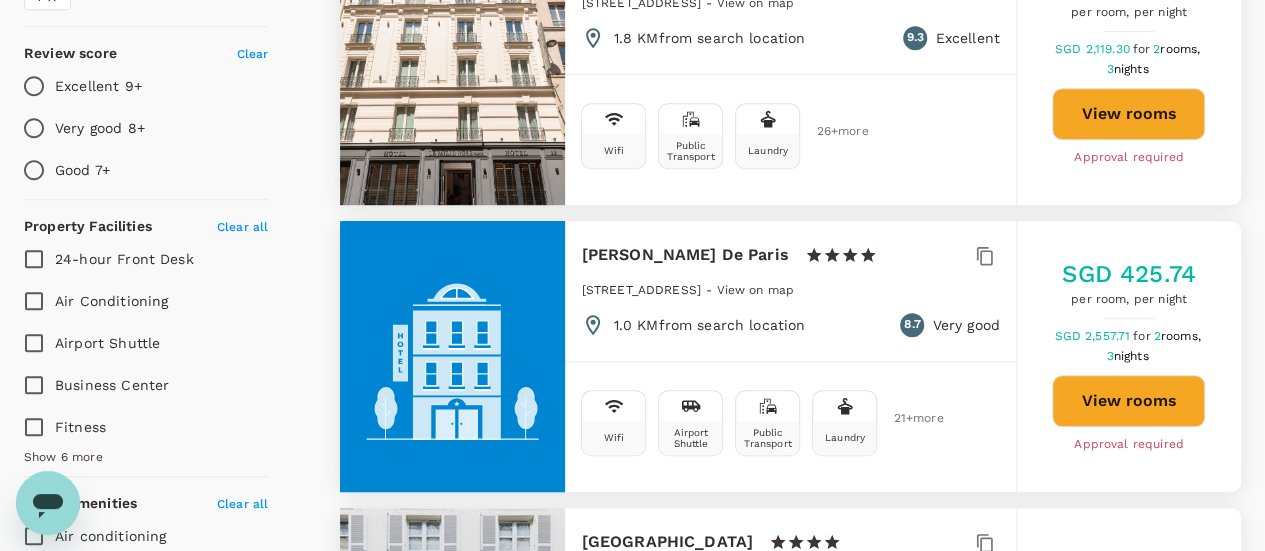click on "Airport Shuttle" at bounding box center (34, 343) 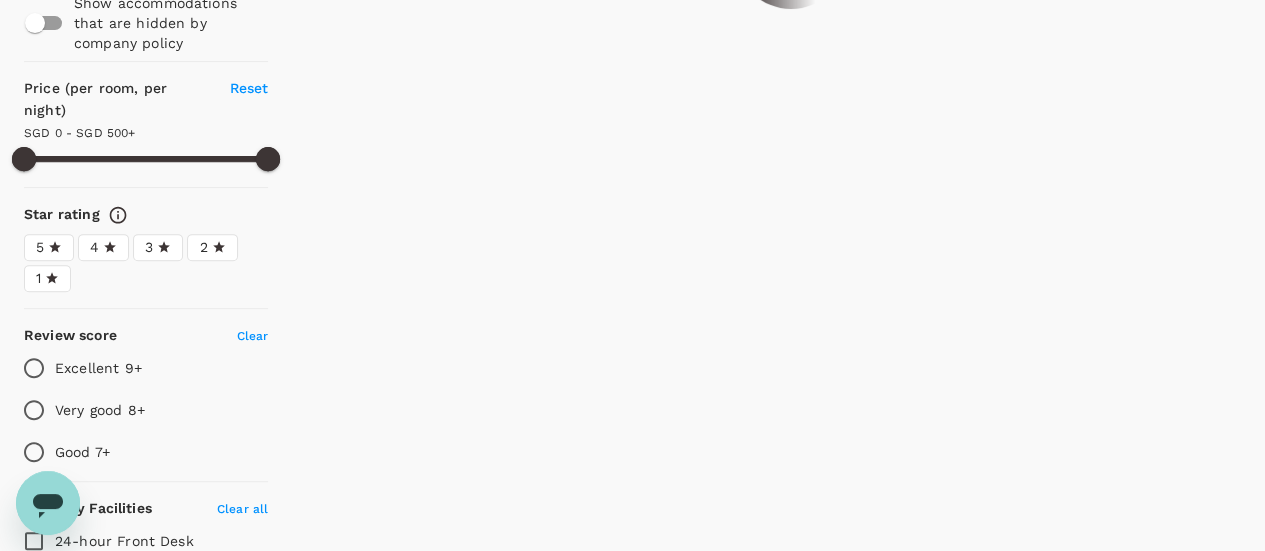 scroll, scrollTop: 200, scrollLeft: 0, axis: vertical 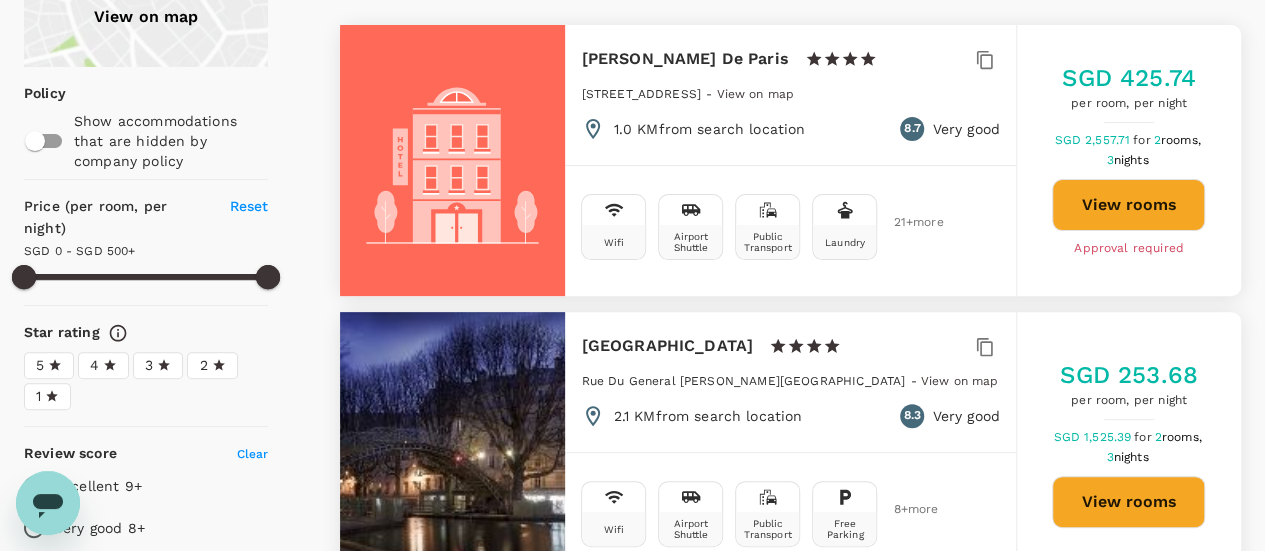 type on "544" 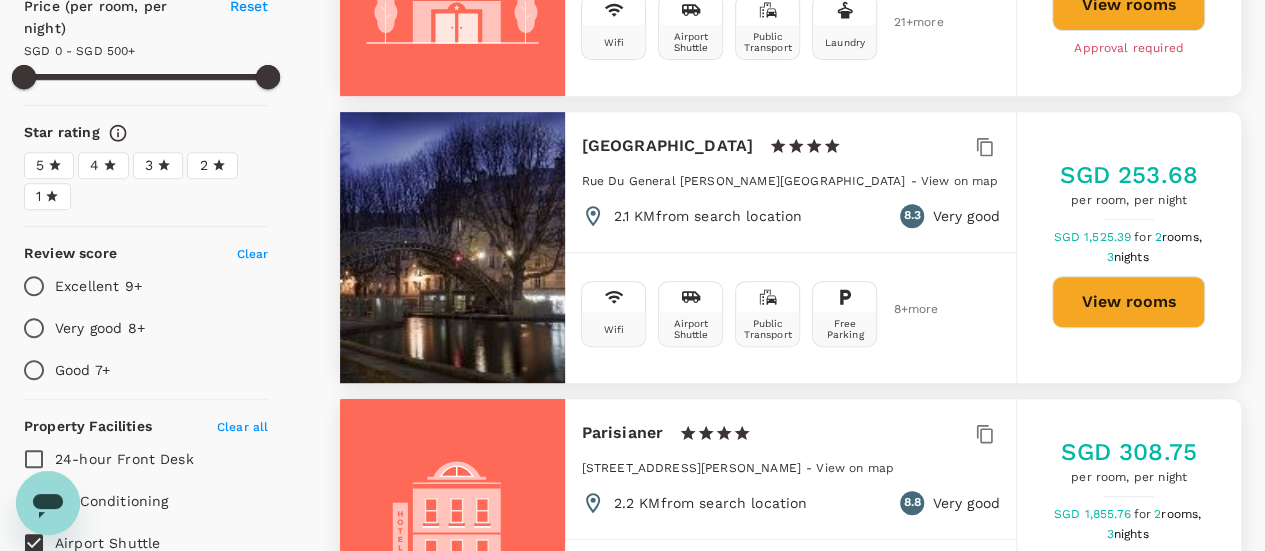scroll, scrollTop: 600, scrollLeft: 0, axis: vertical 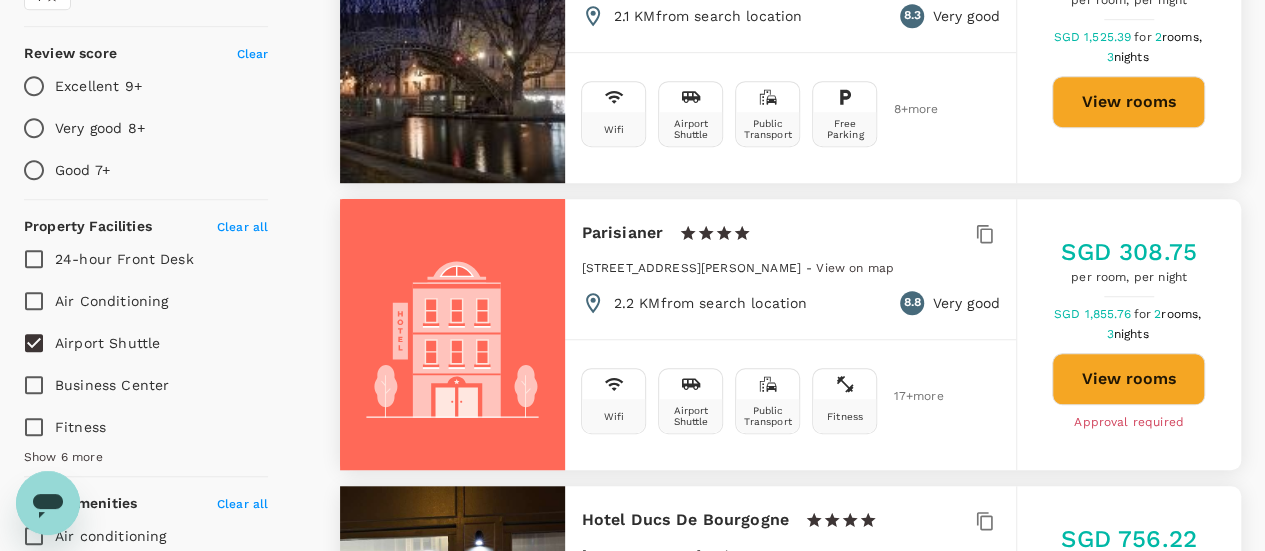 click on "24-hour Front Desk" at bounding box center [146, 259] 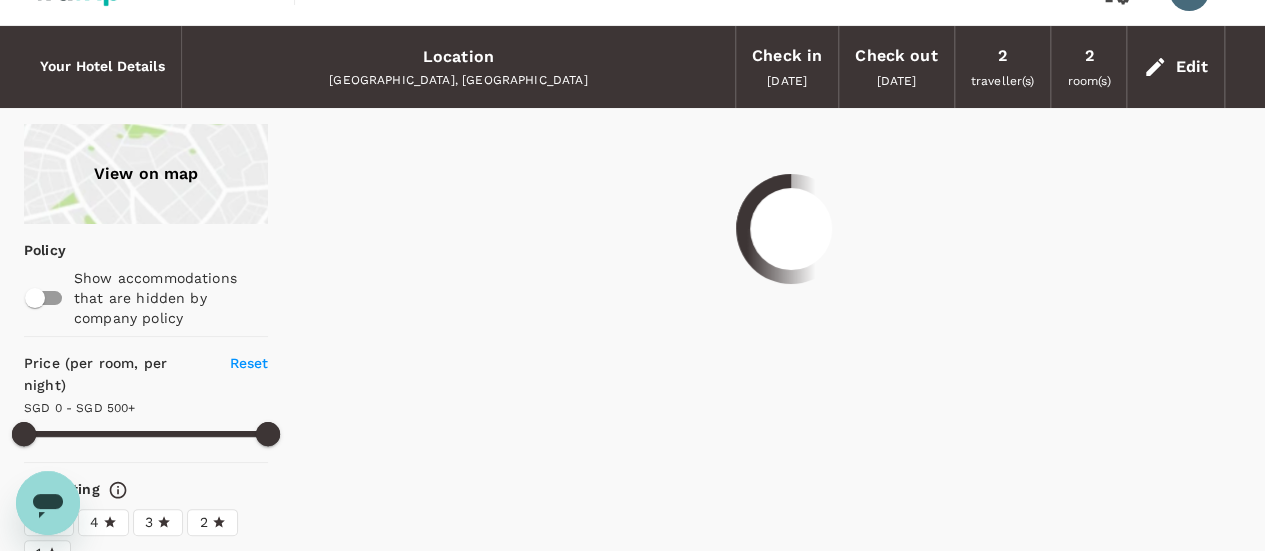 scroll, scrollTop: 0, scrollLeft: 0, axis: both 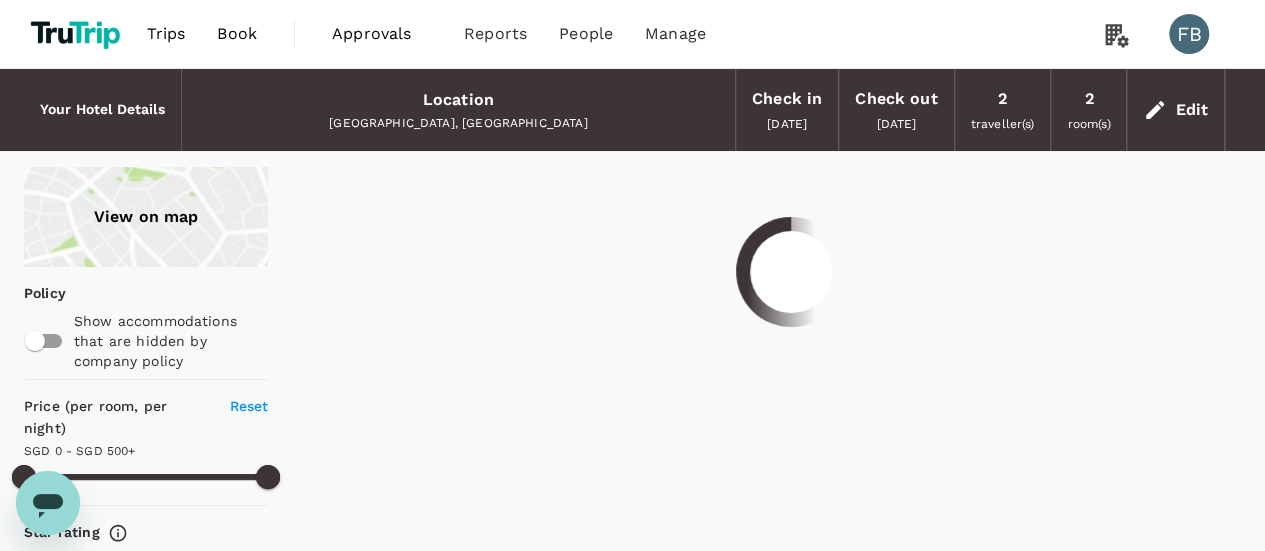 type on "544" 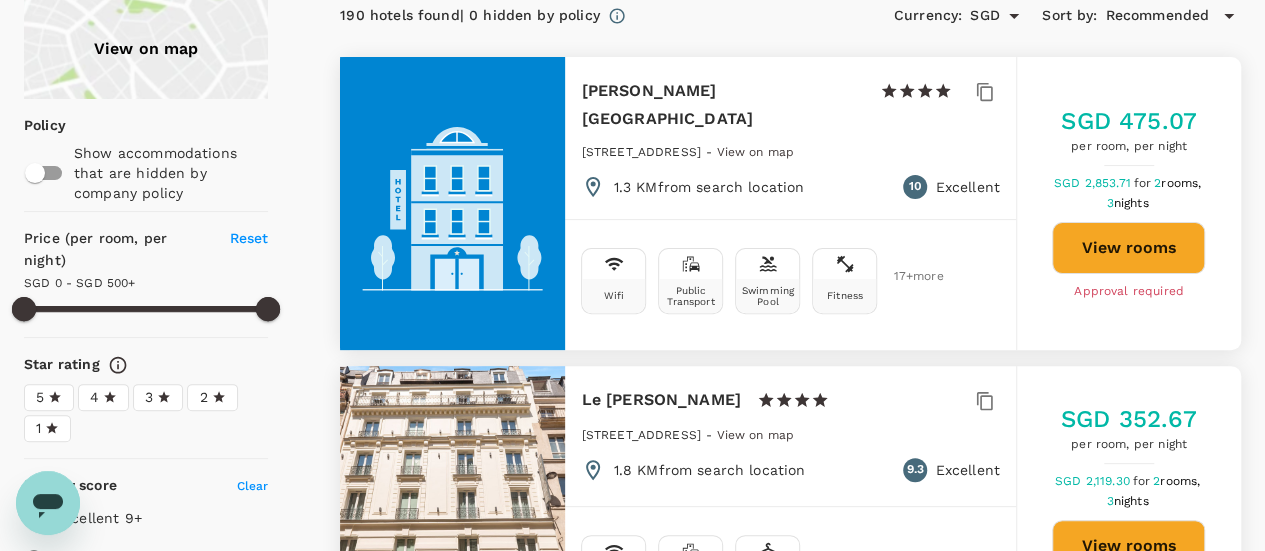 scroll, scrollTop: 200, scrollLeft: 0, axis: vertical 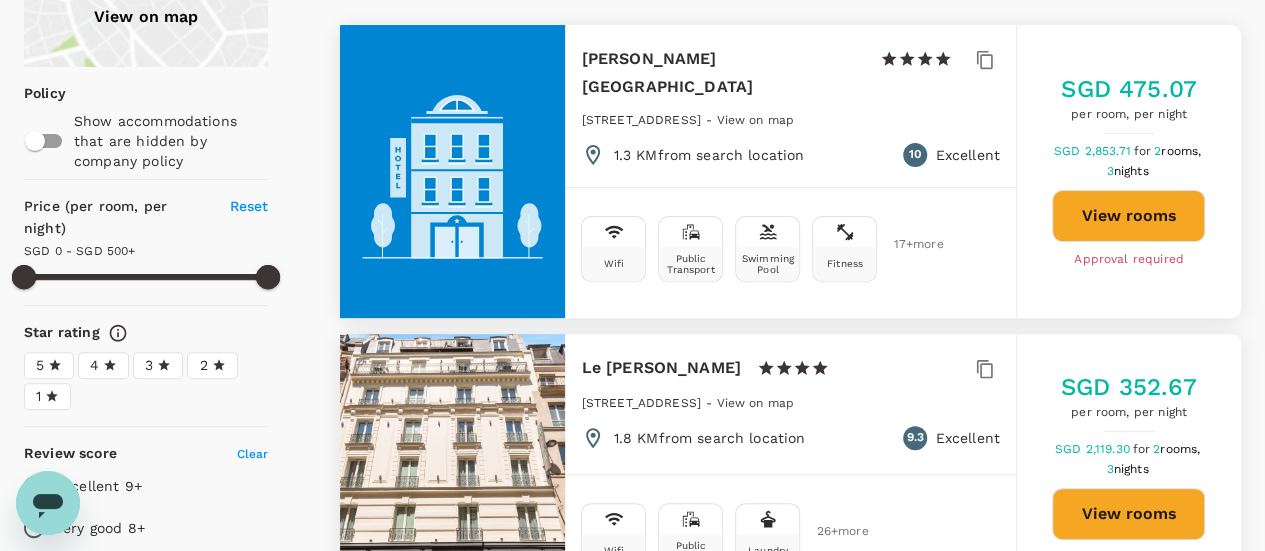 click at bounding box center (985, 60) 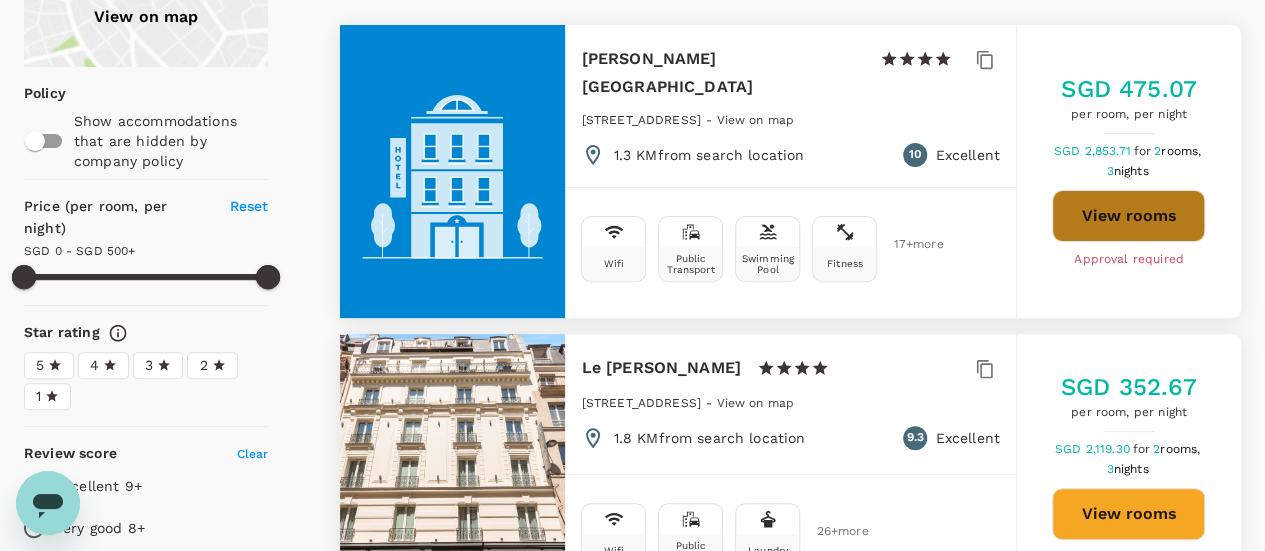 click on "View rooms" at bounding box center (1128, 216) 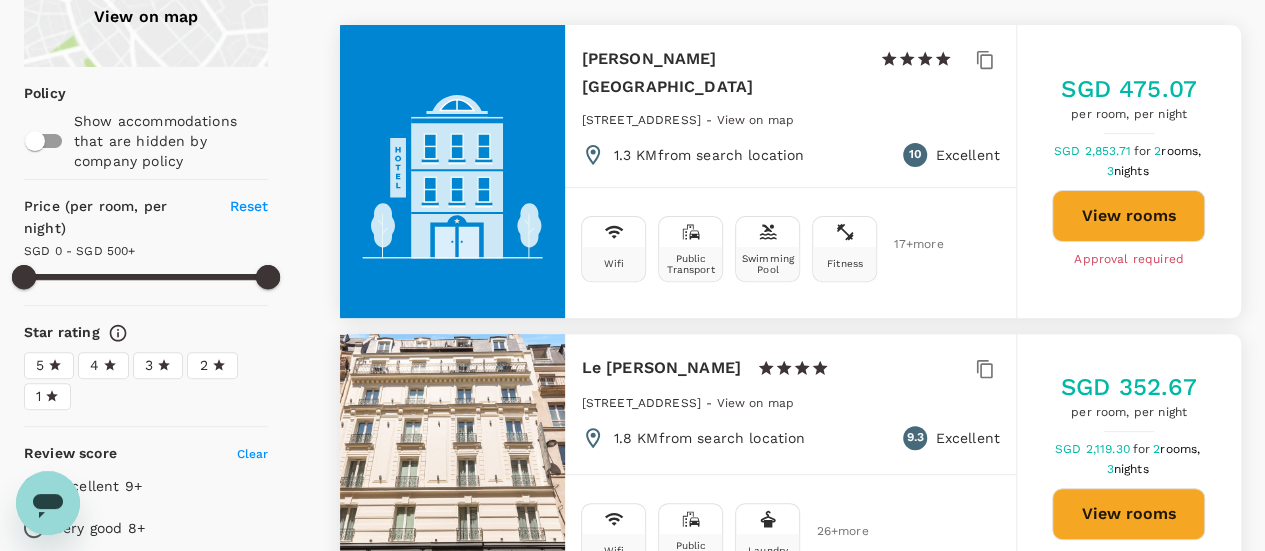 click on "View rooms" at bounding box center [1128, 514] 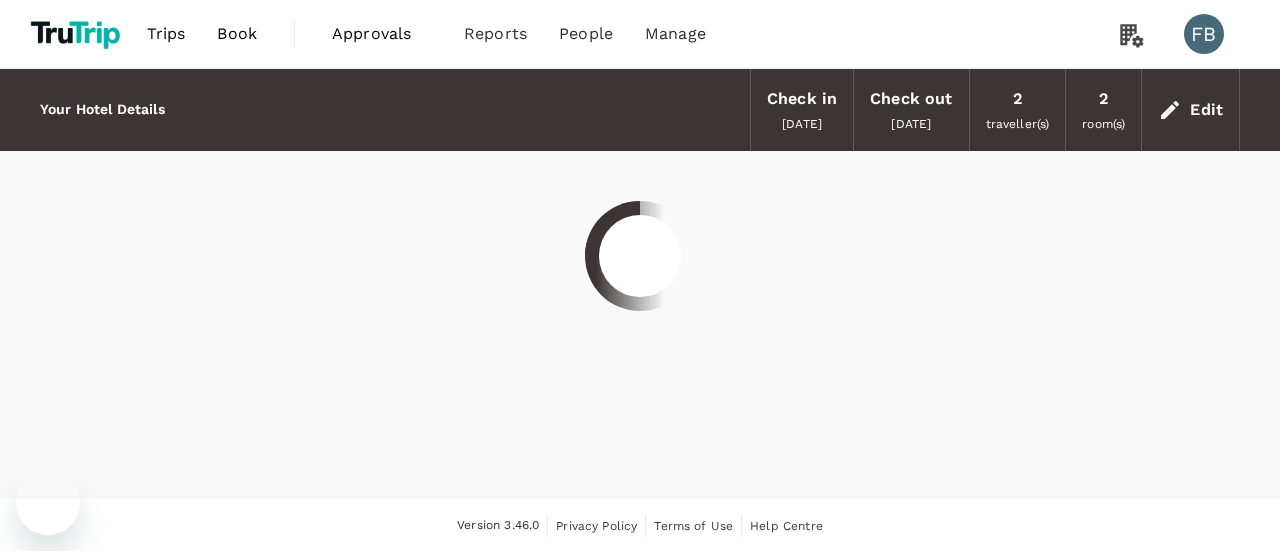 scroll, scrollTop: 0, scrollLeft: 0, axis: both 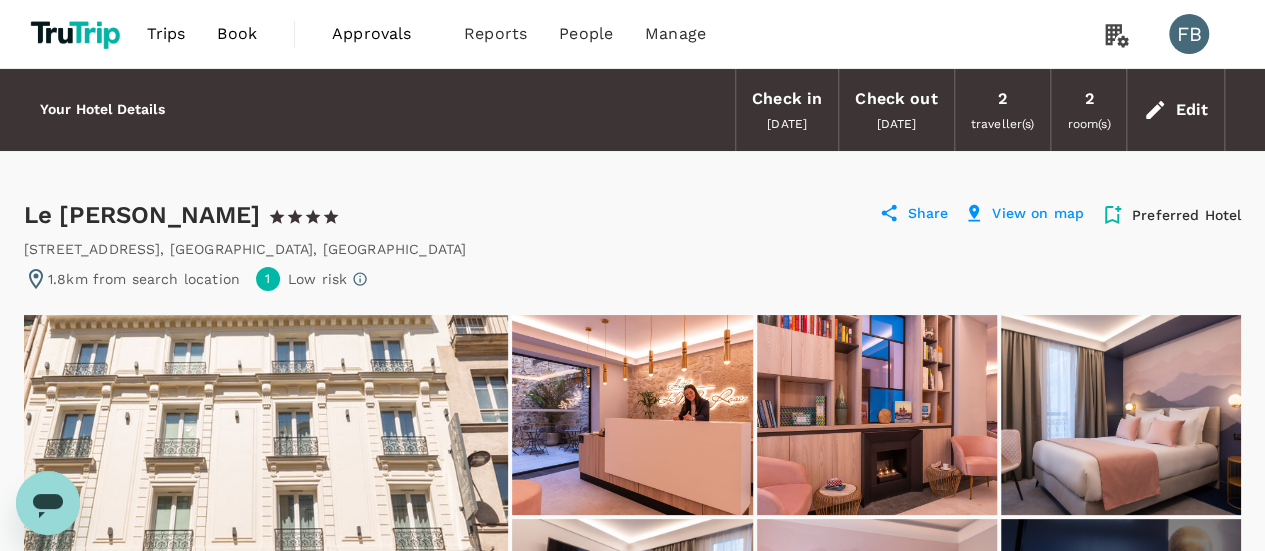 click on "Le [PERSON_NAME]   1 Star 2 Stars 3 Stars 4 Stars 5 Stars Share View on map Preferred Hotel [STREET_ADDRESS] 1.8km from search location 1 Low risk   View 25+ more Hotel facilities Wifi Public Transport Laundry View details 9.3 Excellent Read all reviews Rooms About Location Reviews Available room (12) Copy to clipboard All Refundable (12) Breakfast Included (6) Single (4) Full (2) Double Room   Free cancellation before [DATE] (standard  fees  apply) Double/Twin No breakfast SGD 352.68  / per room, per night SGD 2,116.04  for   2 rooms   3 nights Rate details BedsOnline Book now   Free cancellation before [DATE] (standard  fees  apply) Double/Twin Breakfast included SGD 386.99  / per room, per night SGD 2,321.91  for   2 rooms   3 nights Rate details BedsOnline Book now Show more (2) Standard Guest Room   Free cancellation before [DATE] (standard  fees  apply) Double/Twin No breakfast SGD 352.68  / per room, per night SGD 2,116.04  for   2 rooms   3 nights BedsOnline" at bounding box center (632, 2441) 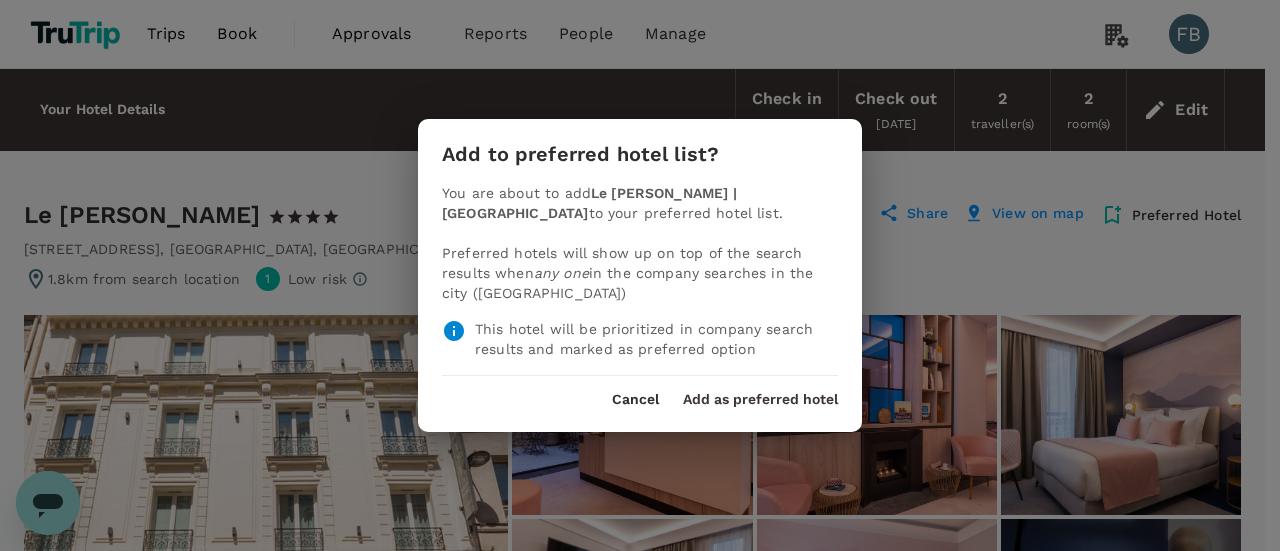 click on "Cancel Add as preferred hotel" at bounding box center [640, 392] 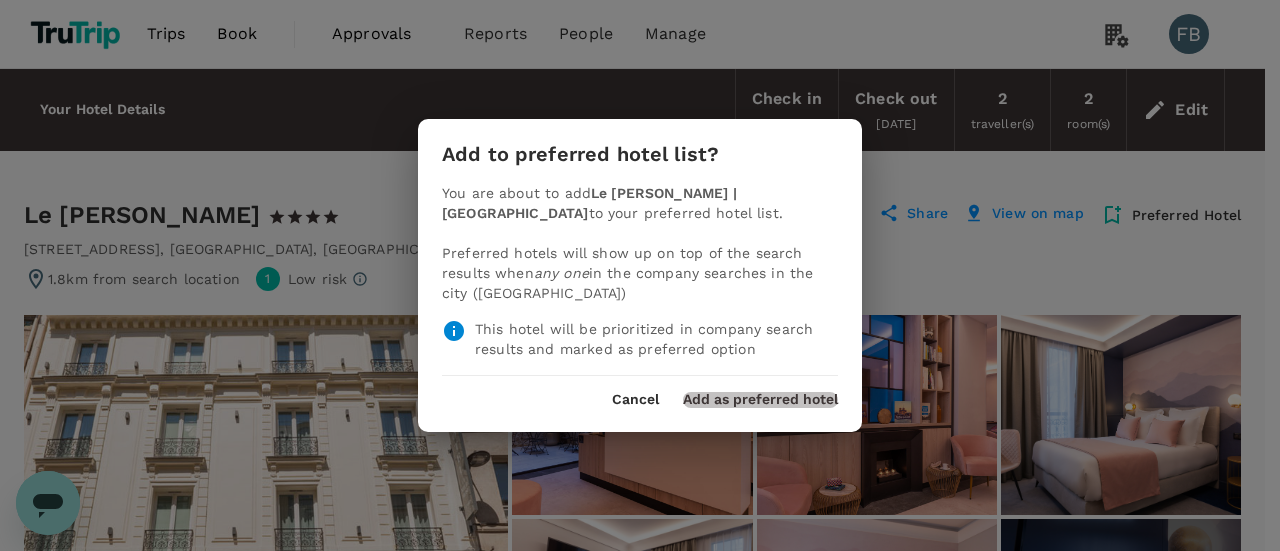 click on "Add as preferred hotel" at bounding box center (760, 400) 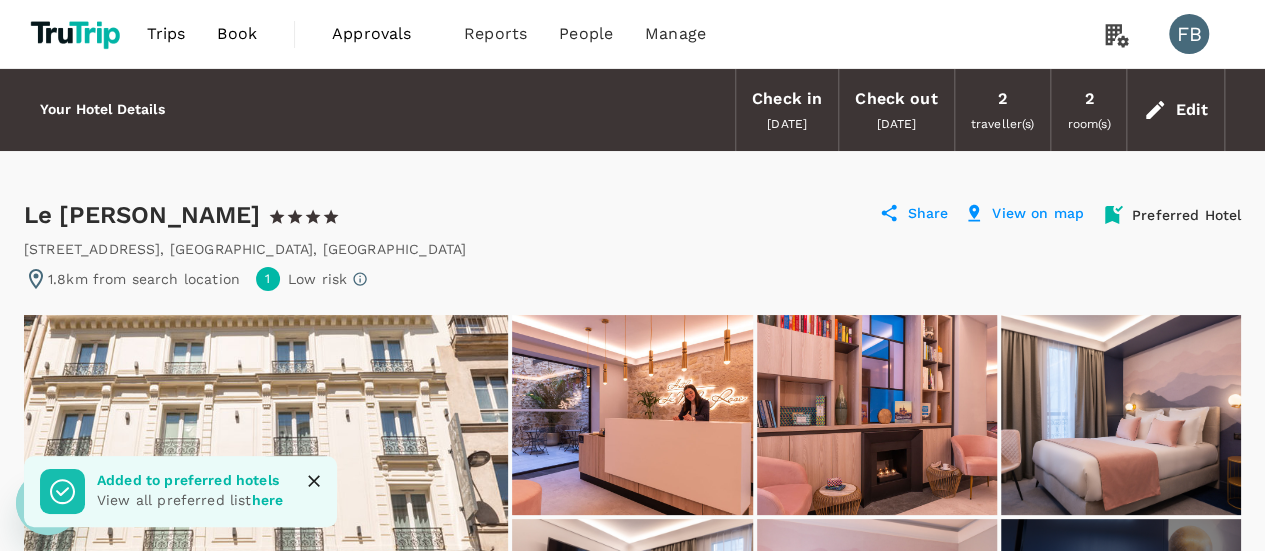 click on "View on map" at bounding box center (1038, 215) 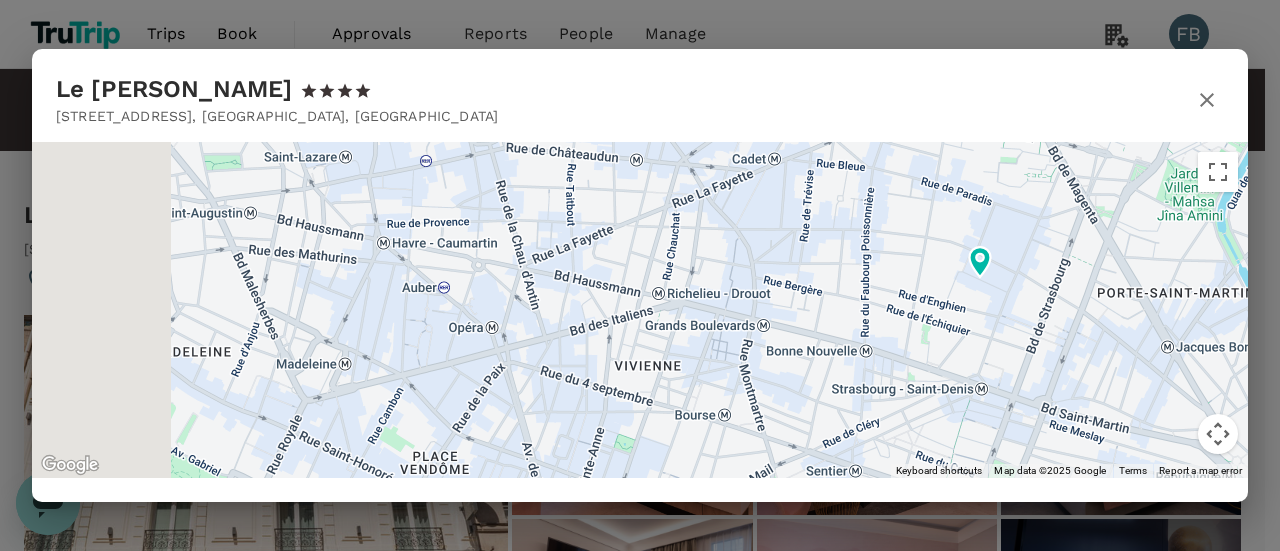 drag, startPoint x: 683, startPoint y: 279, endPoint x: 1064, endPoint y: 159, distance: 399.45087 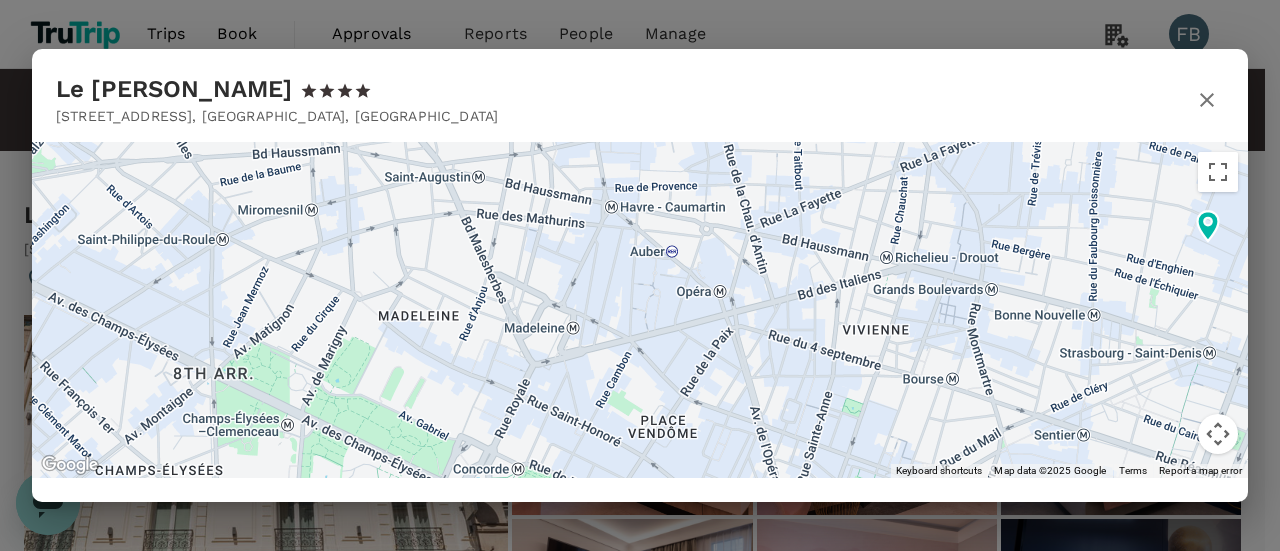 drag, startPoint x: 673, startPoint y: 257, endPoint x: 1069, endPoint y: 39, distance: 452.03983 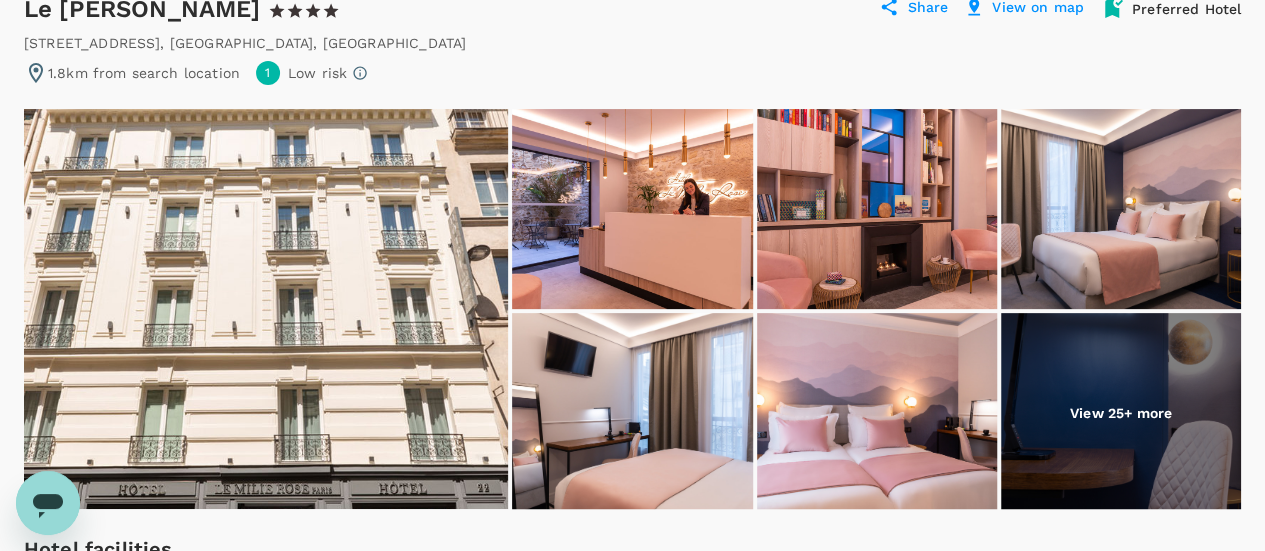 scroll, scrollTop: 200, scrollLeft: 0, axis: vertical 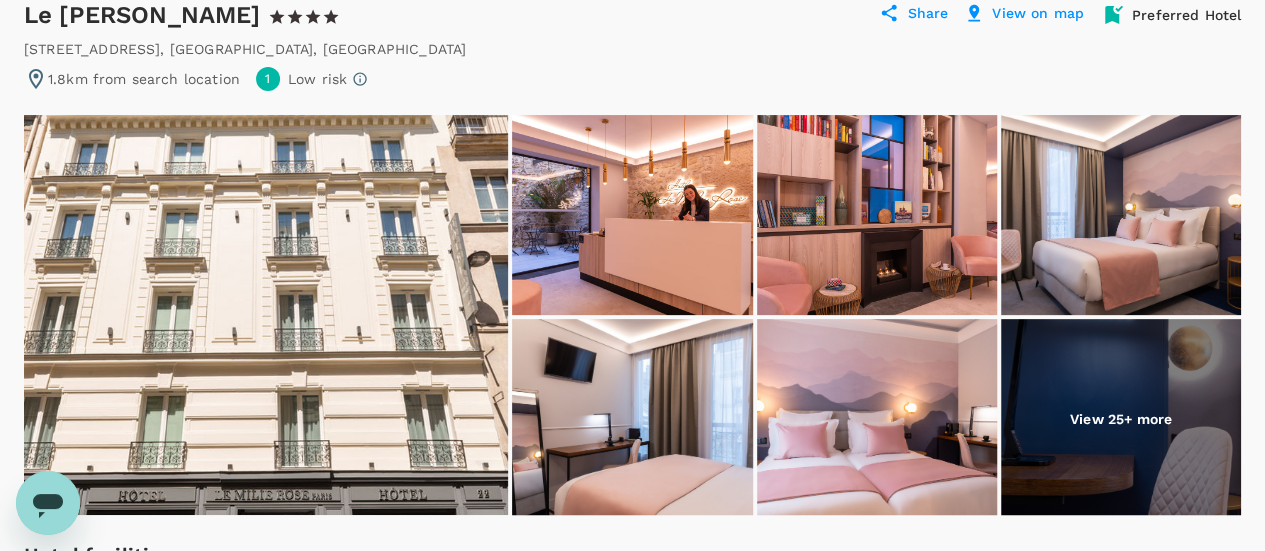 click at bounding box center [266, 315] 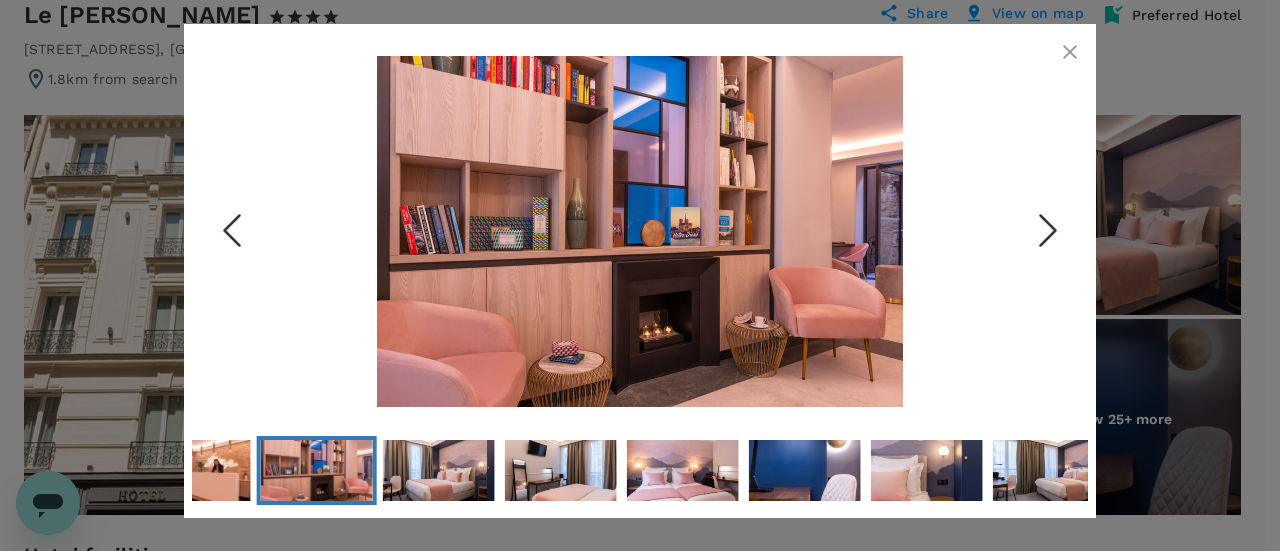 click 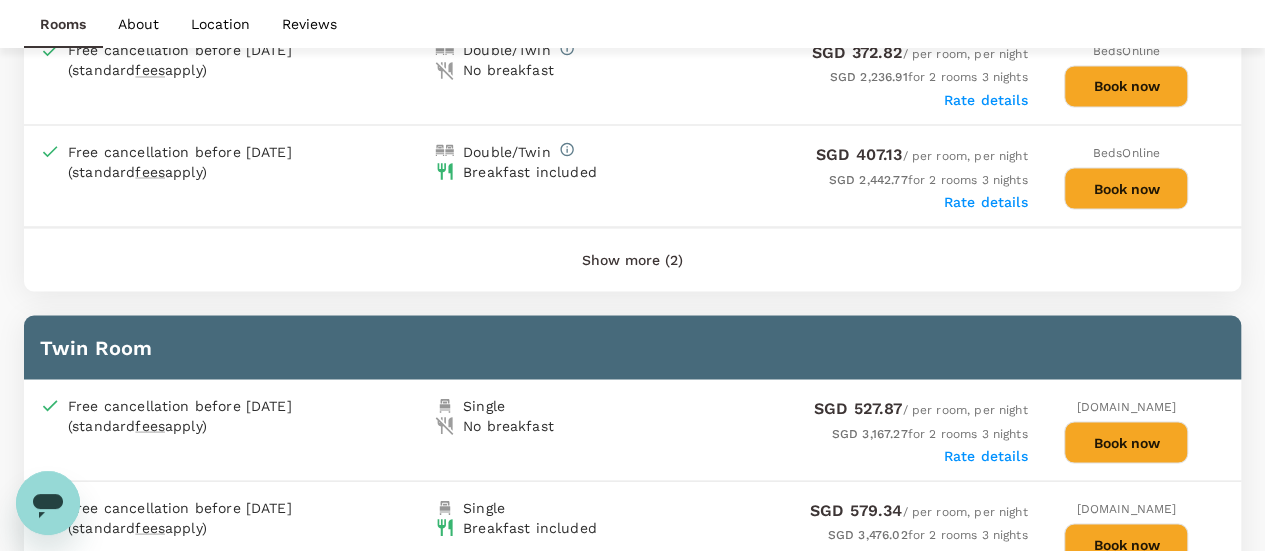 scroll, scrollTop: 1800, scrollLeft: 0, axis: vertical 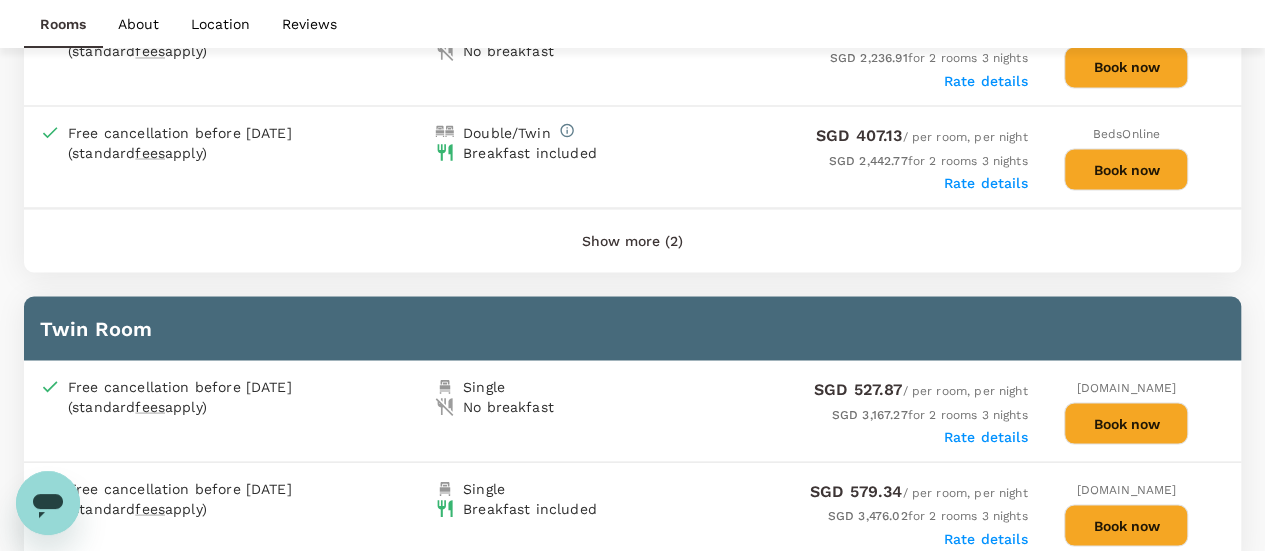 click on "Rate details" at bounding box center (986, 182) 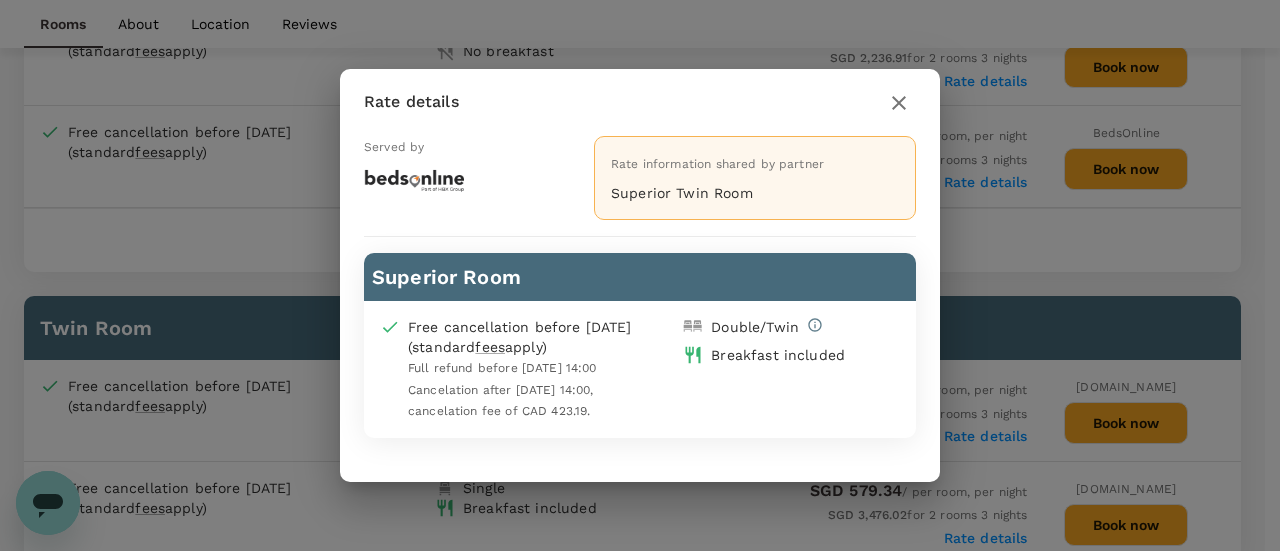 click on "Rate details" at bounding box center (640, 102) 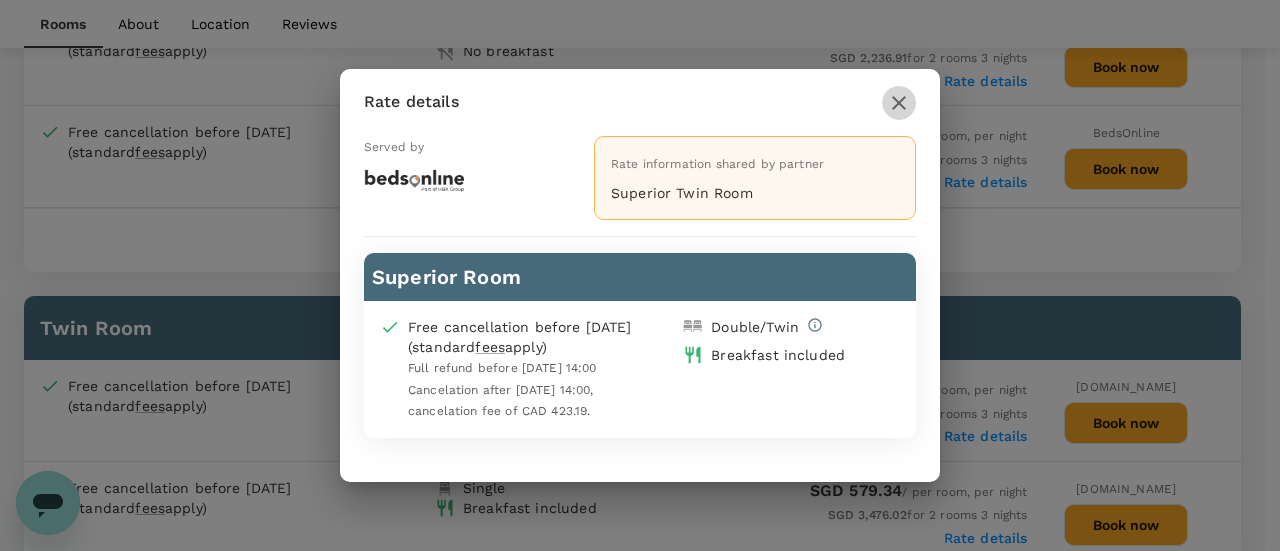 click 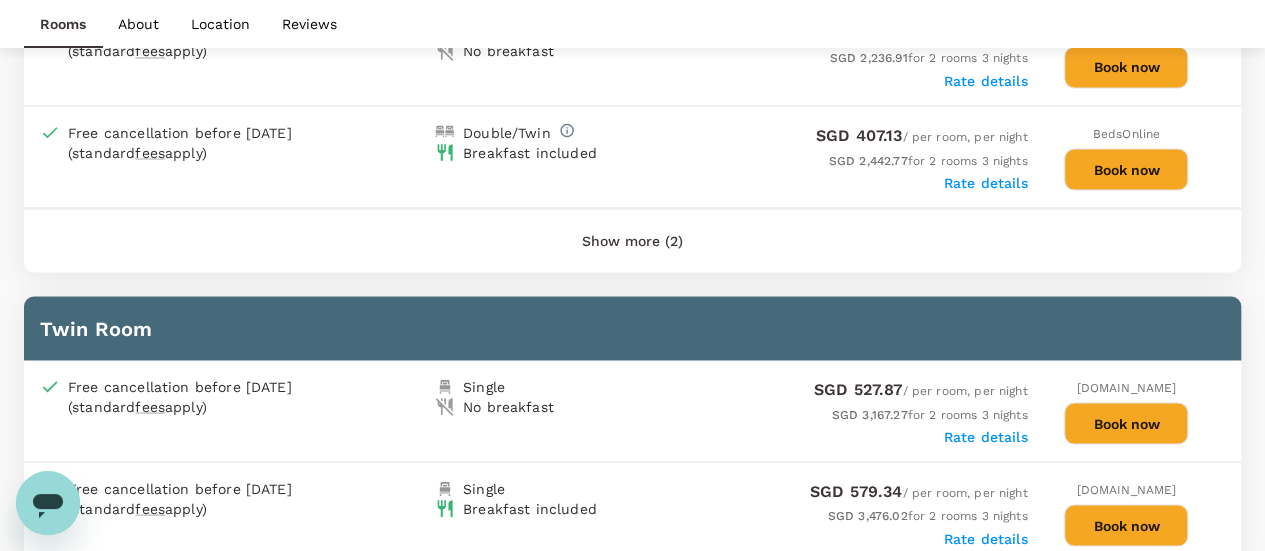 click on "Book now" at bounding box center (1126, 169) 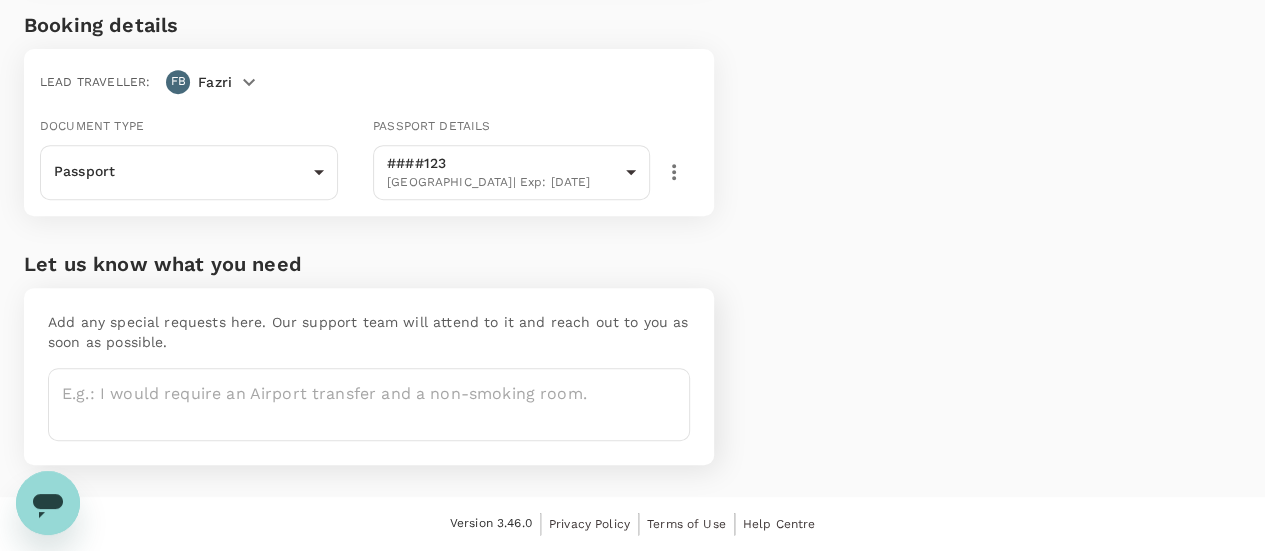 scroll, scrollTop: 0, scrollLeft: 0, axis: both 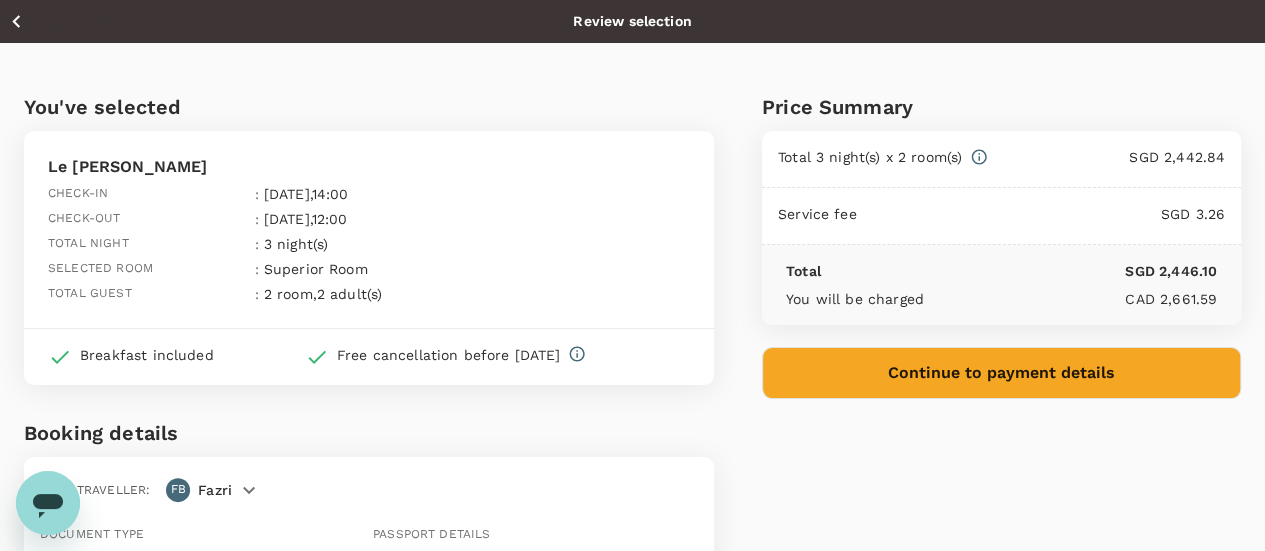 click on "Continue to payment details" at bounding box center (1001, 373) 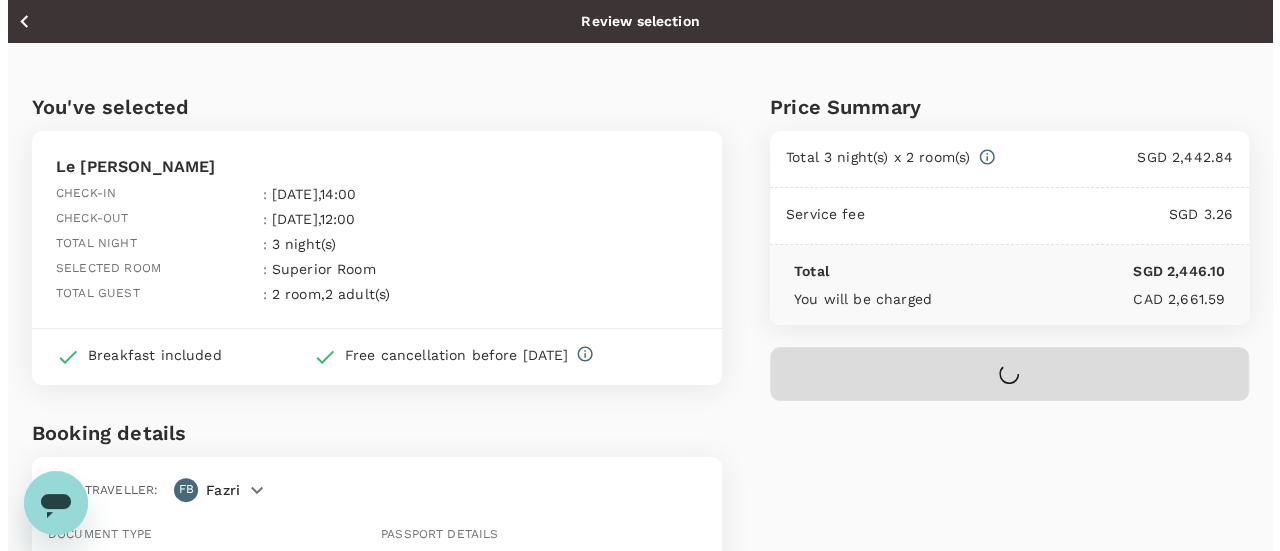 scroll, scrollTop: 400, scrollLeft: 0, axis: vertical 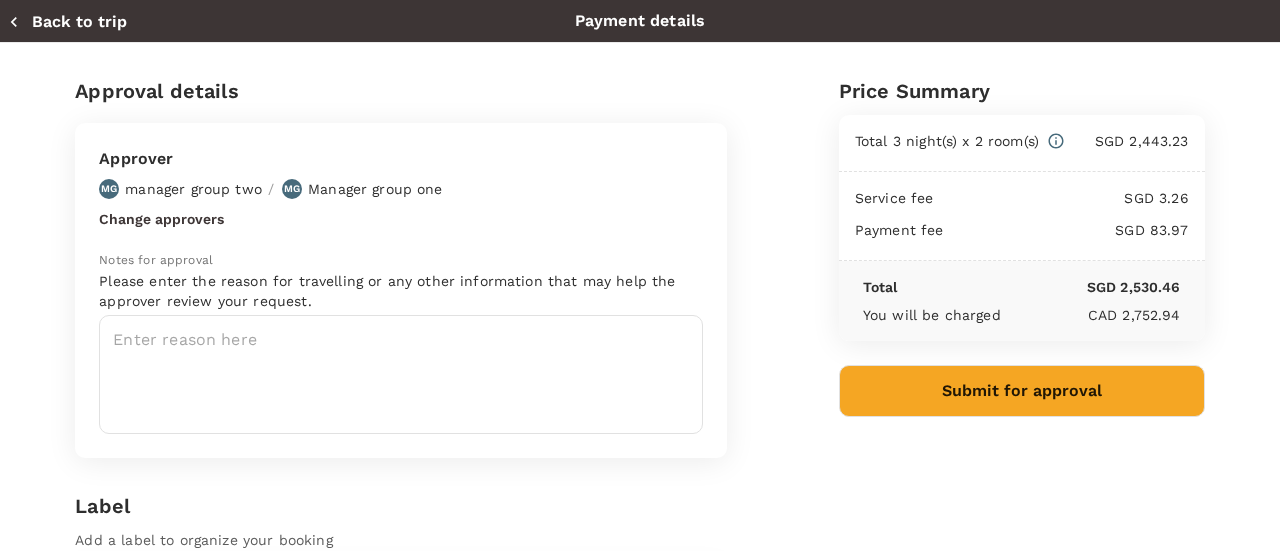 click on "Back to trip Payment details" at bounding box center (640, 21) 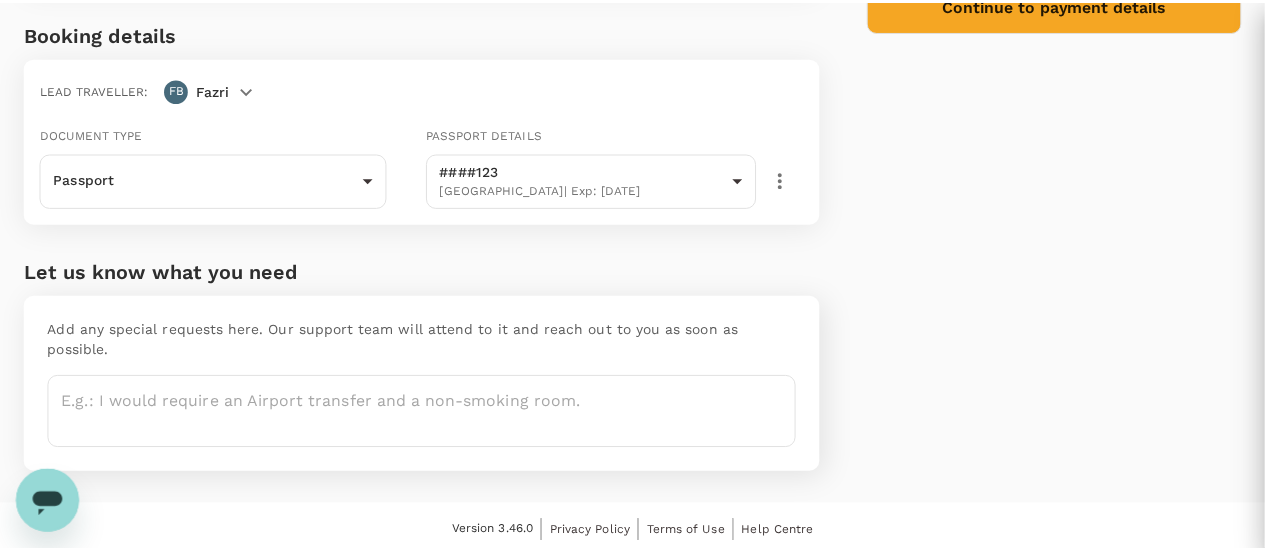 scroll, scrollTop: 384, scrollLeft: 0, axis: vertical 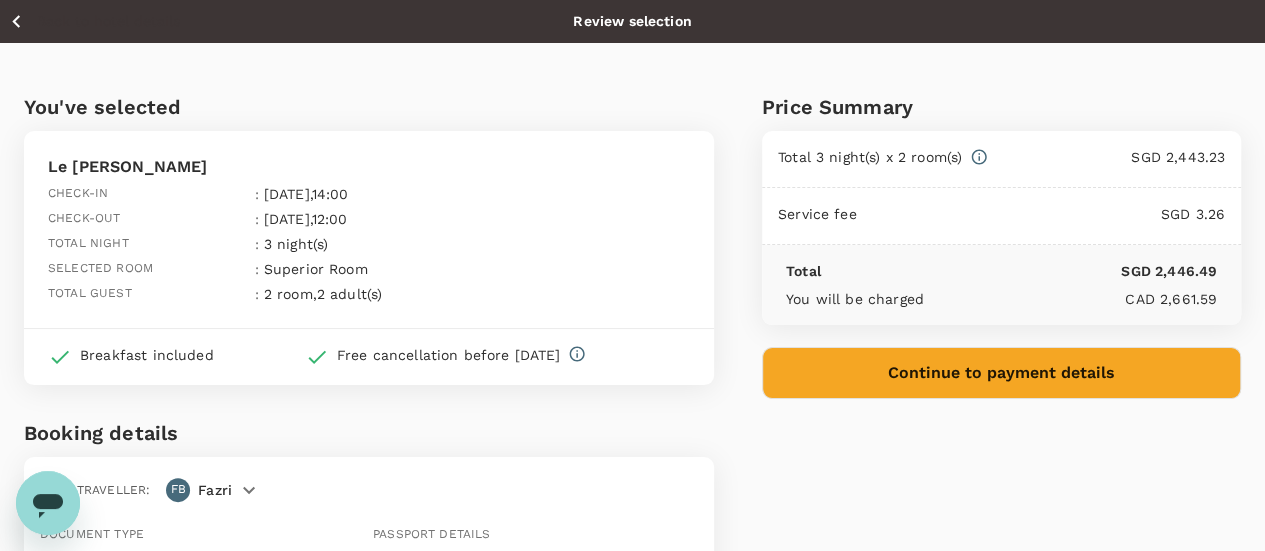 click 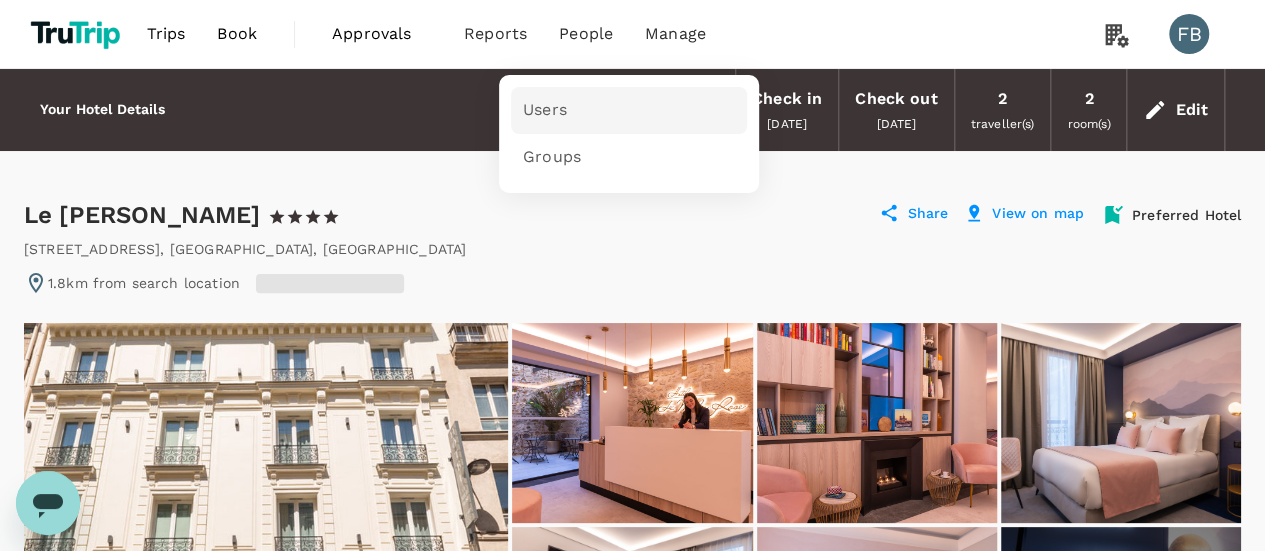 click on "Users" at bounding box center (629, 110) 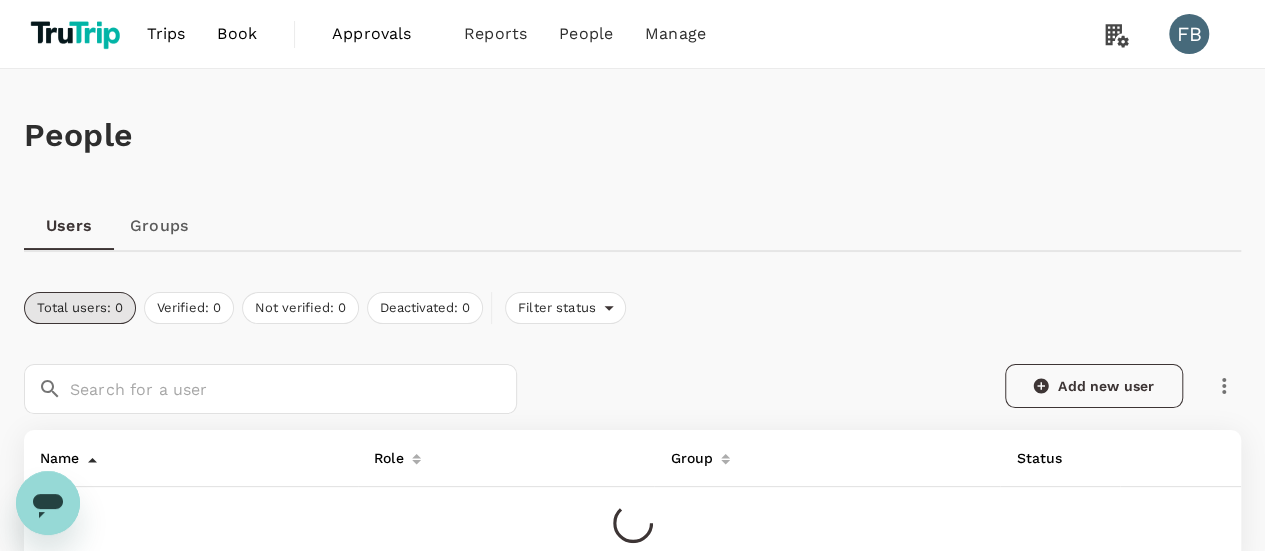 click on "Add new user" at bounding box center [1094, 386] 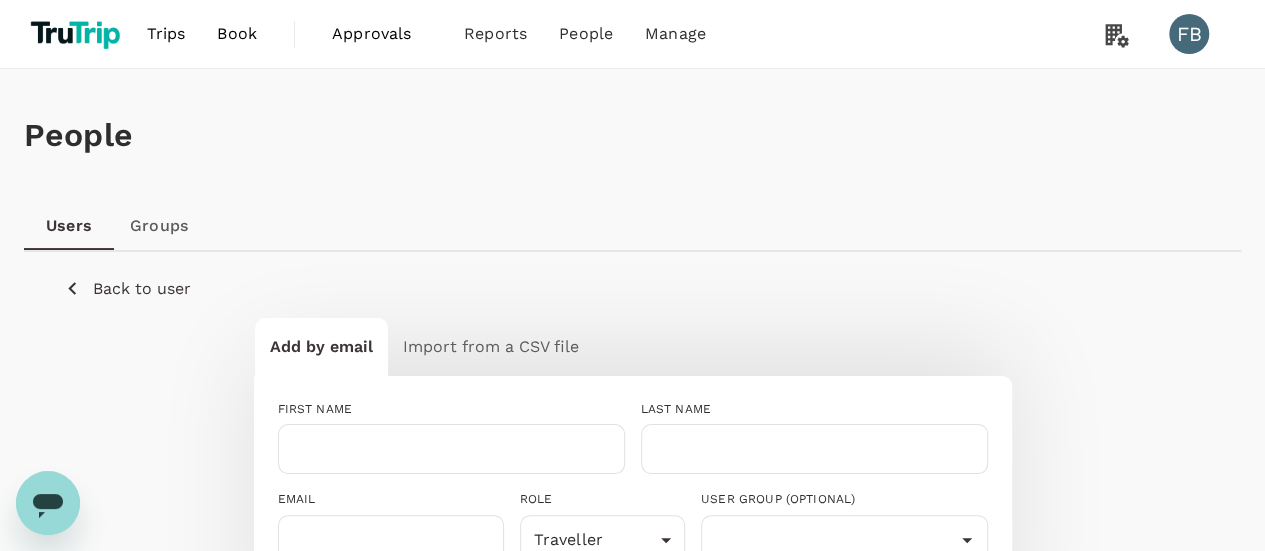 click on "FIRST NAME ​" at bounding box center (443, 429) 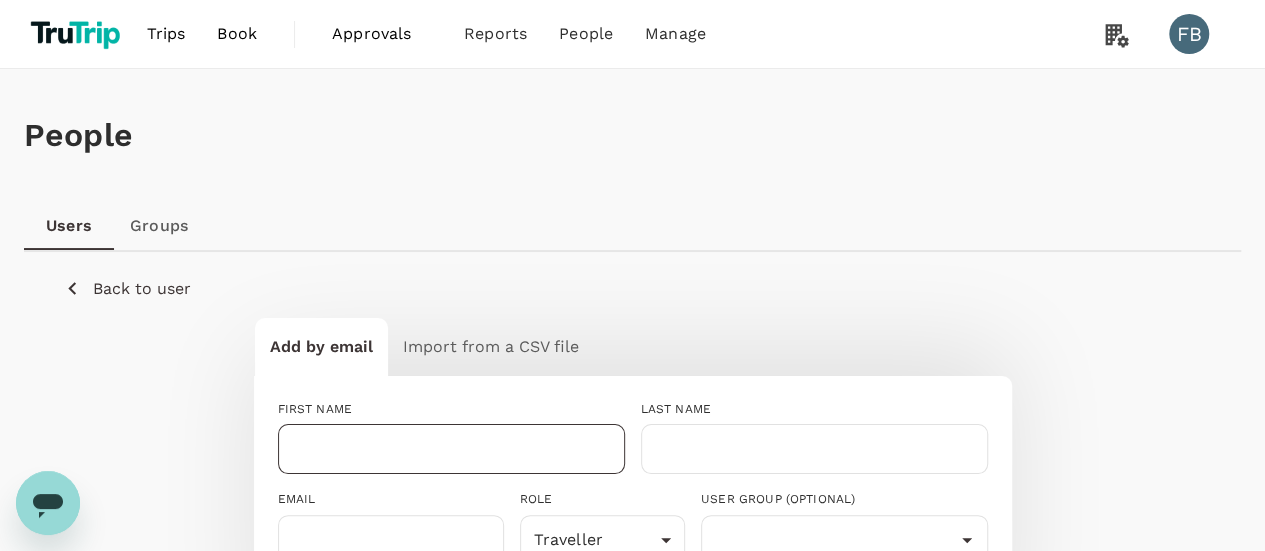 click on "FIRST NAME ​" at bounding box center (443, 429) 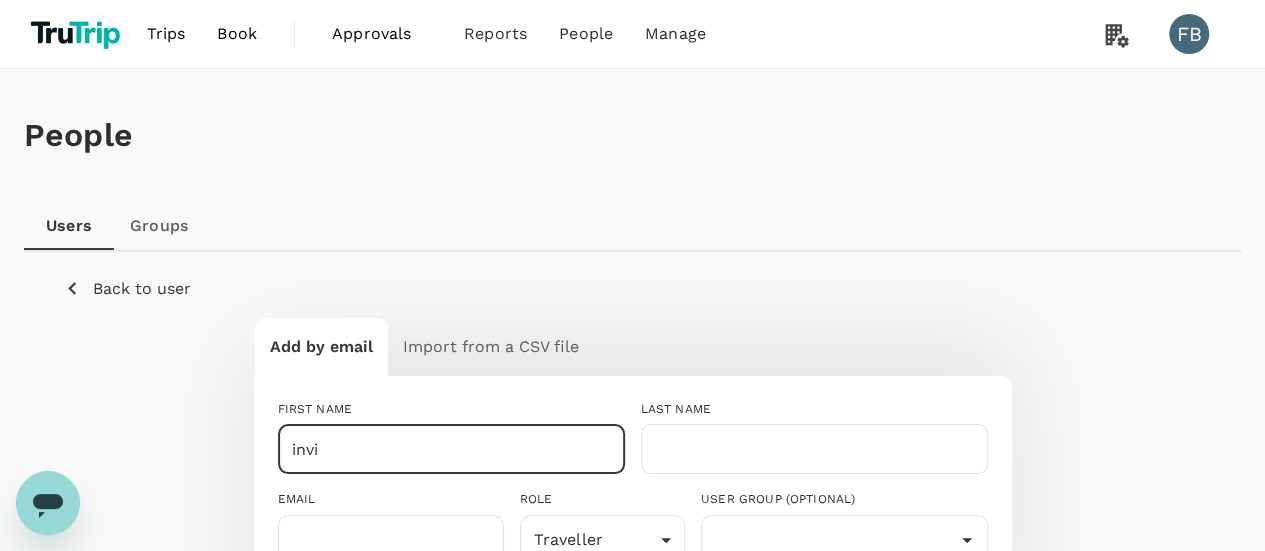 type on "invi" 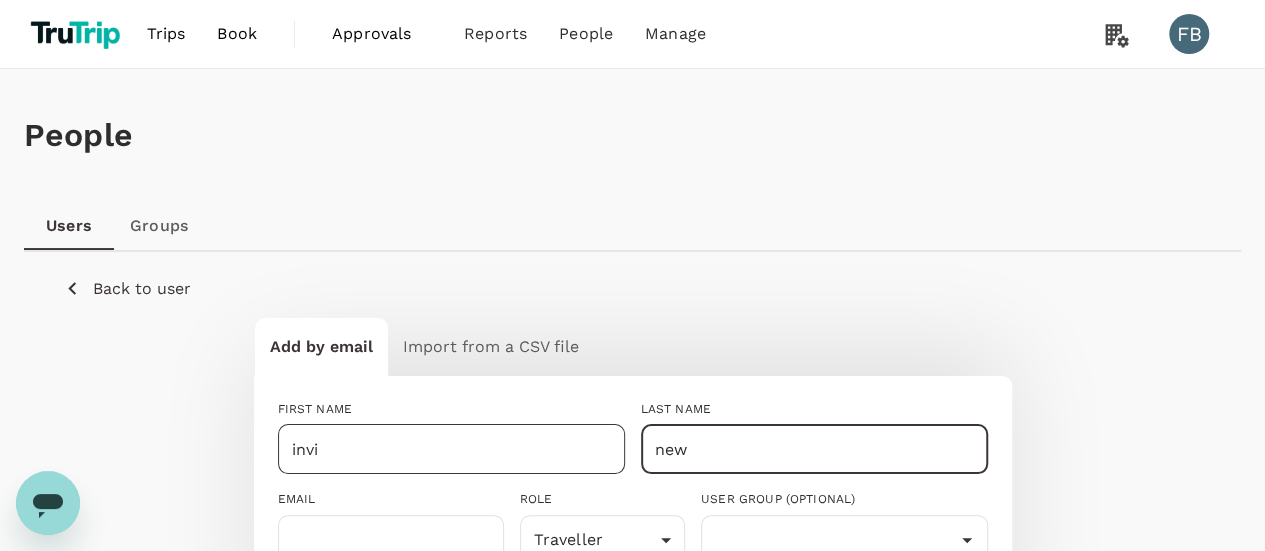 type on "new" 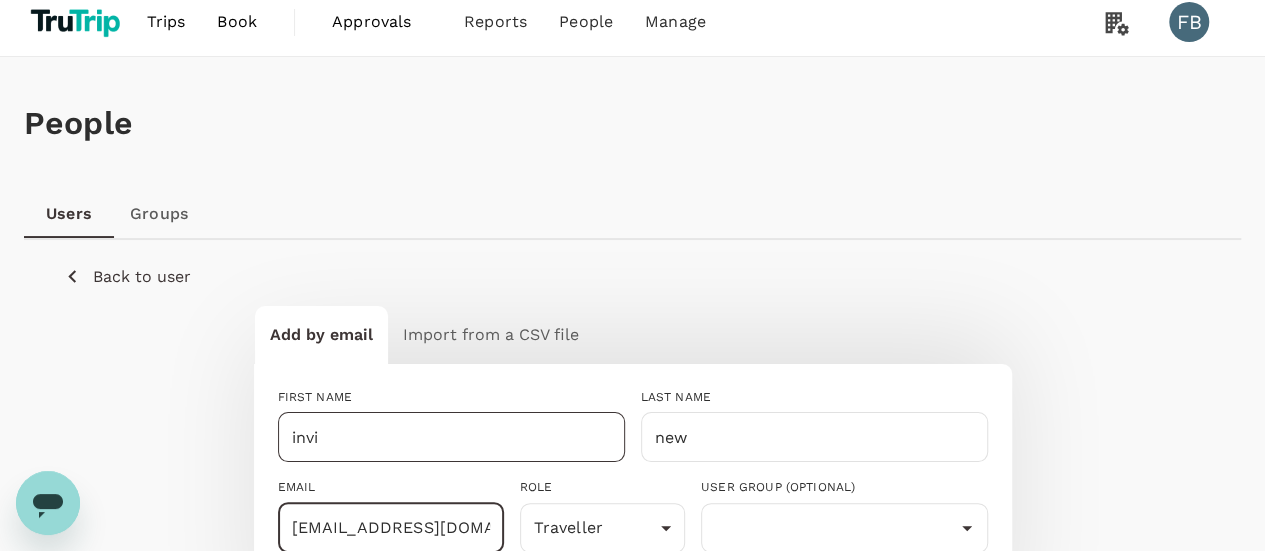 type on "[EMAIL_ADDRESS][DOMAIN_NAME]" 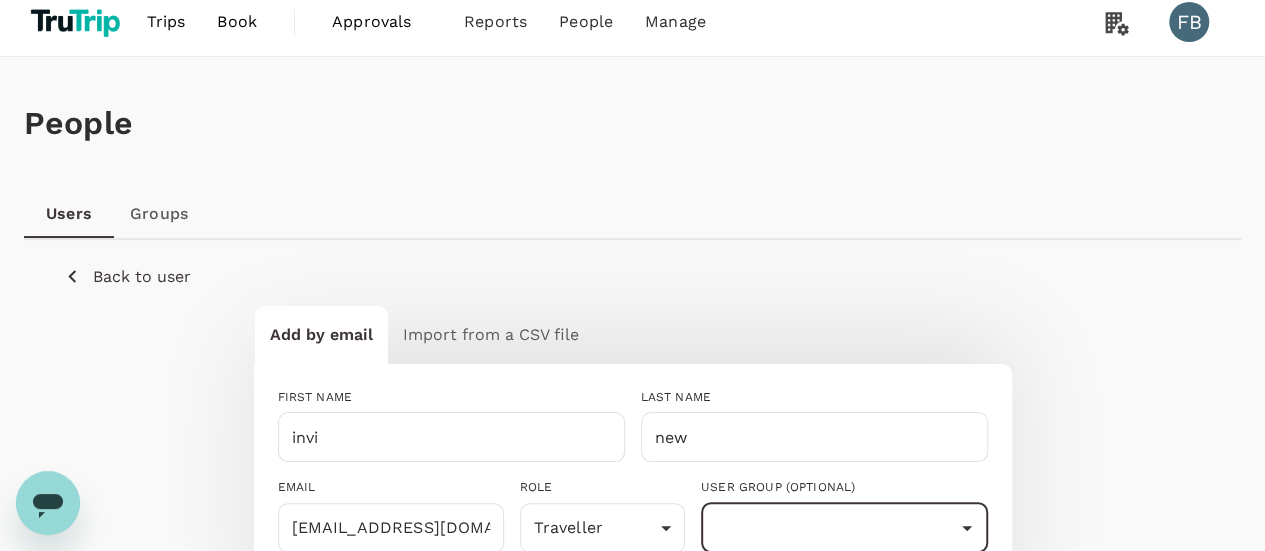 type 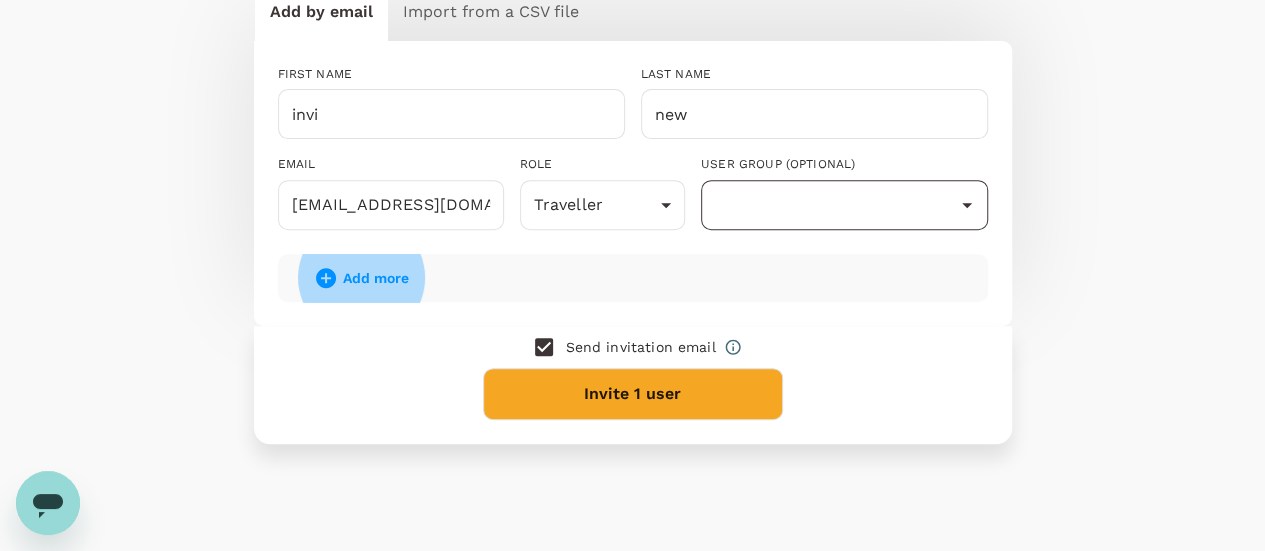 scroll, scrollTop: 336, scrollLeft: 0, axis: vertical 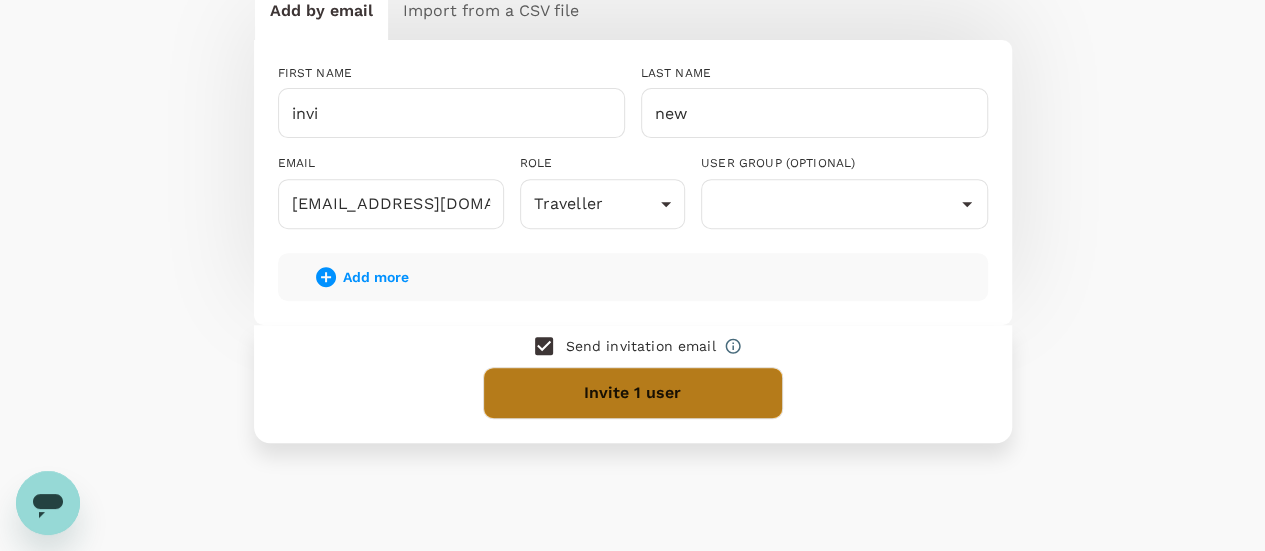 click on "Invite 1 user" at bounding box center [633, 393] 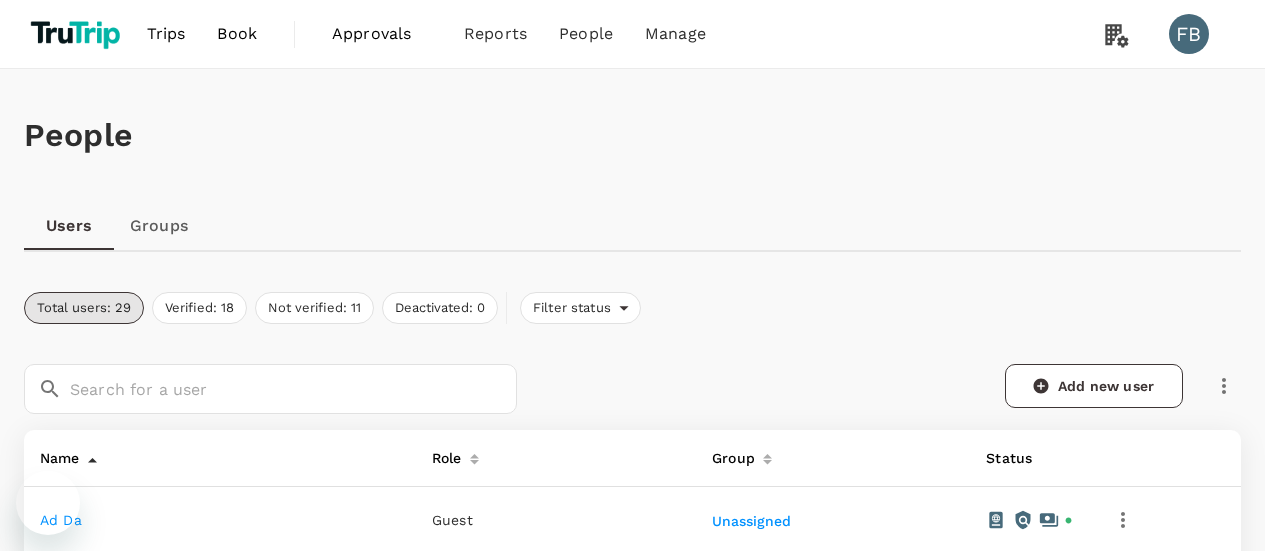 scroll, scrollTop: 0, scrollLeft: 0, axis: both 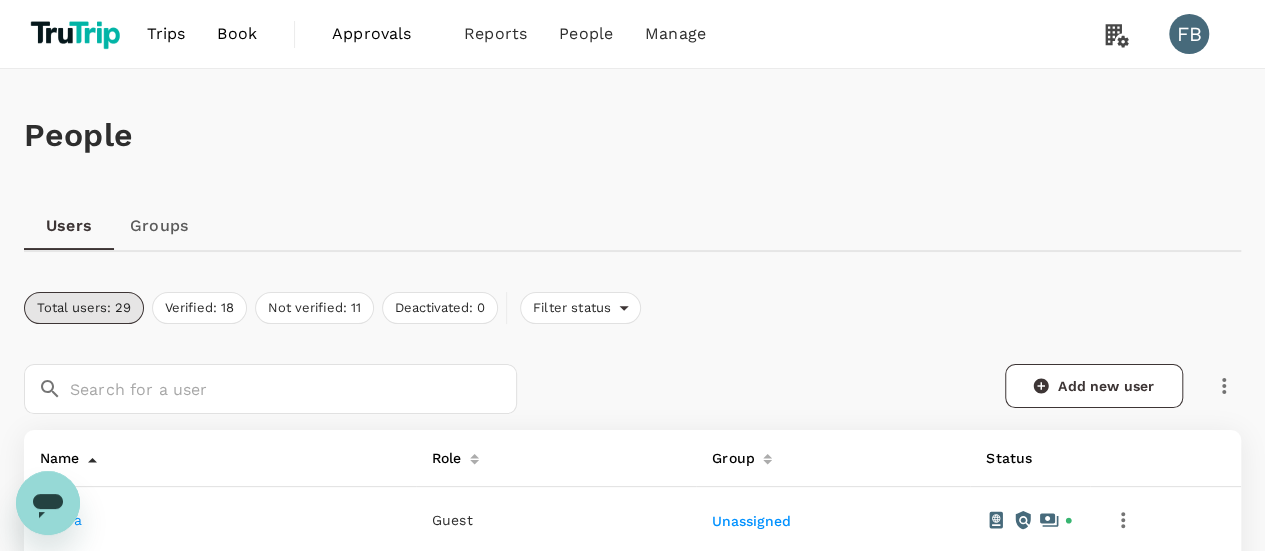 click on "Groups" at bounding box center (159, 226) 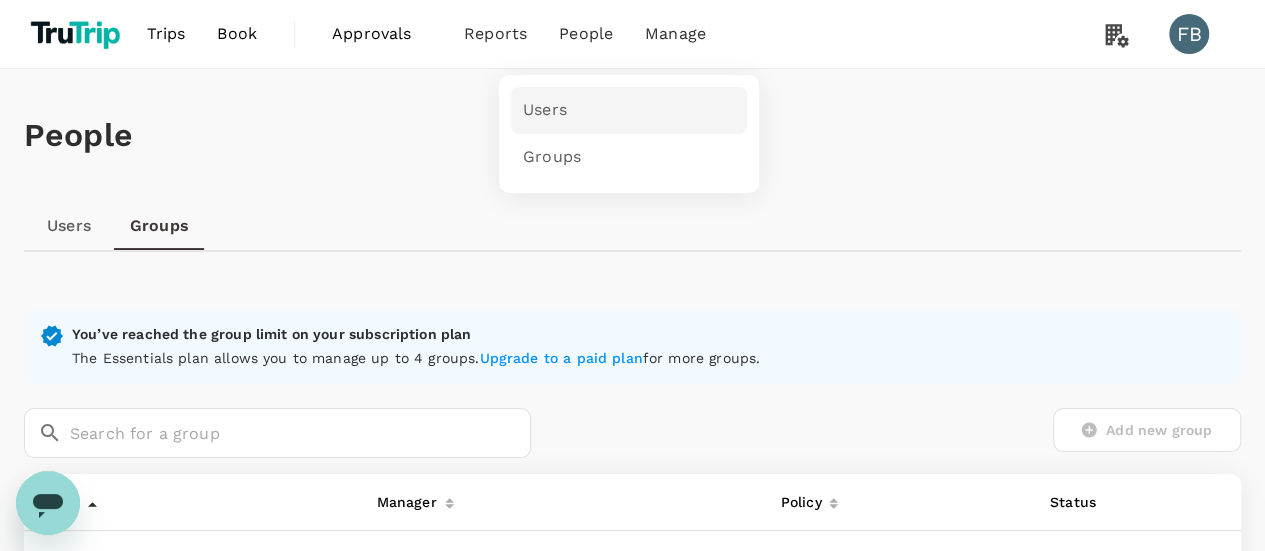 click on "Users" at bounding box center [629, 110] 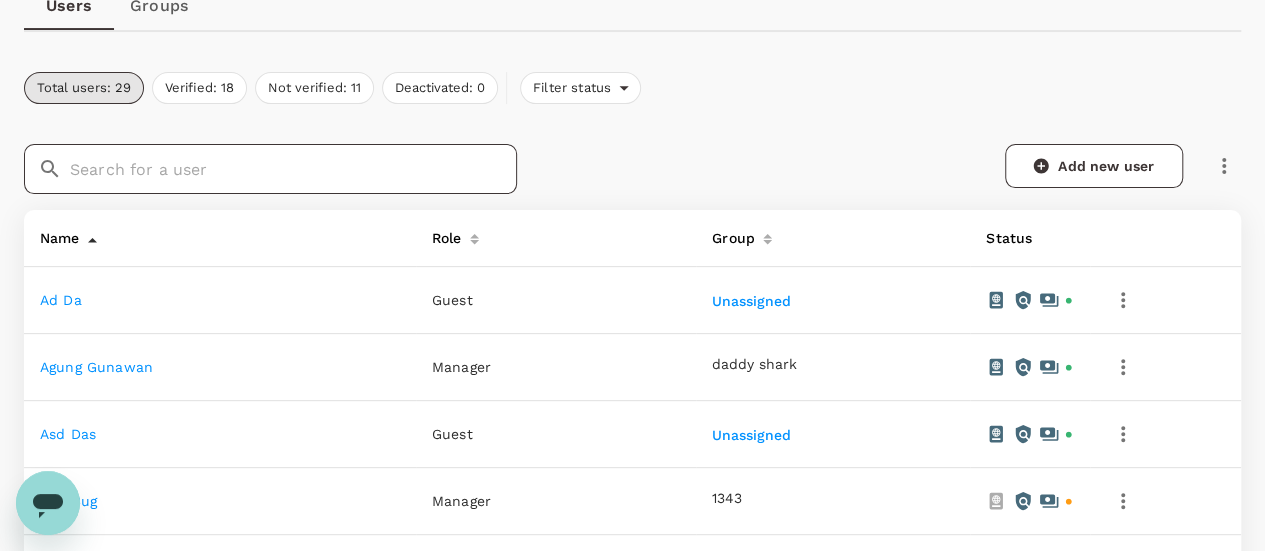 scroll, scrollTop: 200, scrollLeft: 0, axis: vertical 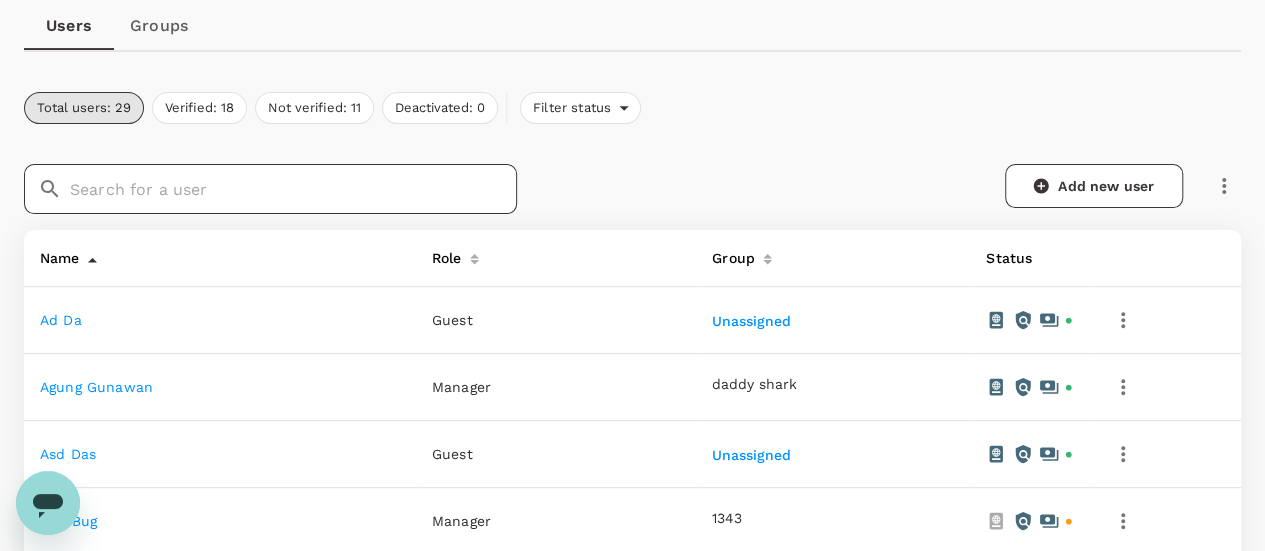 click at bounding box center [293, 189] 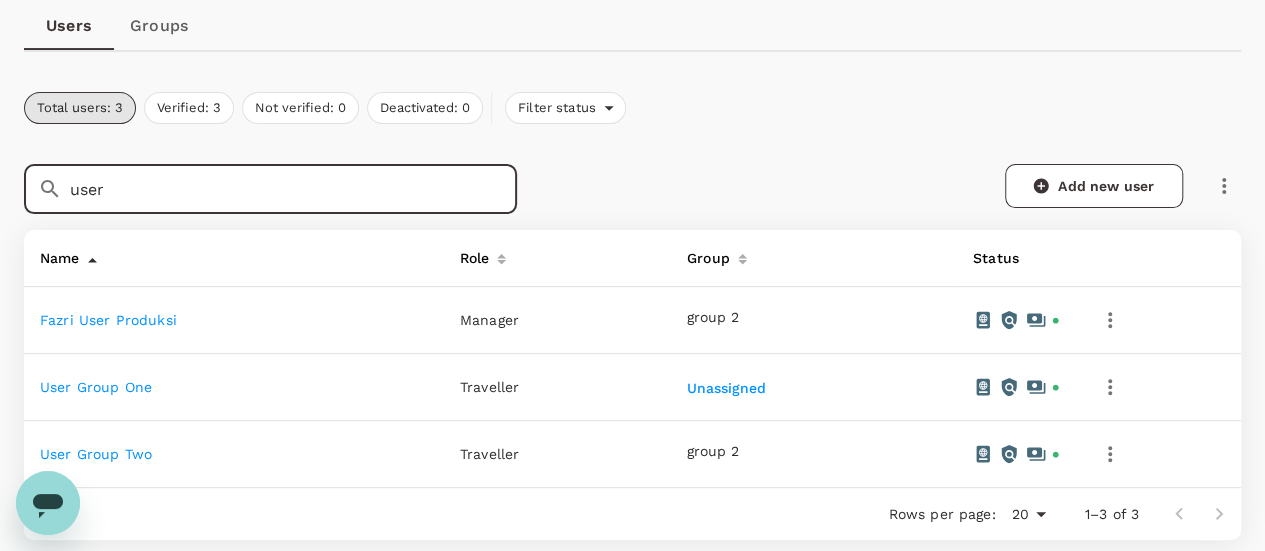 type on "user" 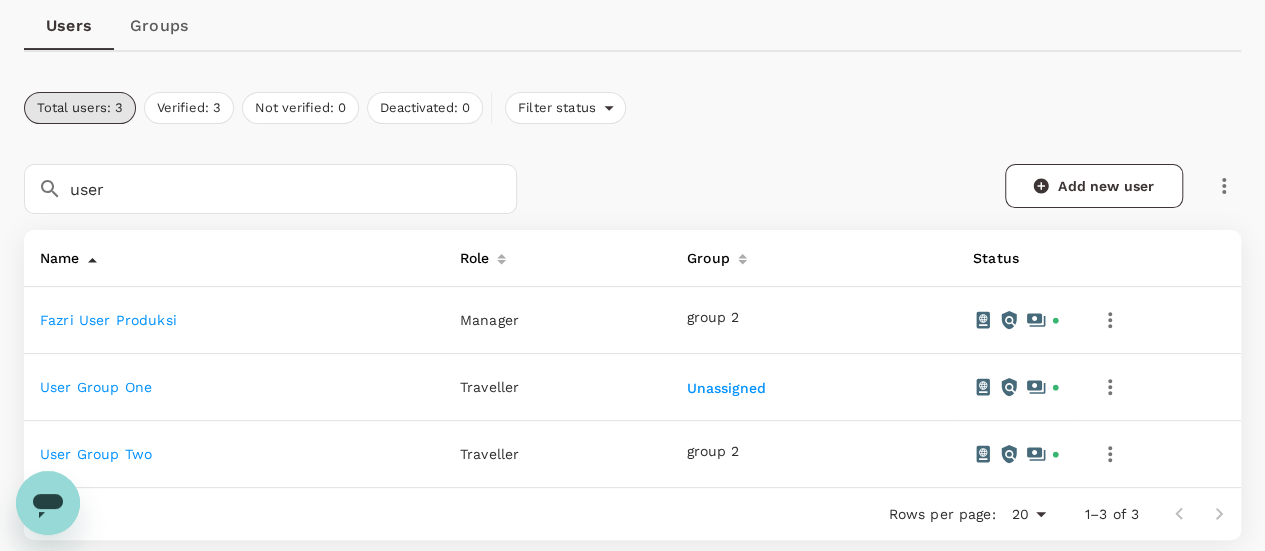 click on "fazri user produksi" at bounding box center (108, 320) 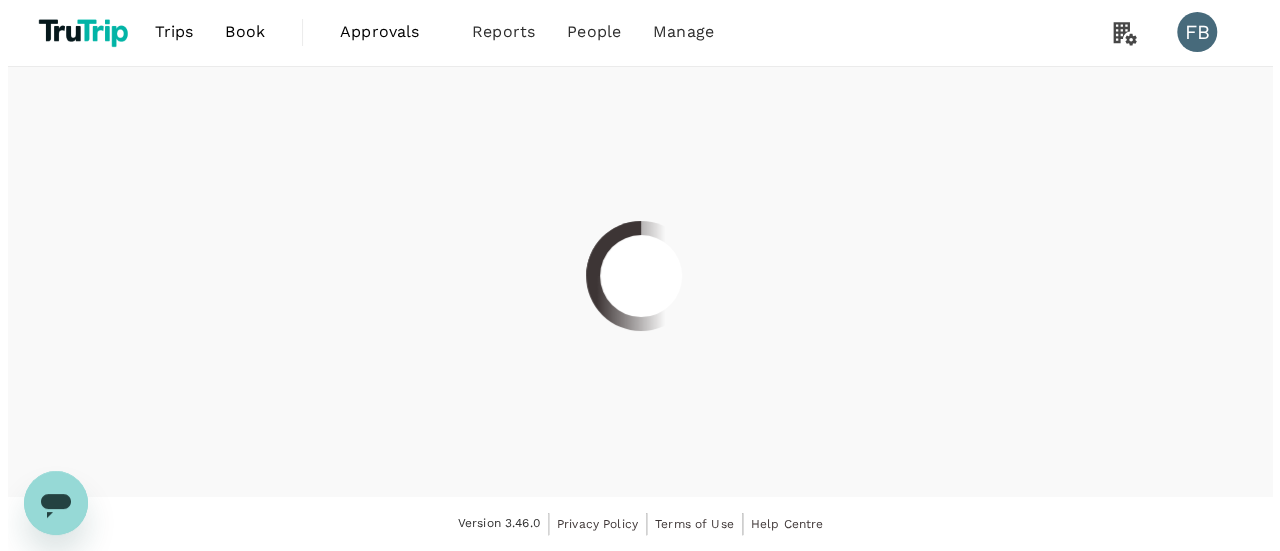 scroll, scrollTop: 0, scrollLeft: 0, axis: both 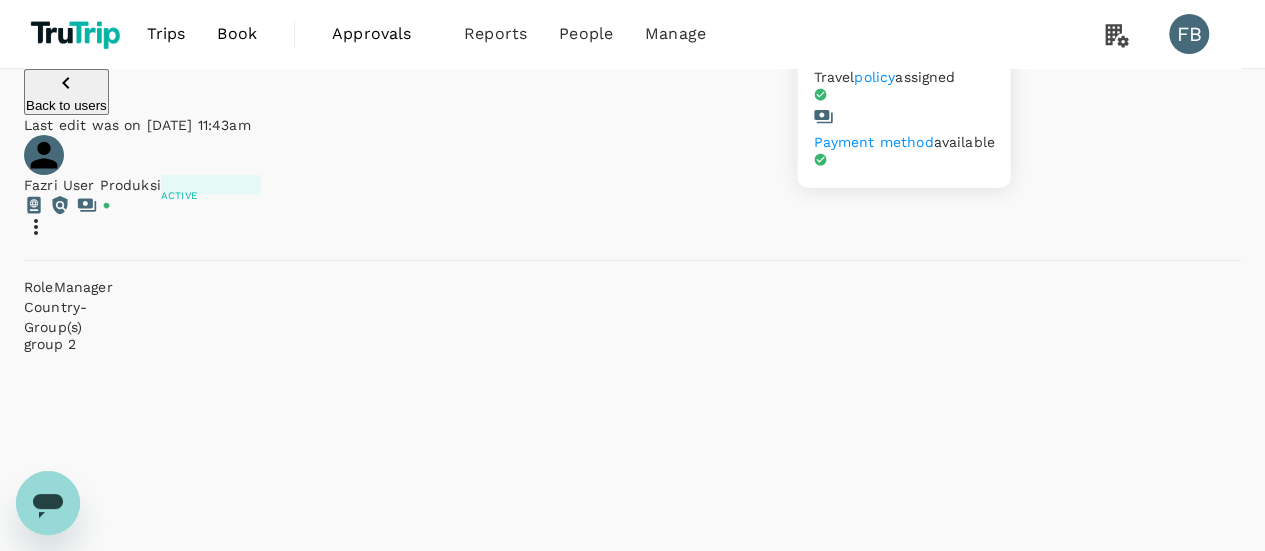 drag, startPoint x: 969, startPoint y: 189, endPoint x: 998, endPoint y: 182, distance: 29.832869 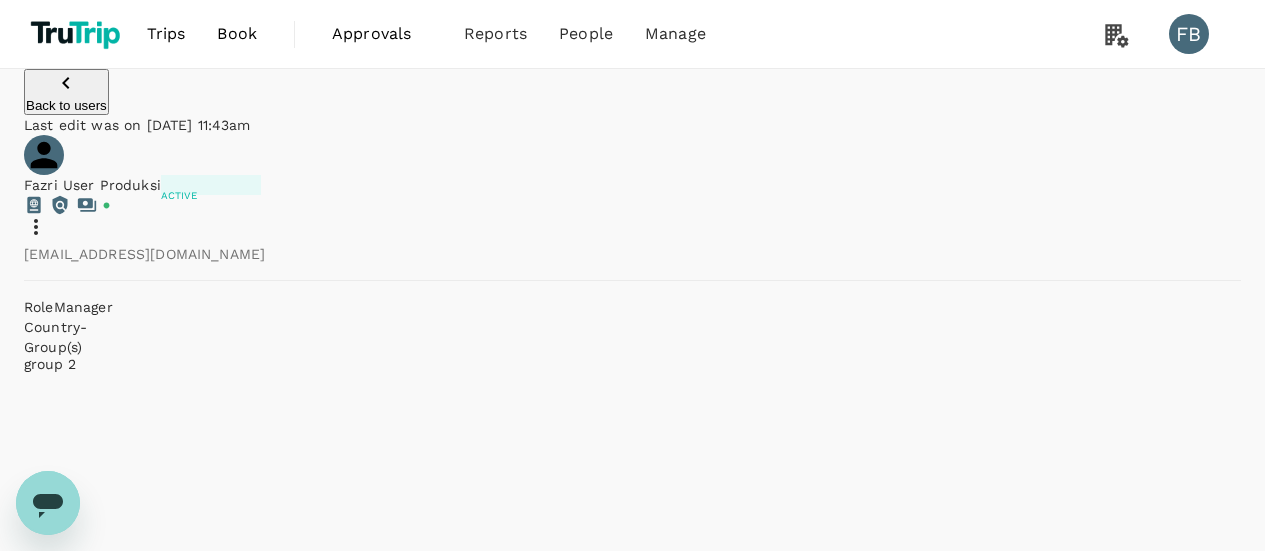 click on "Edit user details" at bounding box center [632, 3803] 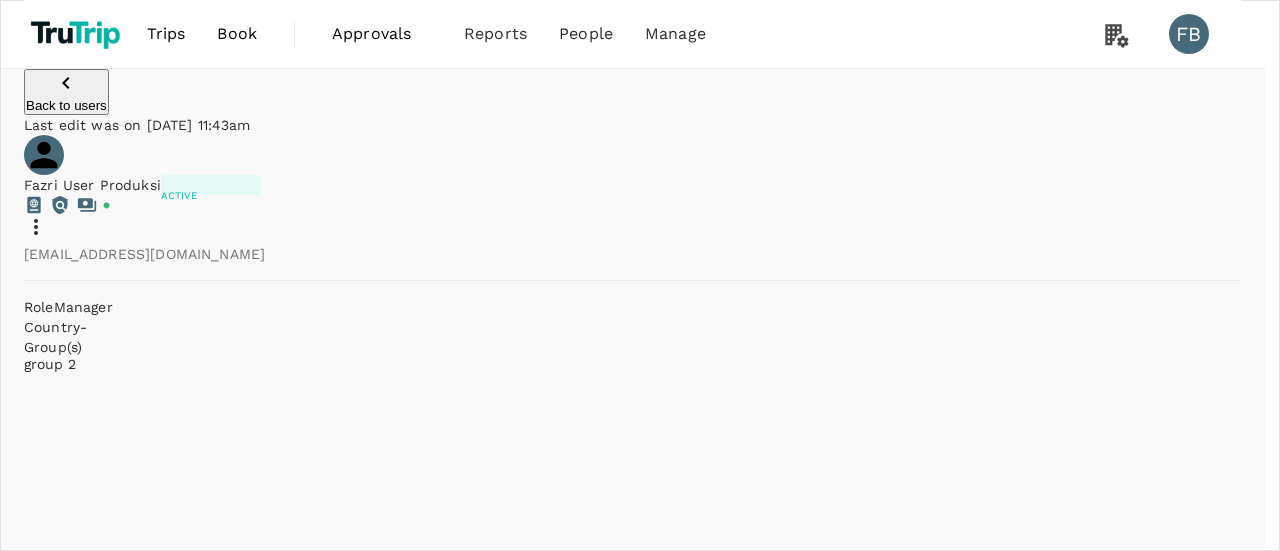 scroll, scrollTop: 123, scrollLeft: 0, axis: vertical 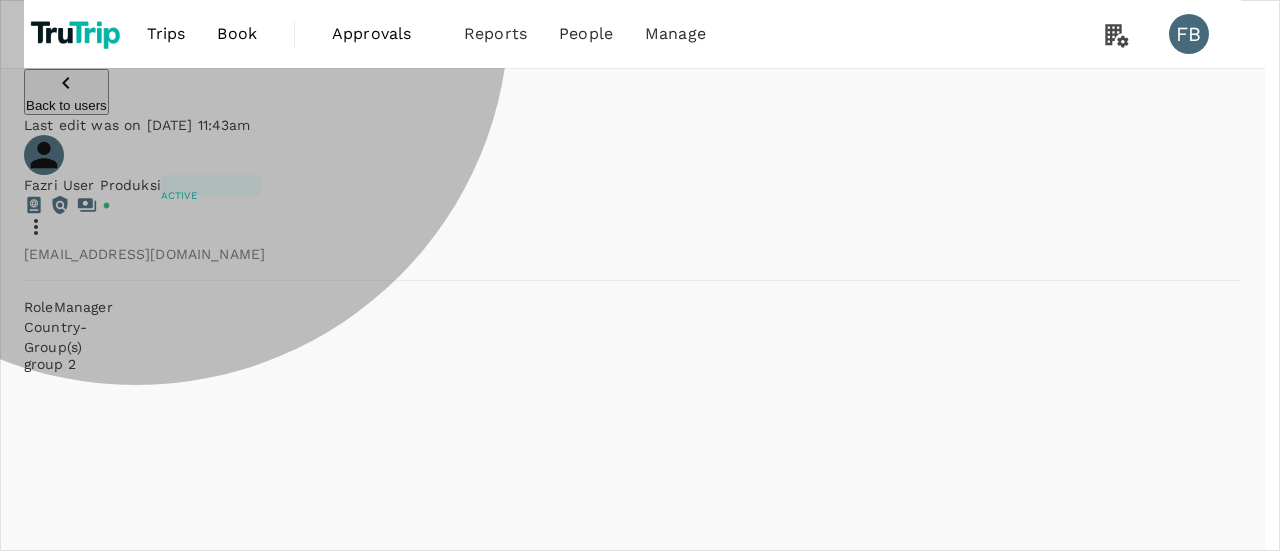 click on "Traveller" at bounding box center (632, 4873) 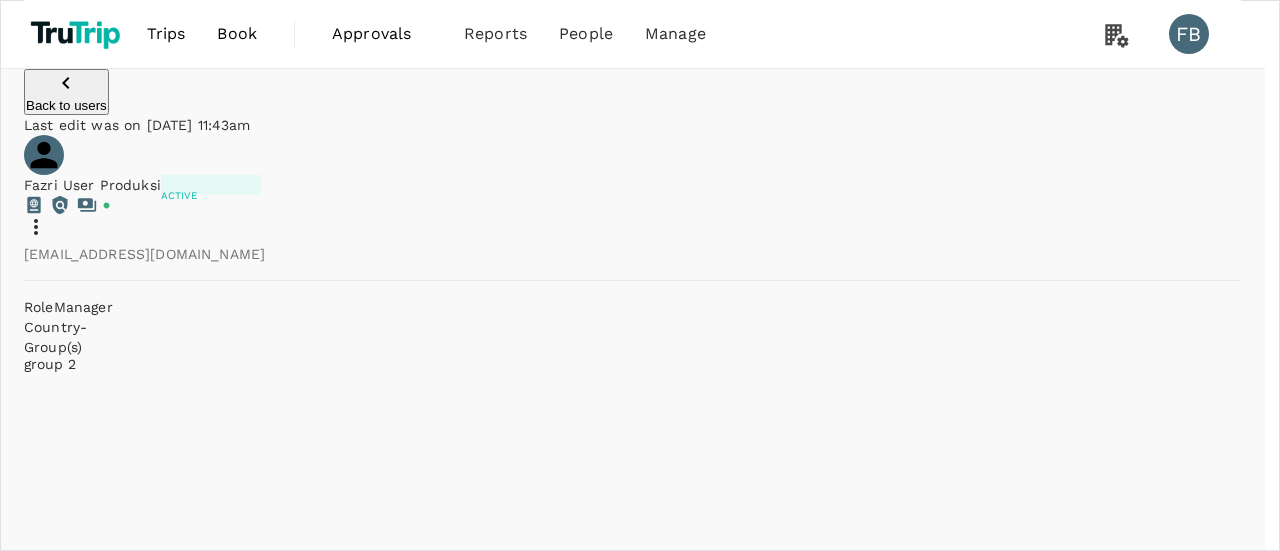 click on "Save your information" at bounding box center [285, 4830] 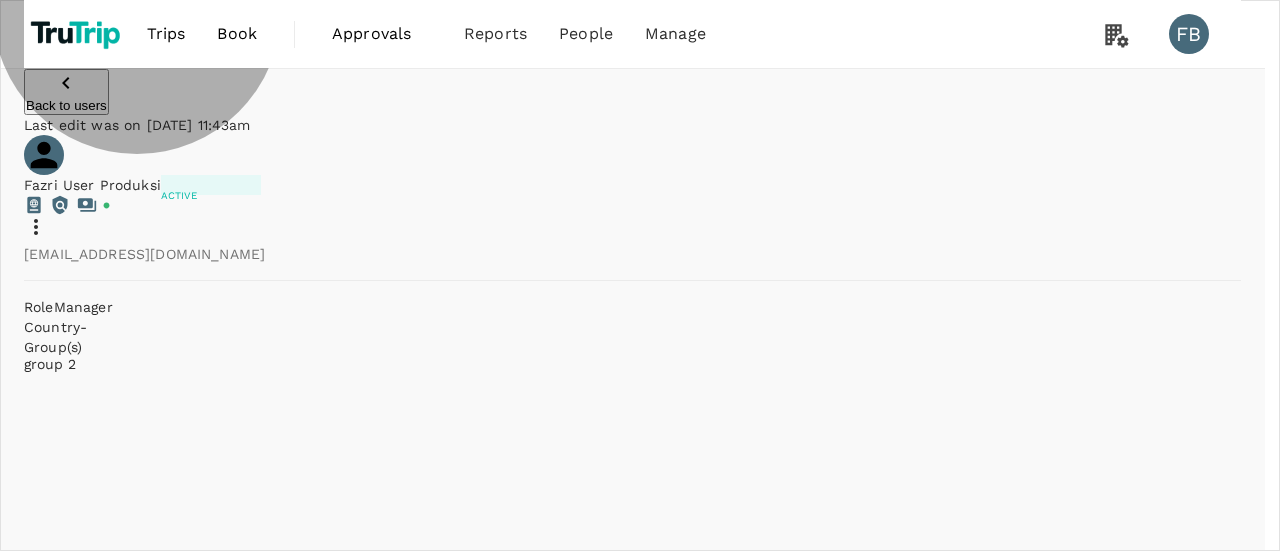 click on "Save your information" at bounding box center (83, 4830) 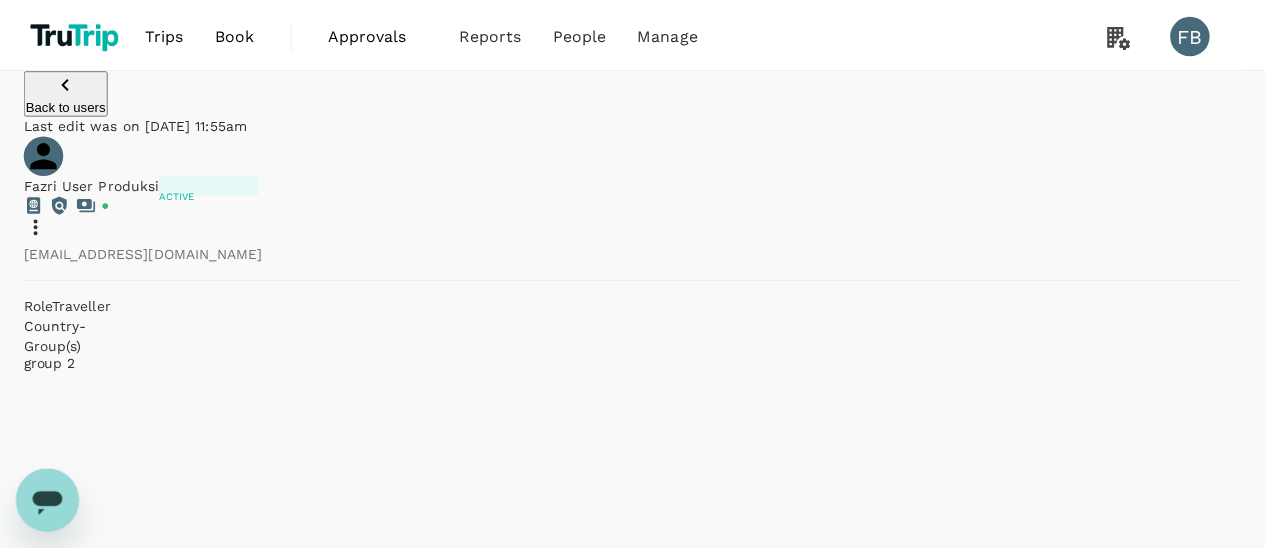 scroll, scrollTop: 123, scrollLeft: 0, axis: vertical 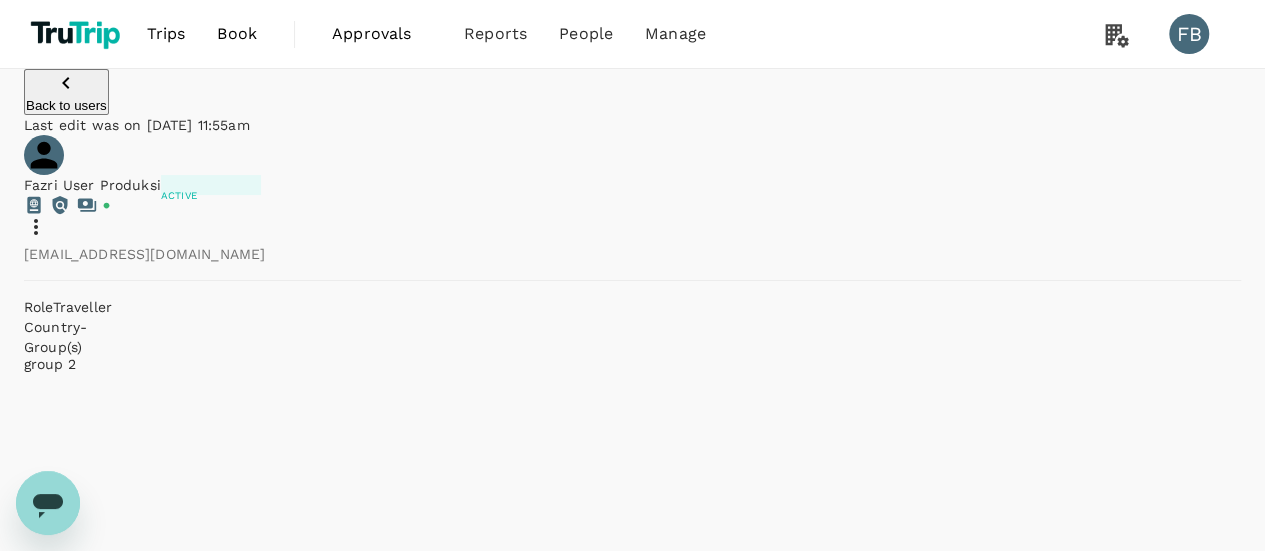 click on "Back to users" at bounding box center [66, 105] 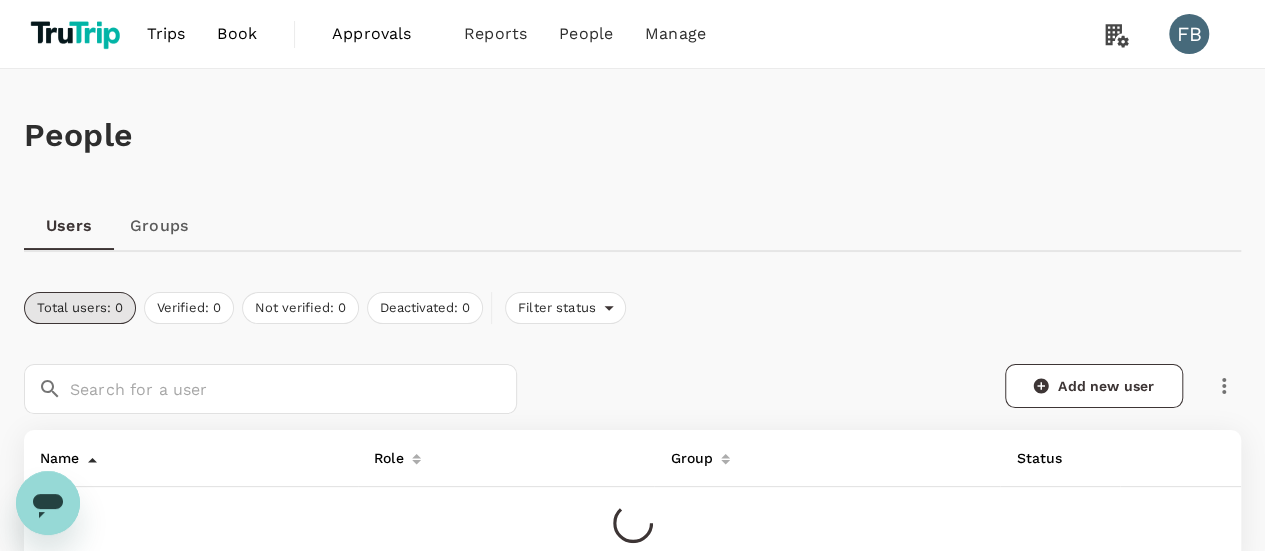 click on "Book" at bounding box center [237, 34] 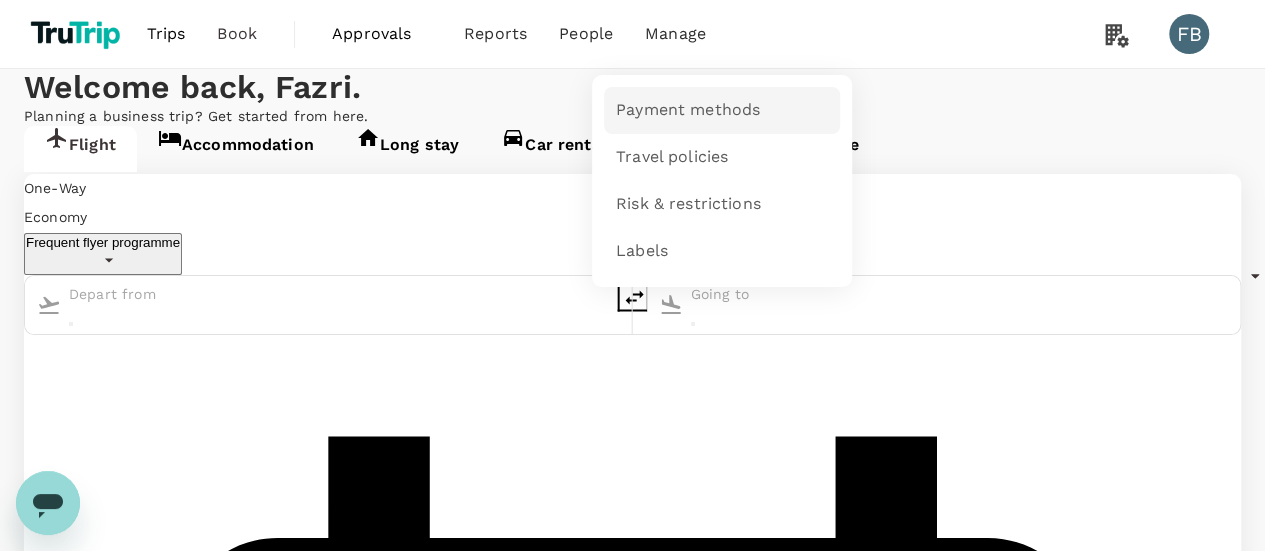 type on "Kuching Intl (KCH)" 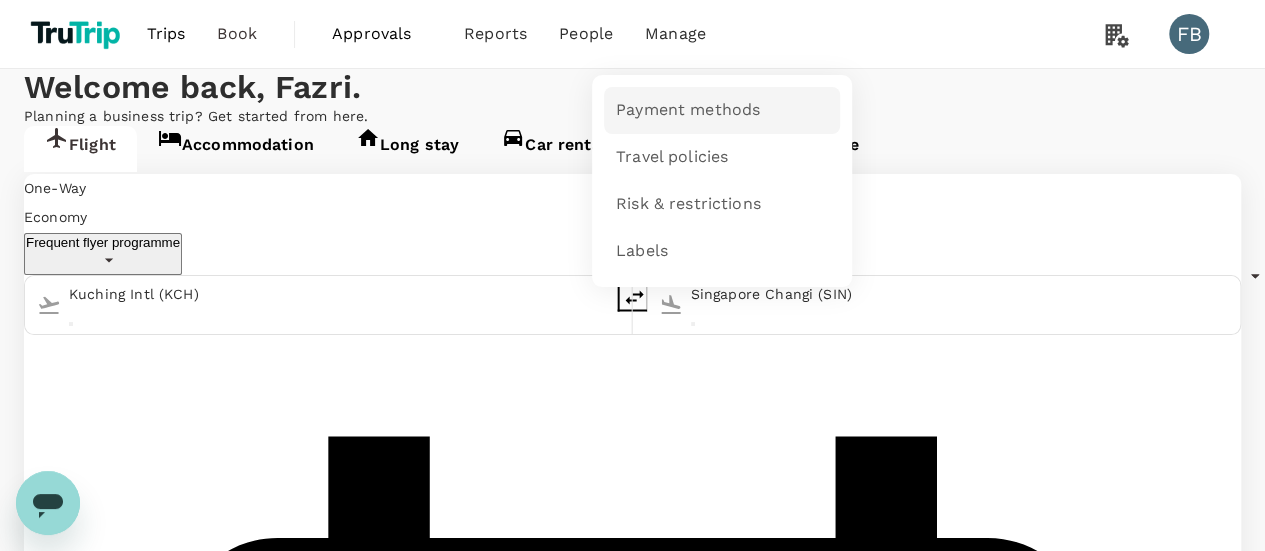 click on "Payment methods" at bounding box center [688, 110] 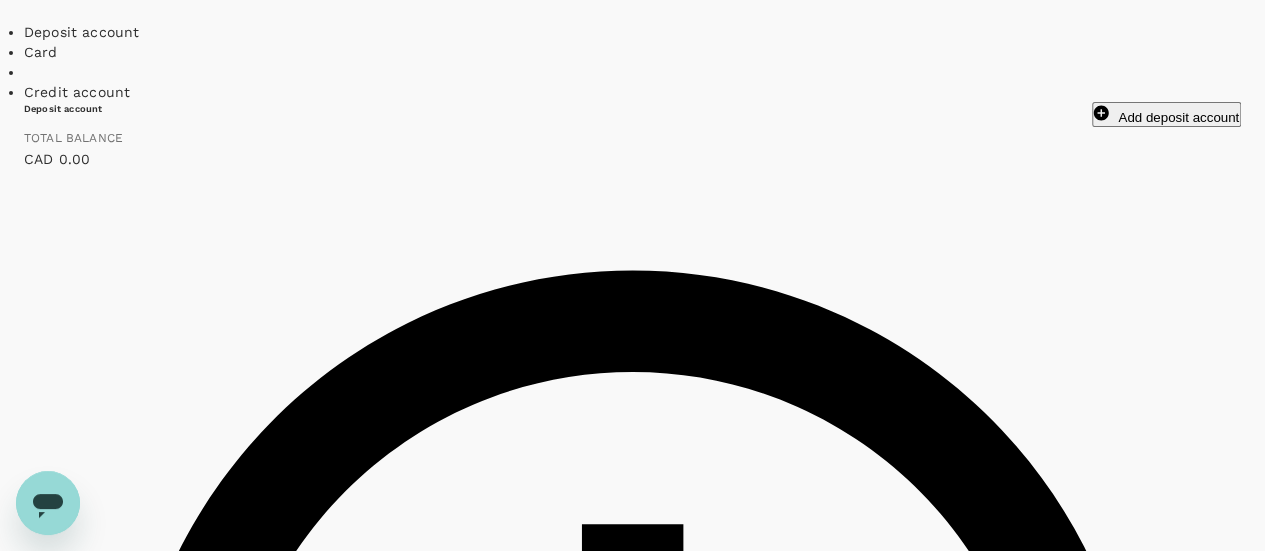 scroll, scrollTop: 200, scrollLeft: 0, axis: vertical 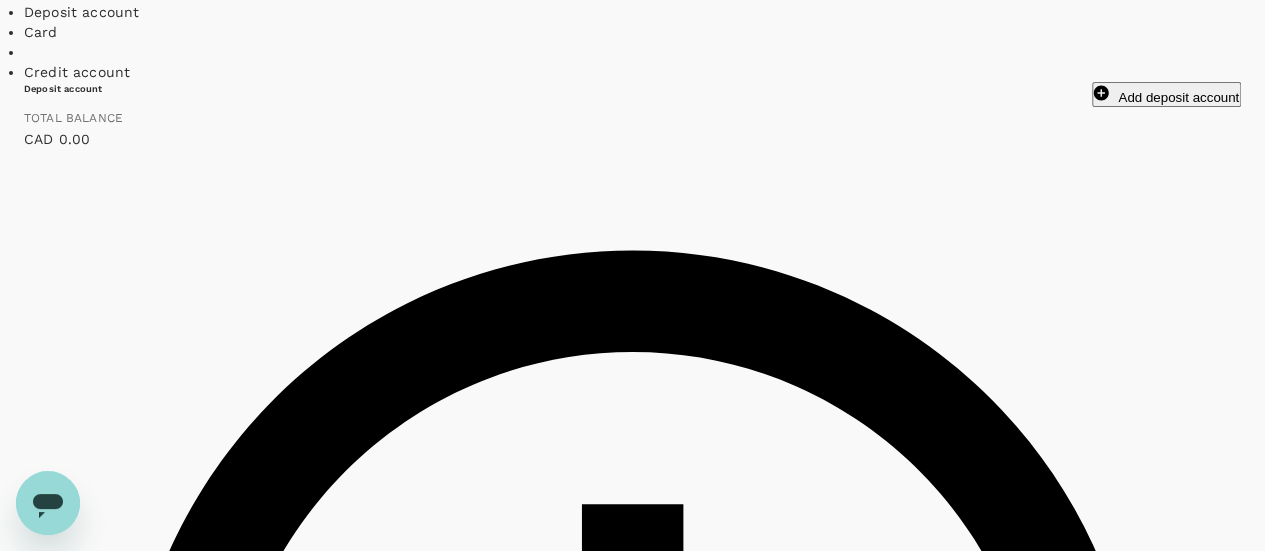 type 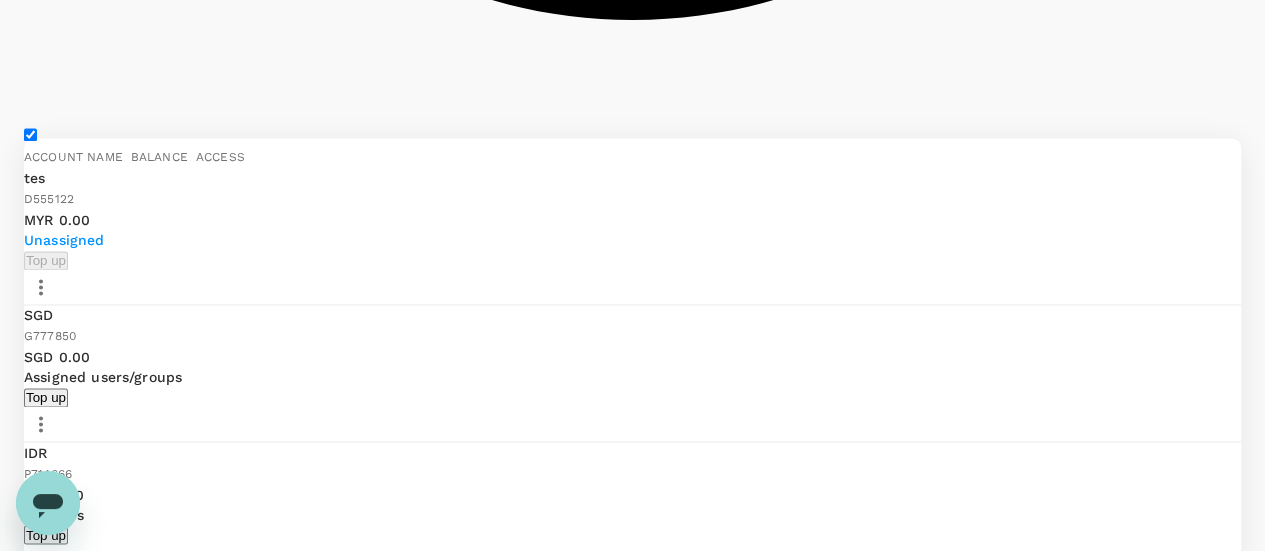 scroll, scrollTop: 1400, scrollLeft: 0, axis: vertical 